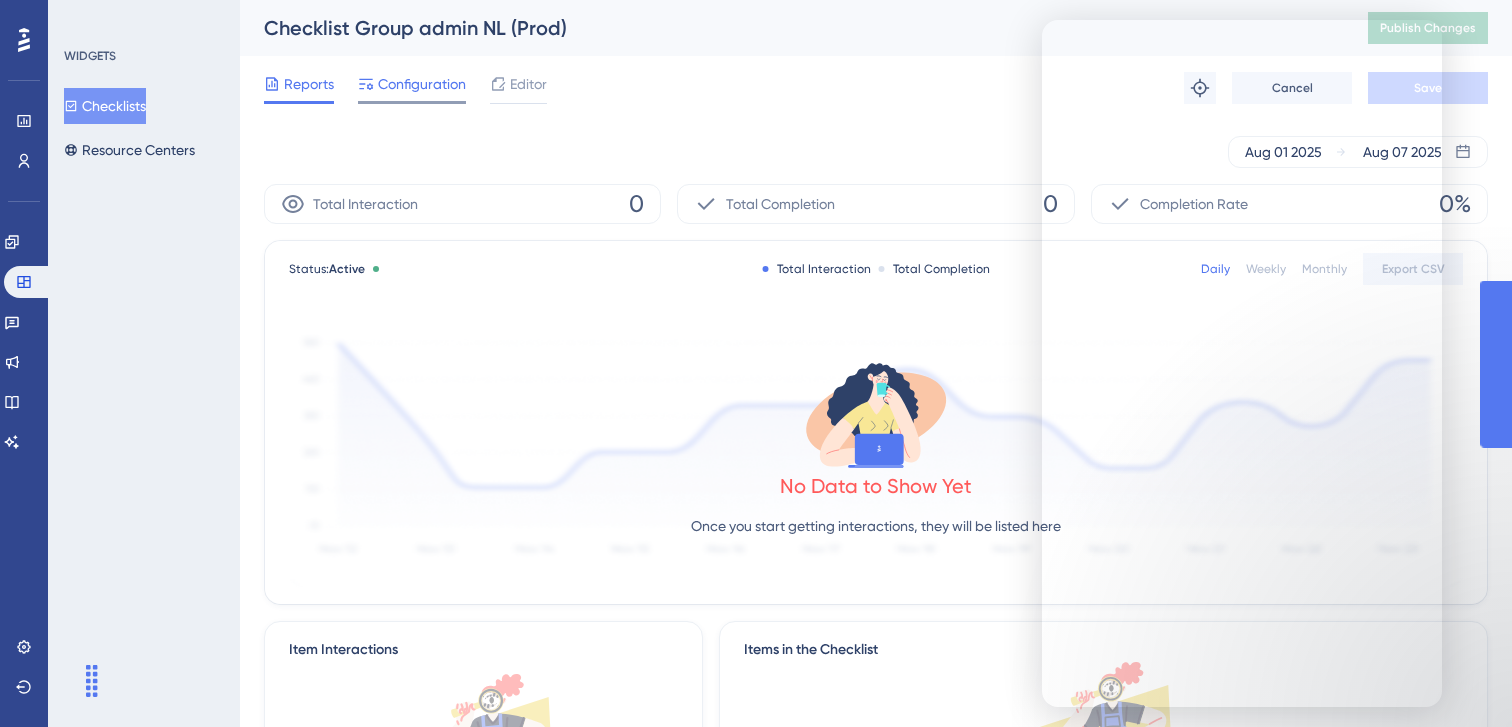 scroll, scrollTop: 0, scrollLeft: 0, axis: both 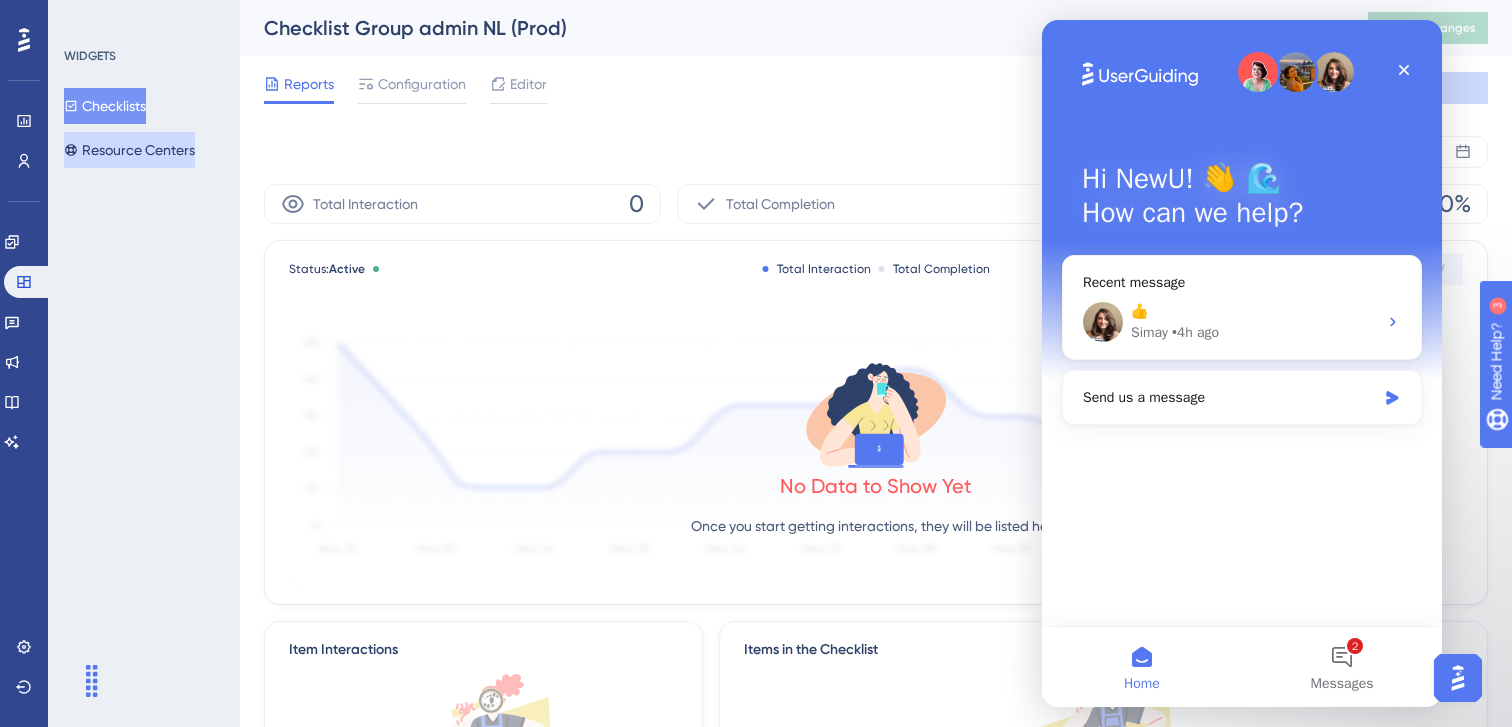 click on "Resource Centers" at bounding box center (129, 150) 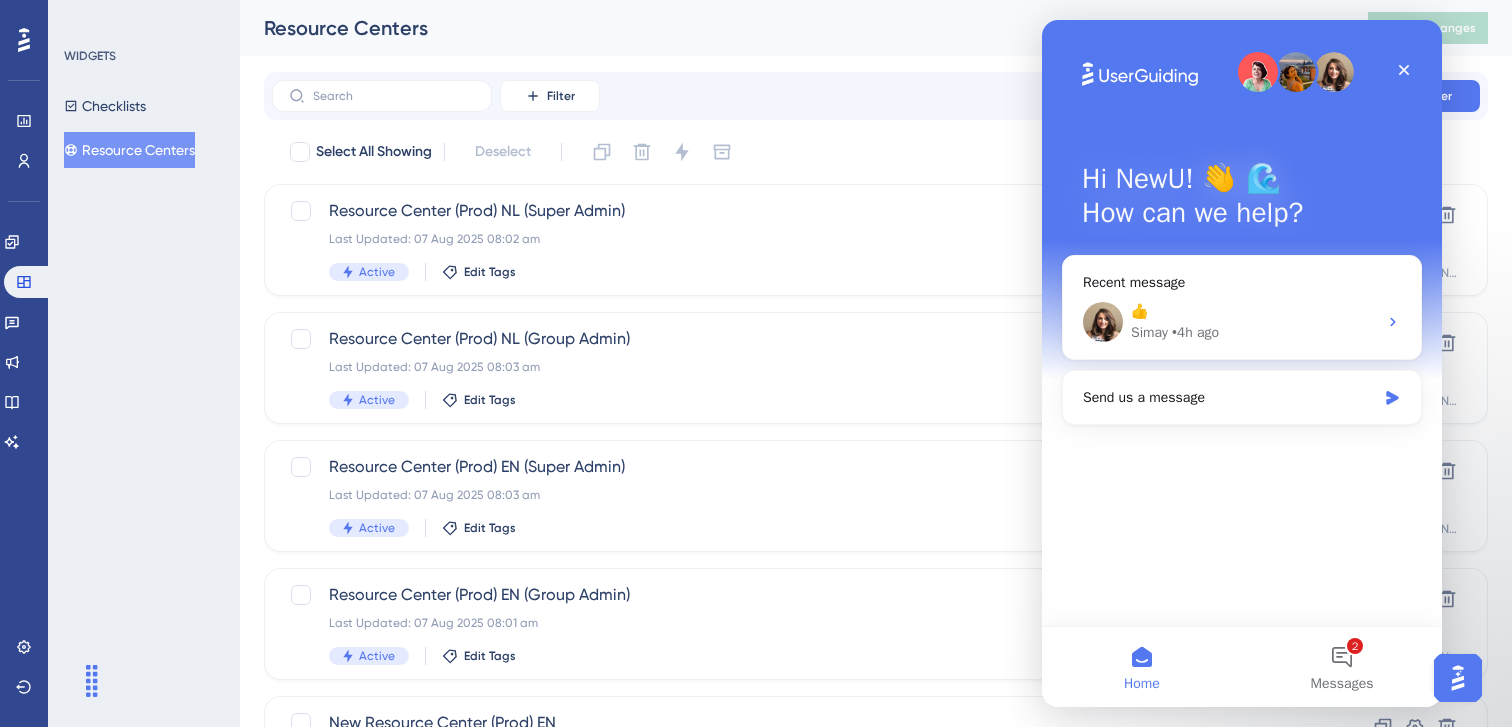 click at bounding box center [1458, 678] 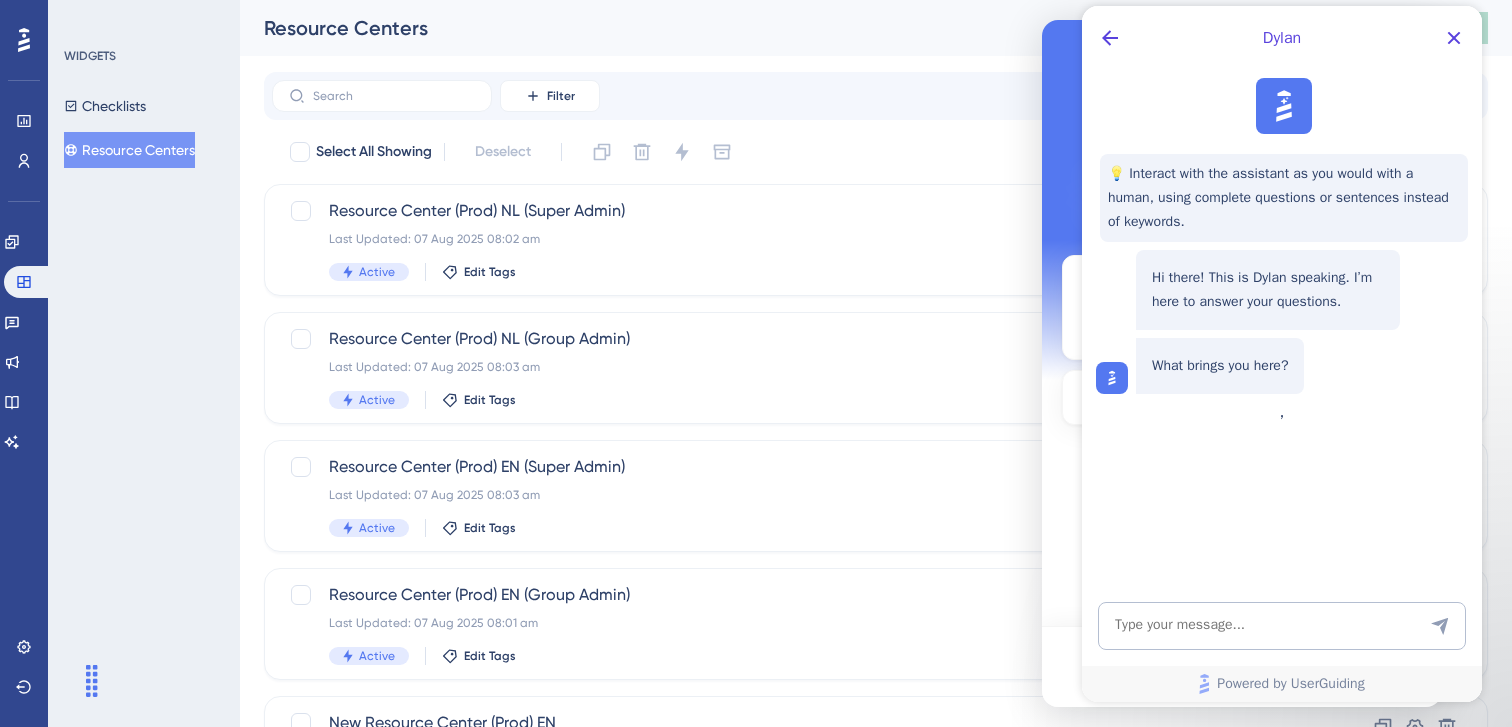 scroll, scrollTop: 0, scrollLeft: 0, axis: both 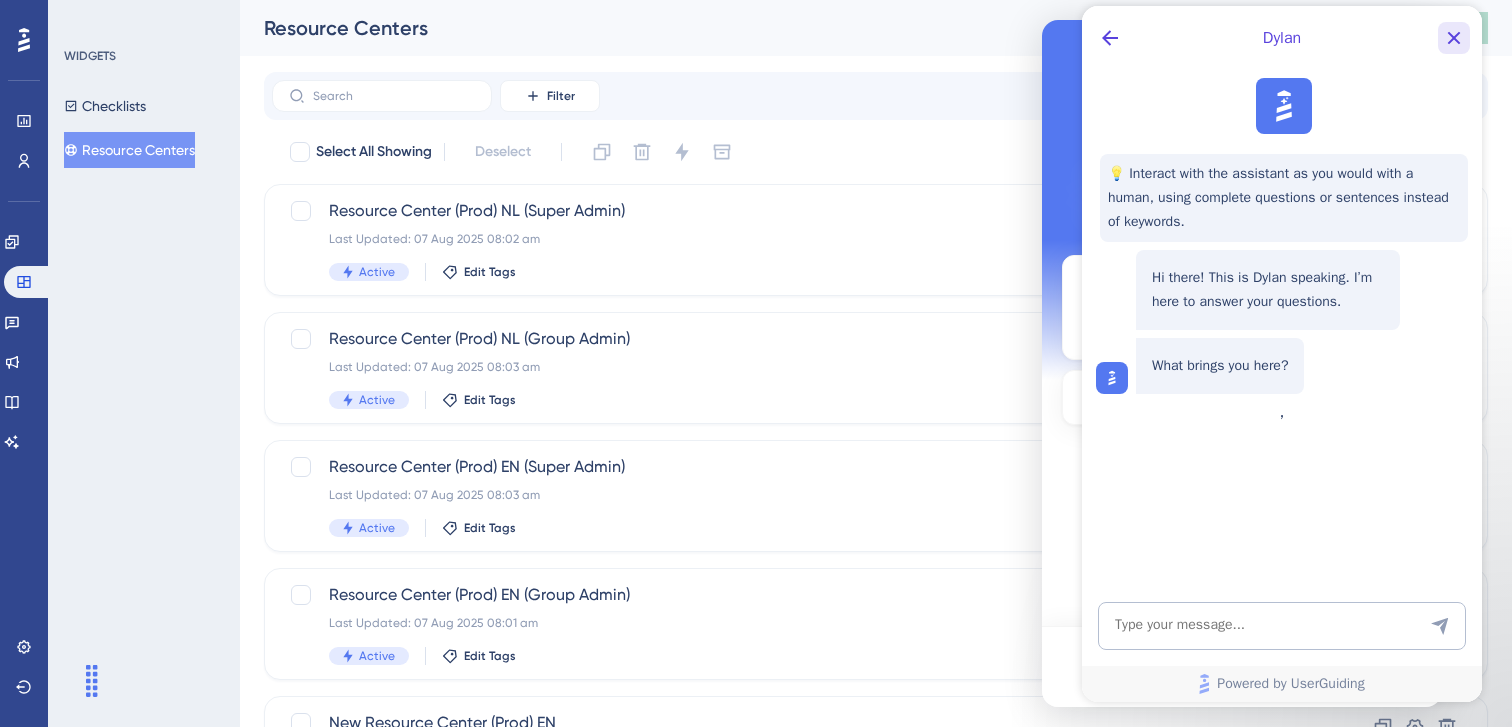 click 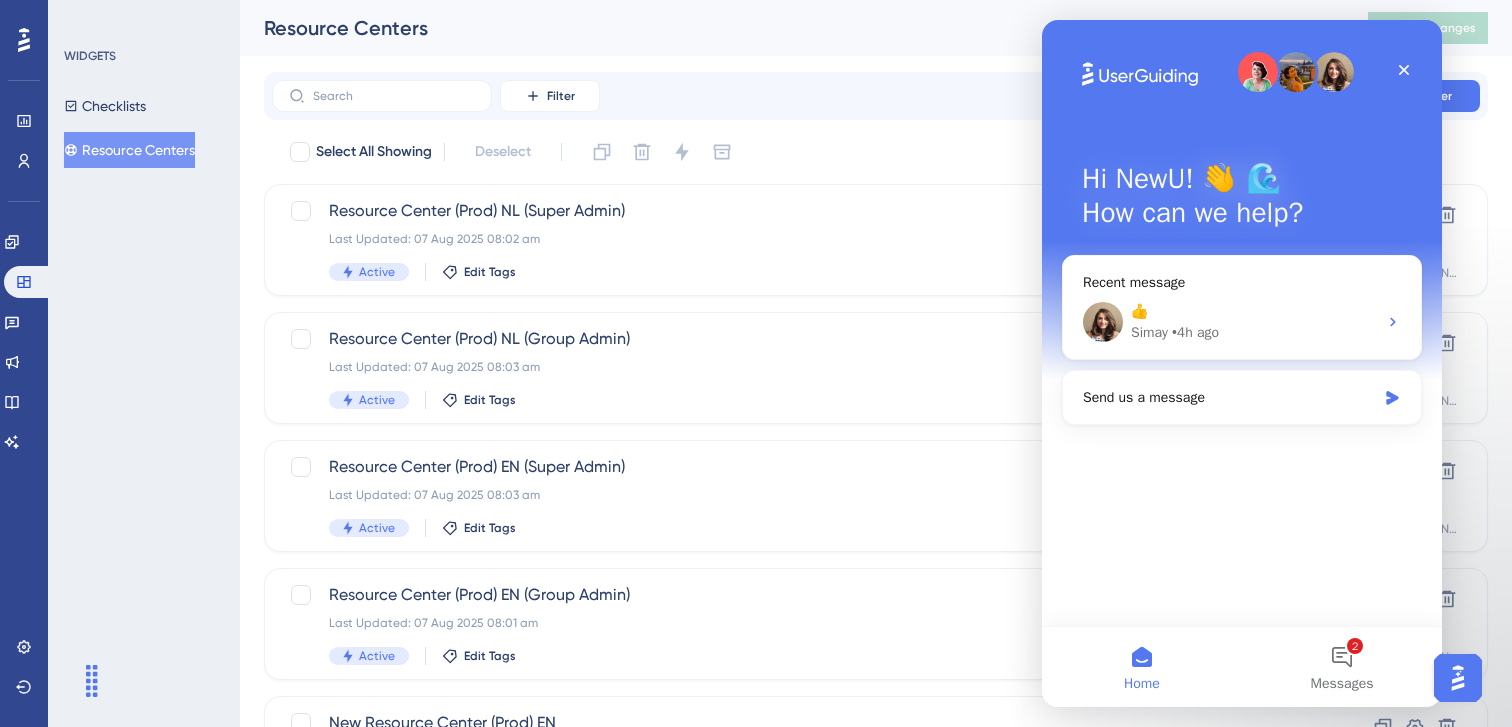 scroll, scrollTop: 0, scrollLeft: 0, axis: both 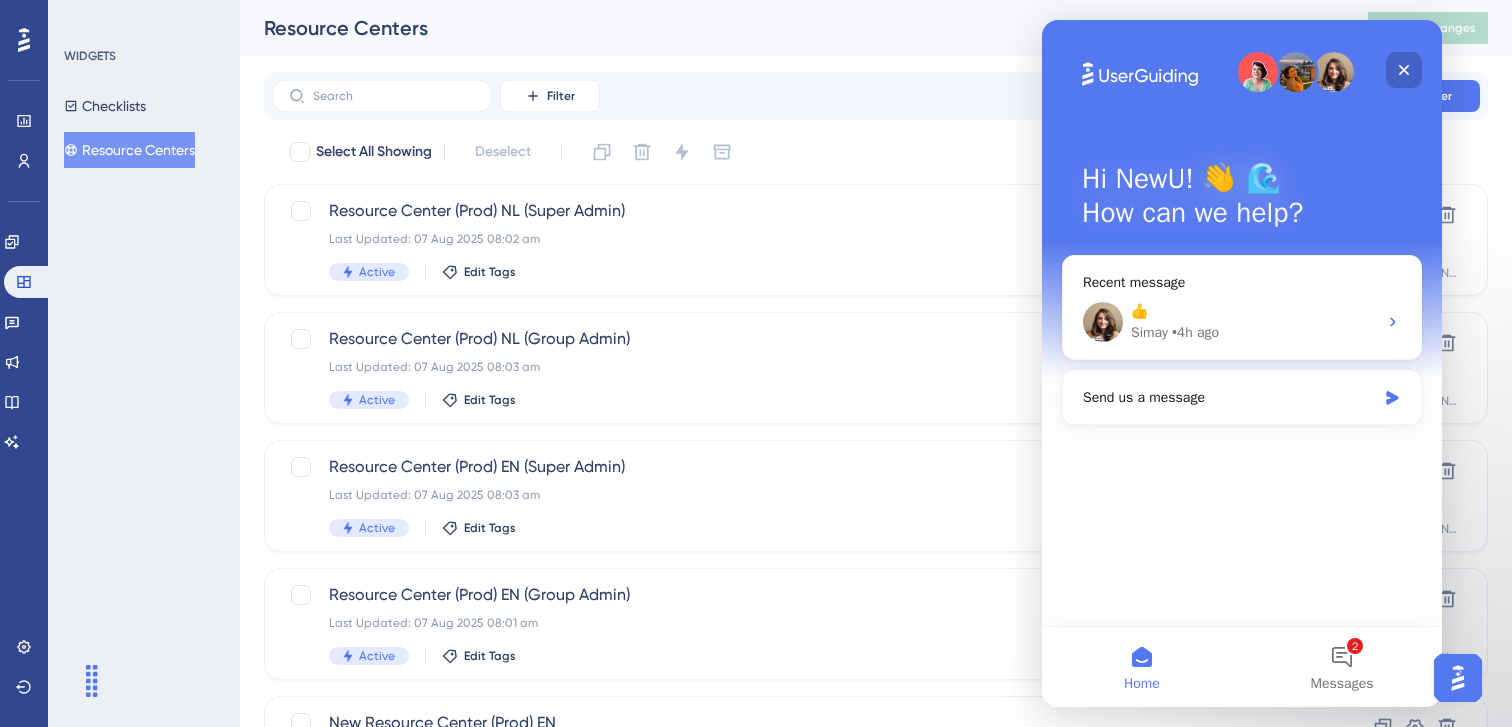 click at bounding box center (1404, 70) 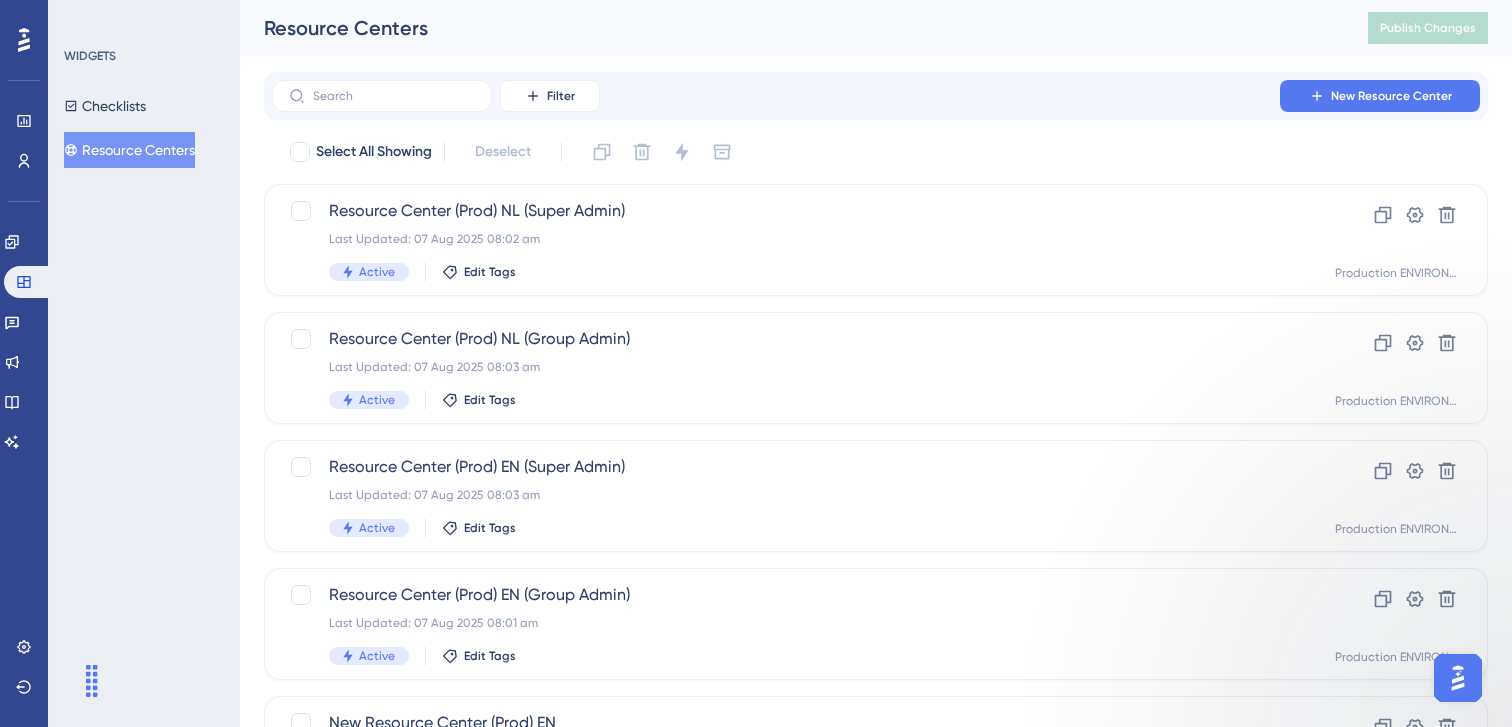 scroll, scrollTop: 0, scrollLeft: 0, axis: both 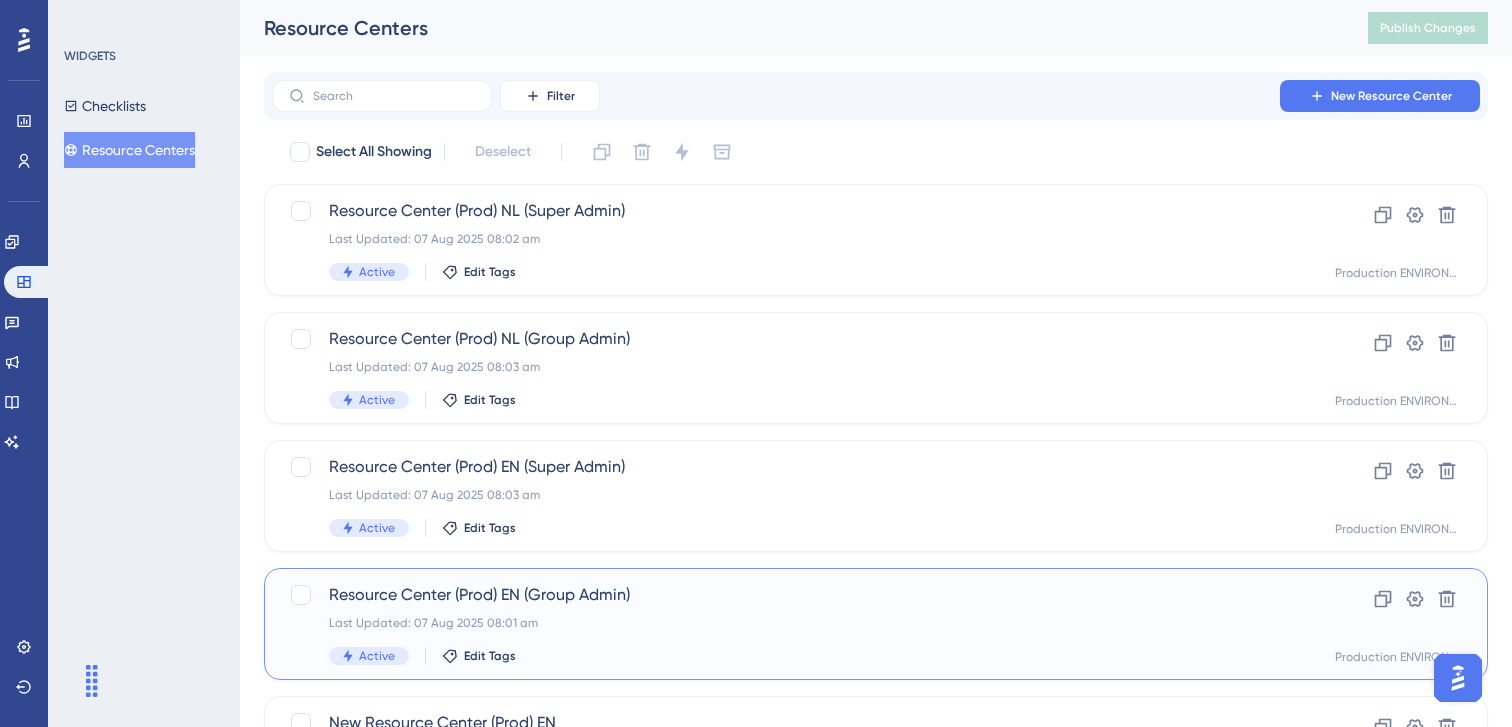 click on "Last Updated: 07 Aug 2025 08:01 am" at bounding box center (796, 623) 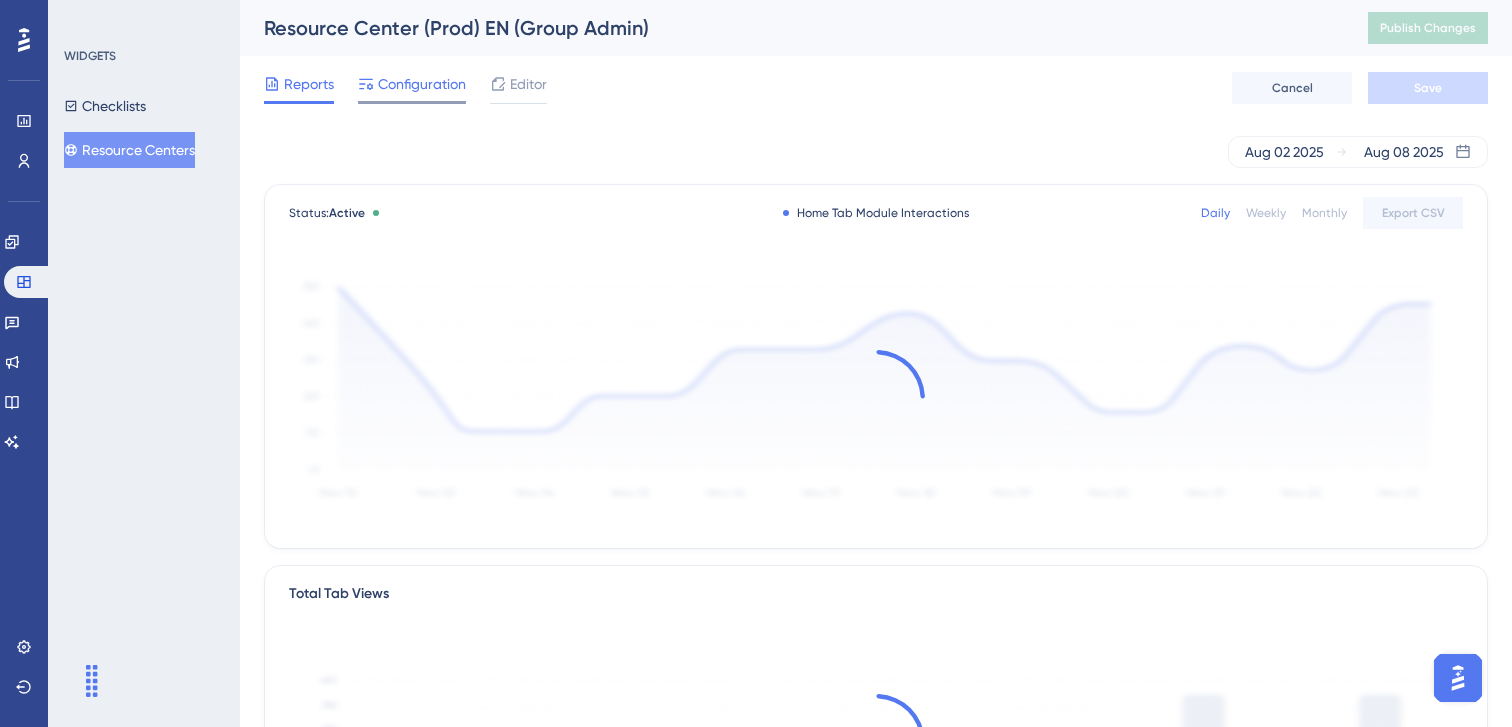 click on "Configuration" at bounding box center (412, 88) 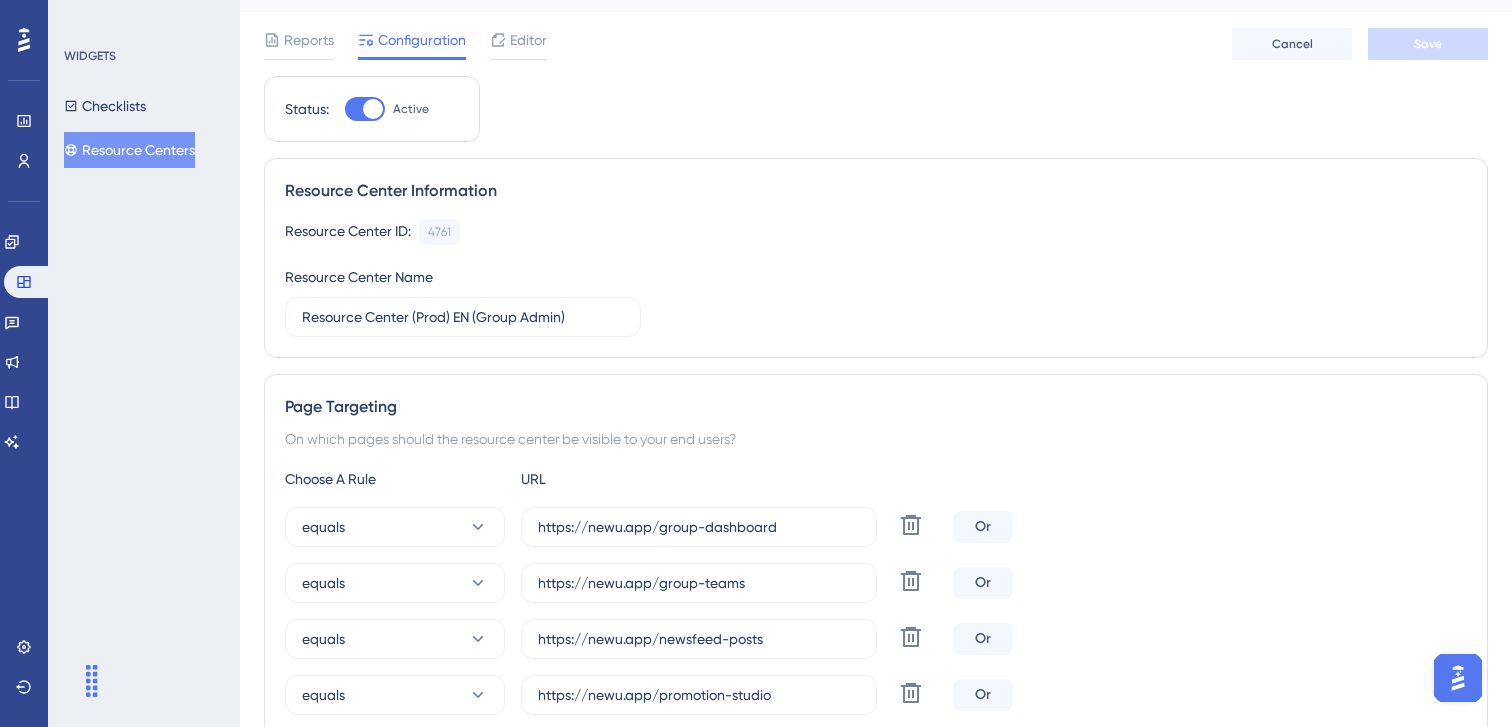 scroll, scrollTop: 0, scrollLeft: 0, axis: both 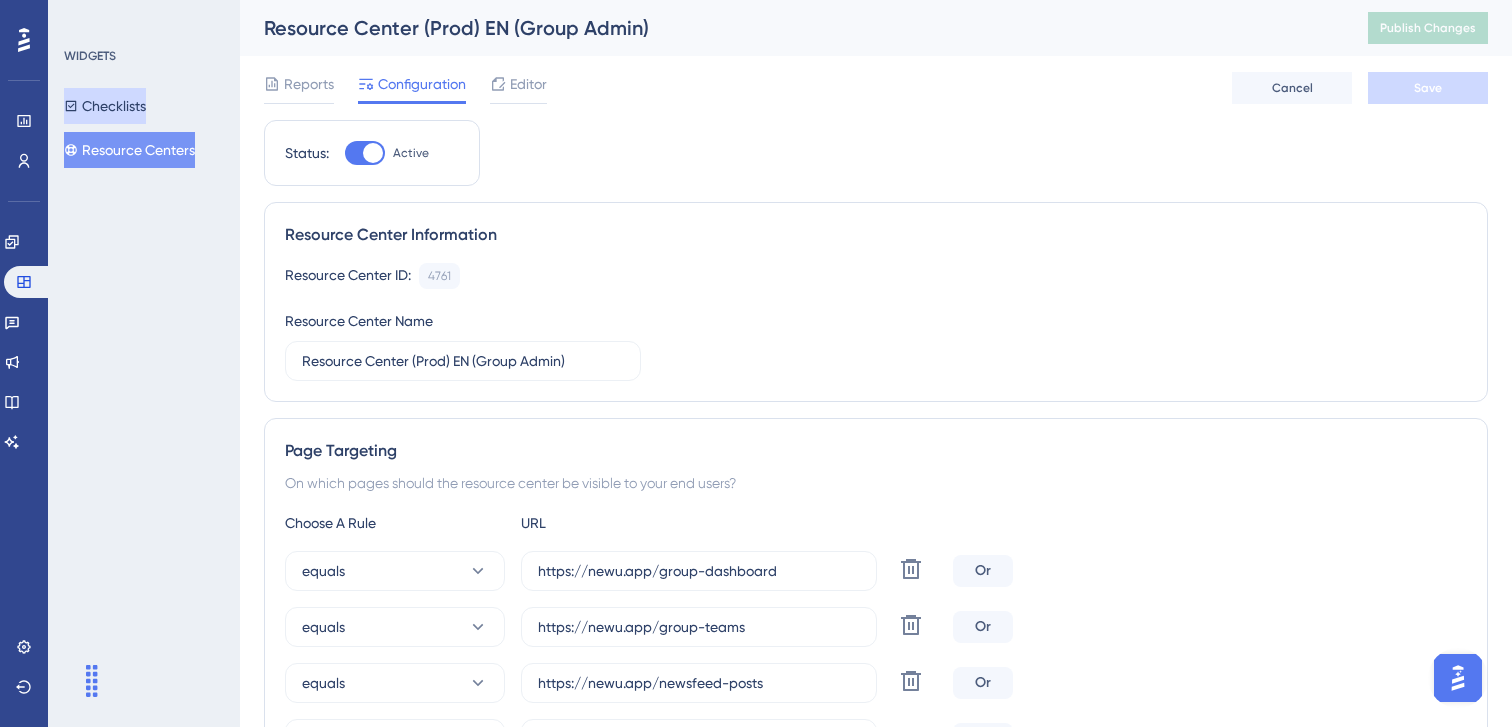 click on "Checklists" at bounding box center [105, 106] 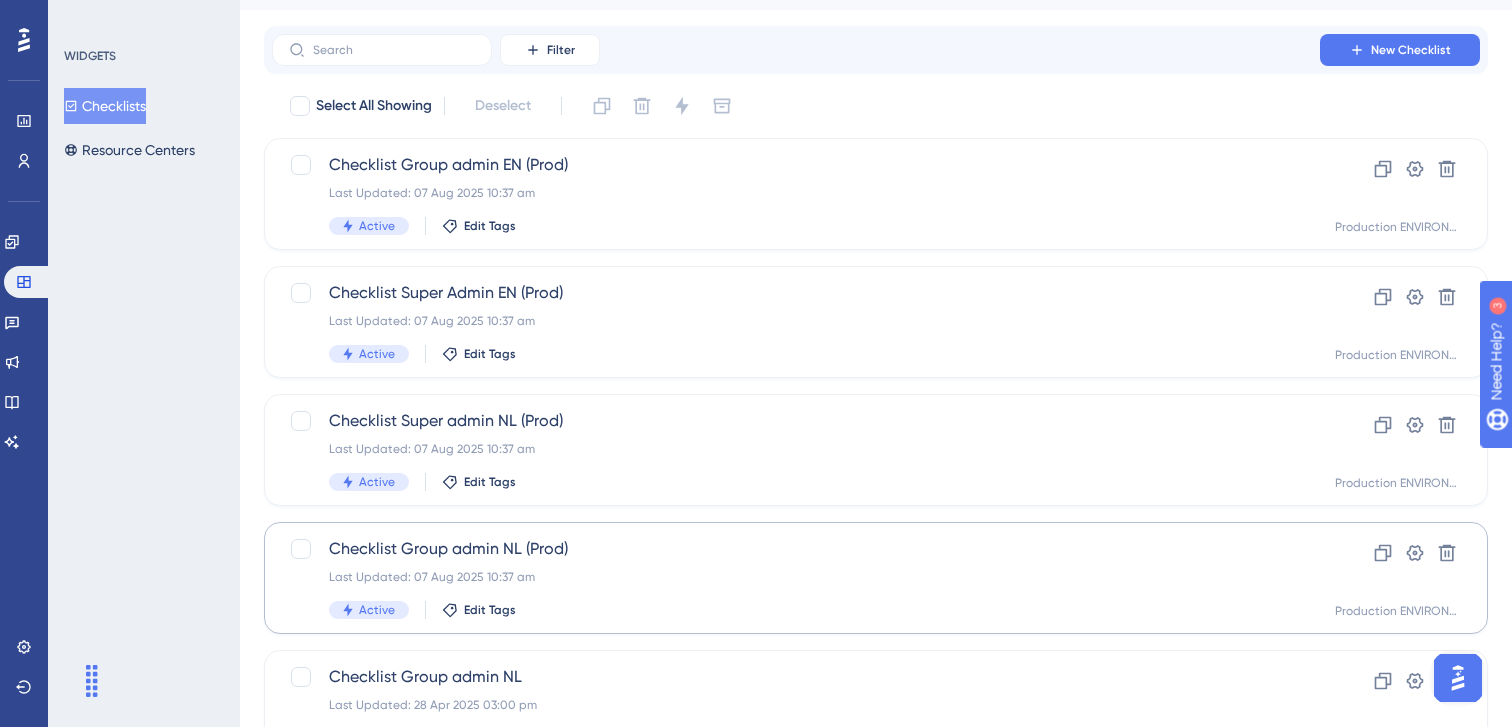 scroll, scrollTop: 0, scrollLeft: 0, axis: both 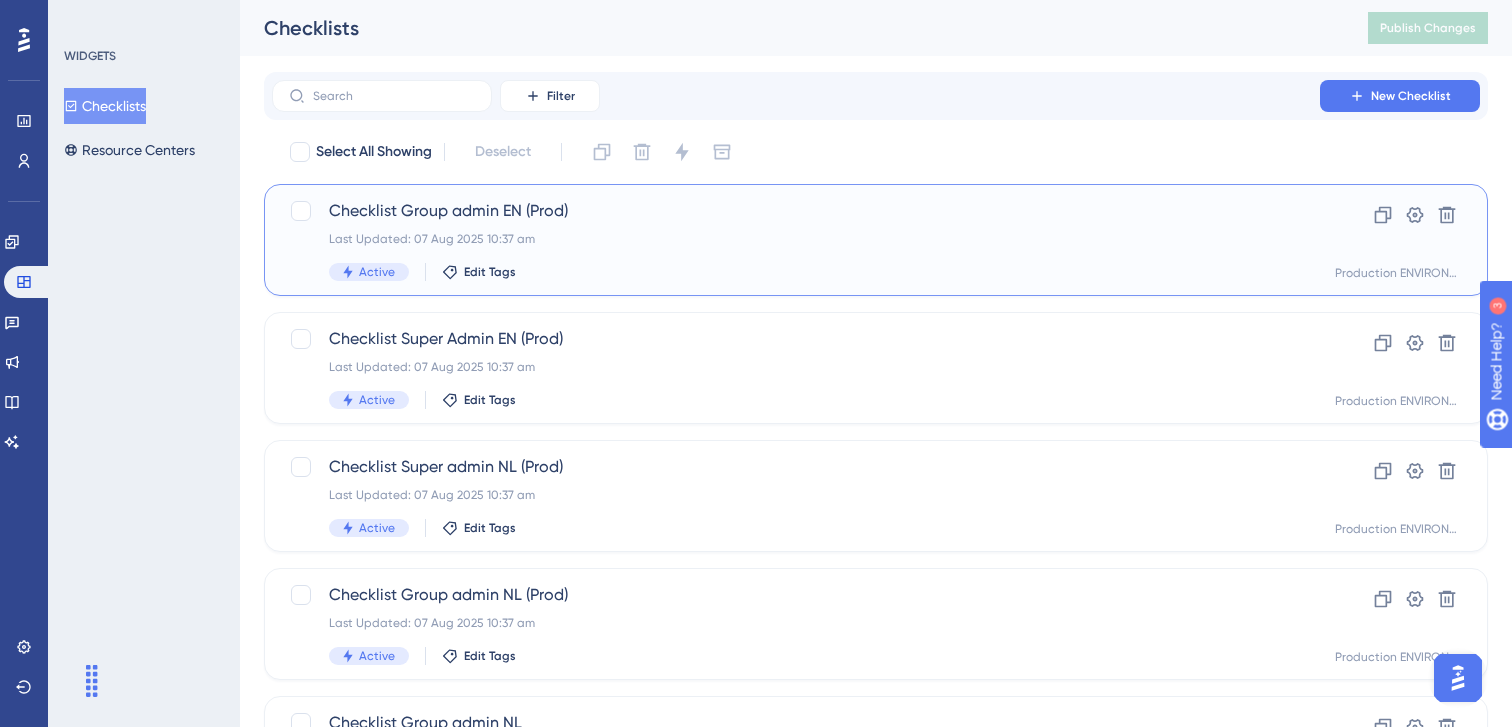 click on "Active Edit Tags" at bounding box center [796, 272] 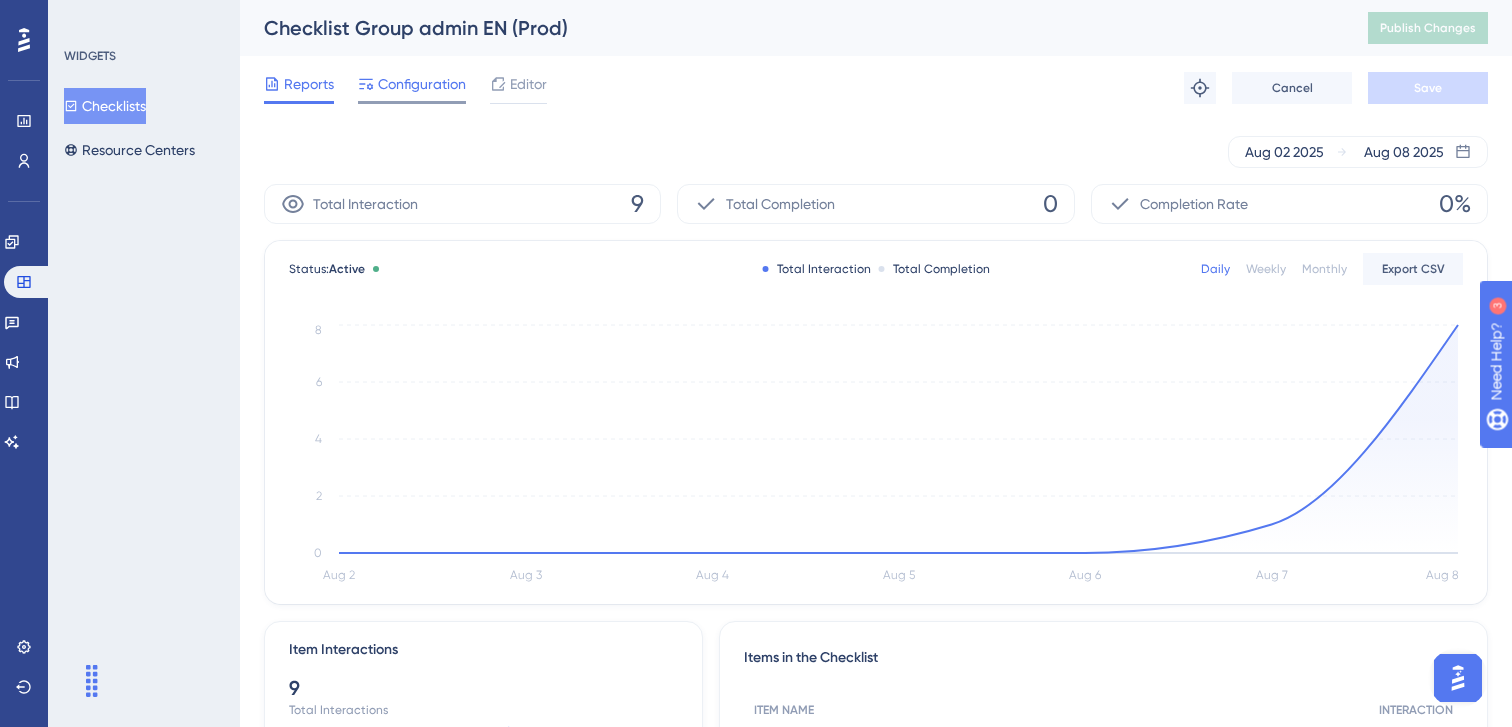 click on "Configuration" at bounding box center [422, 84] 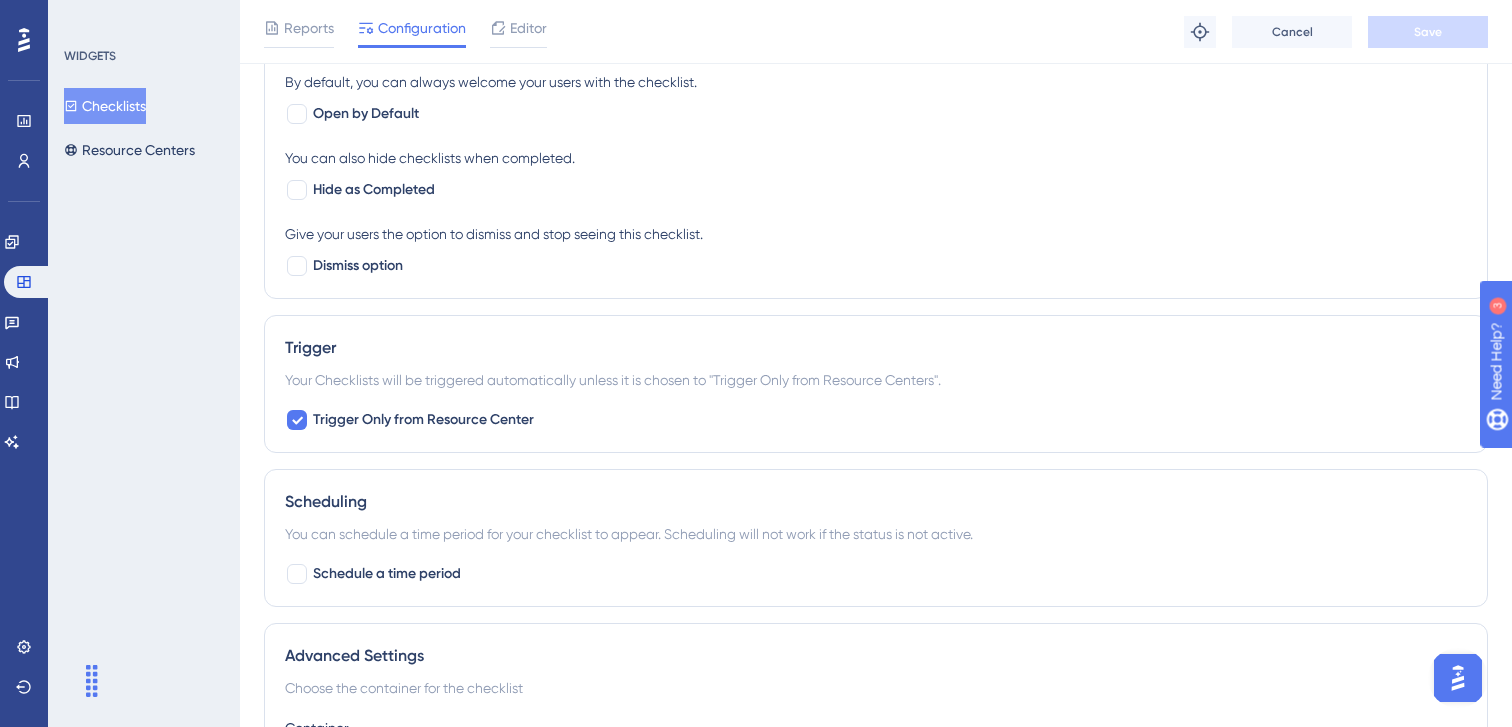 scroll, scrollTop: 1587, scrollLeft: 0, axis: vertical 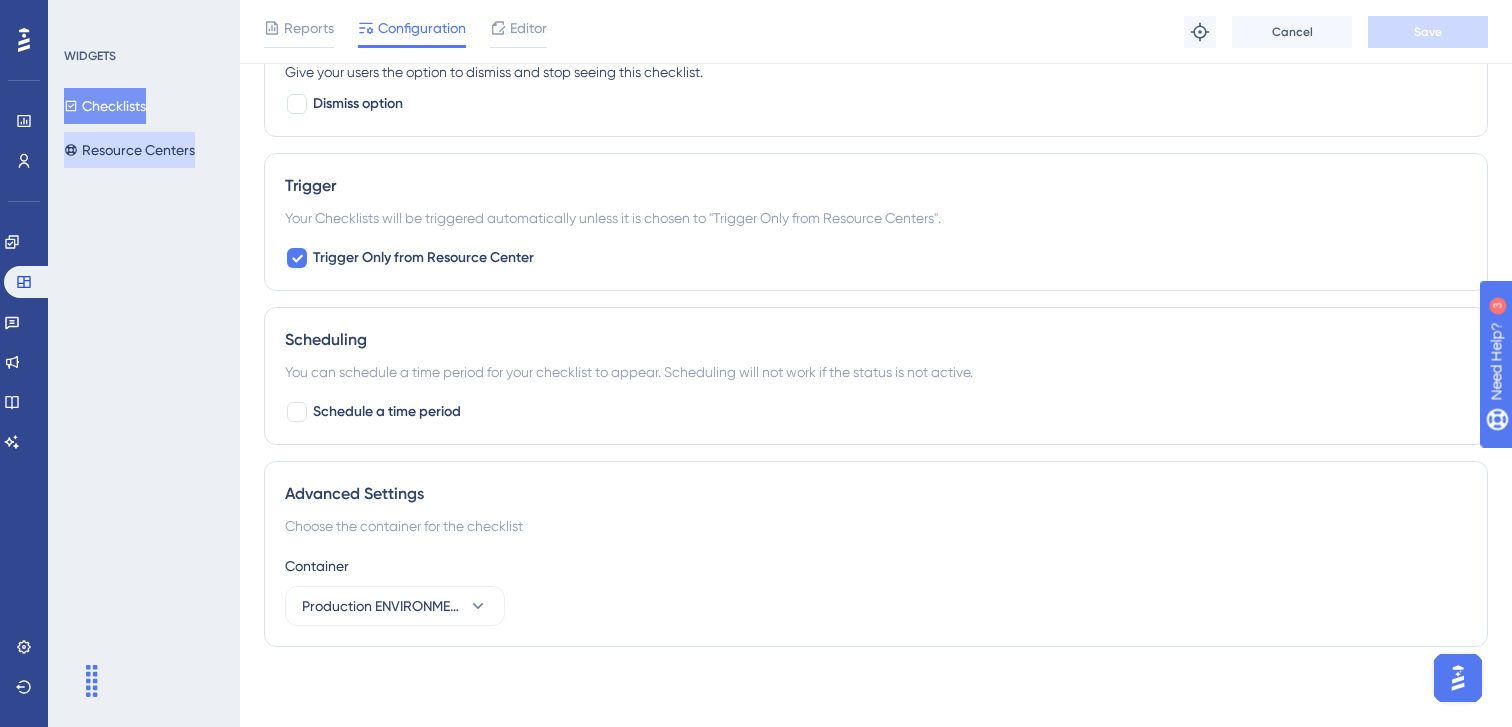 click on "Resource Centers" at bounding box center (129, 150) 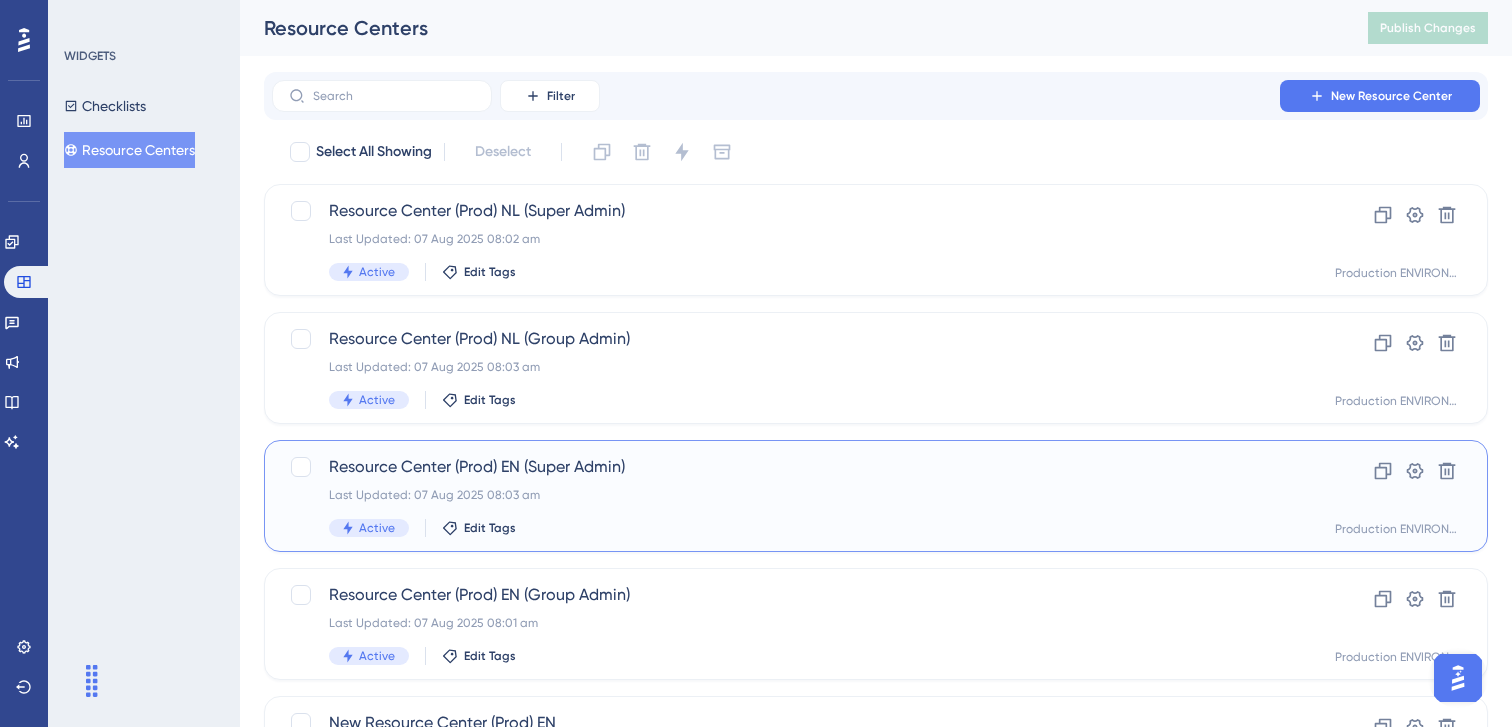 click on "Last Updated: 07 Aug 2025 08:03 am" at bounding box center [796, 495] 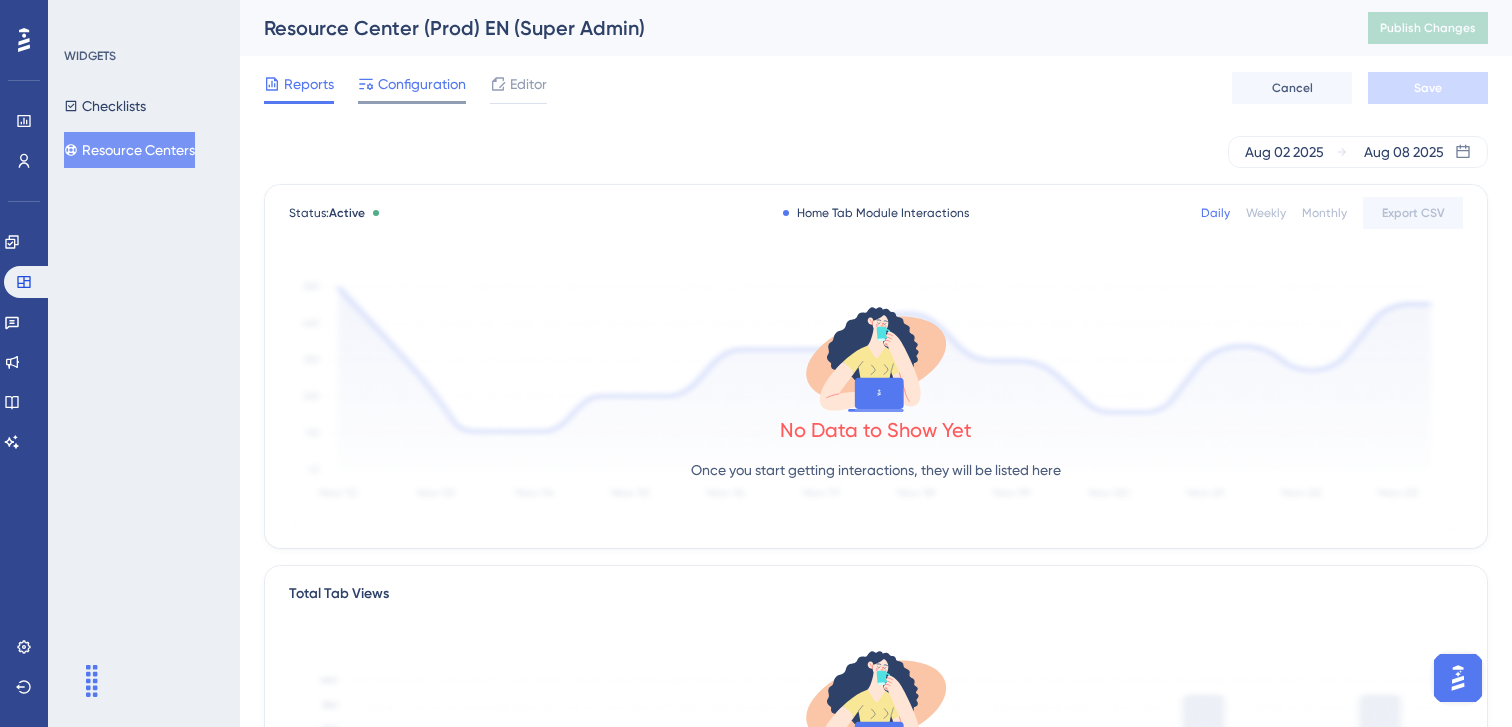 click on "Configuration" at bounding box center (422, 84) 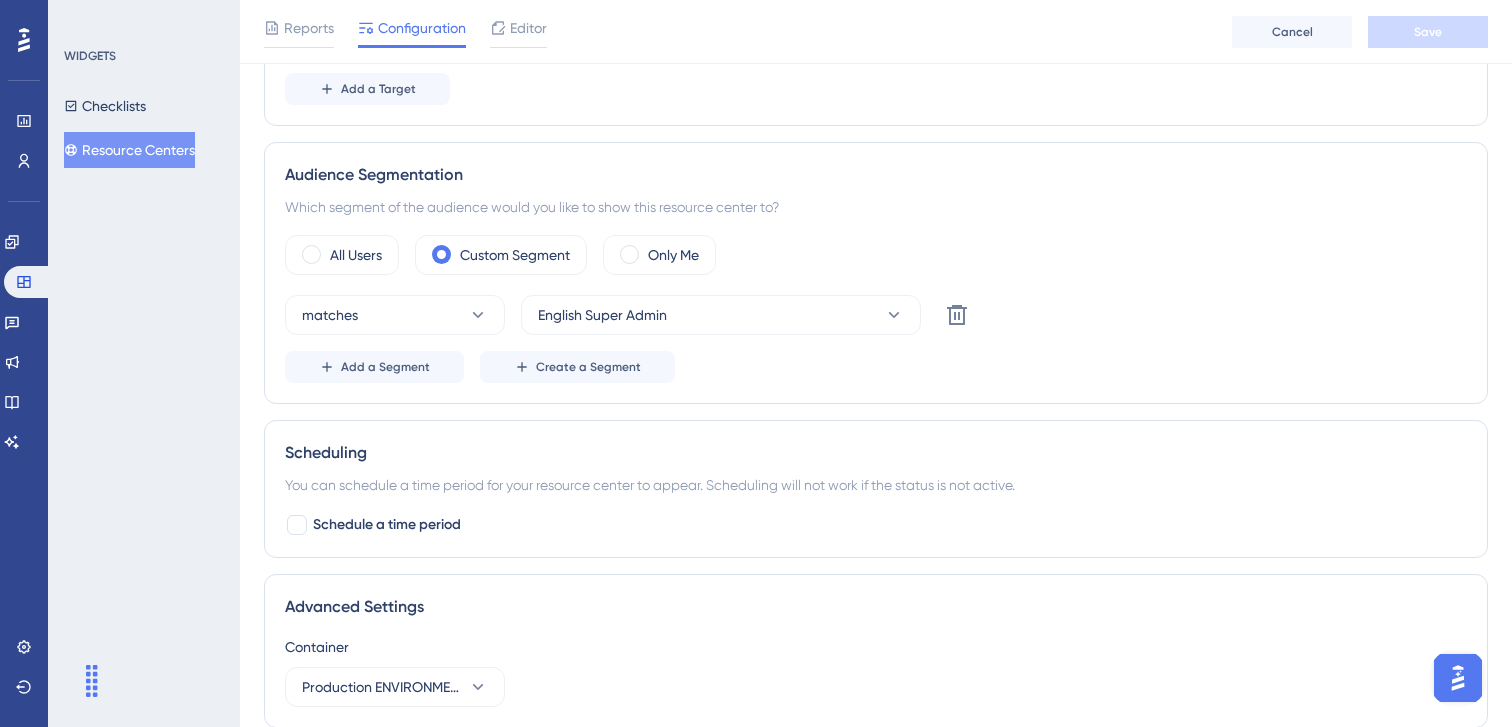 scroll, scrollTop: 1191, scrollLeft: 0, axis: vertical 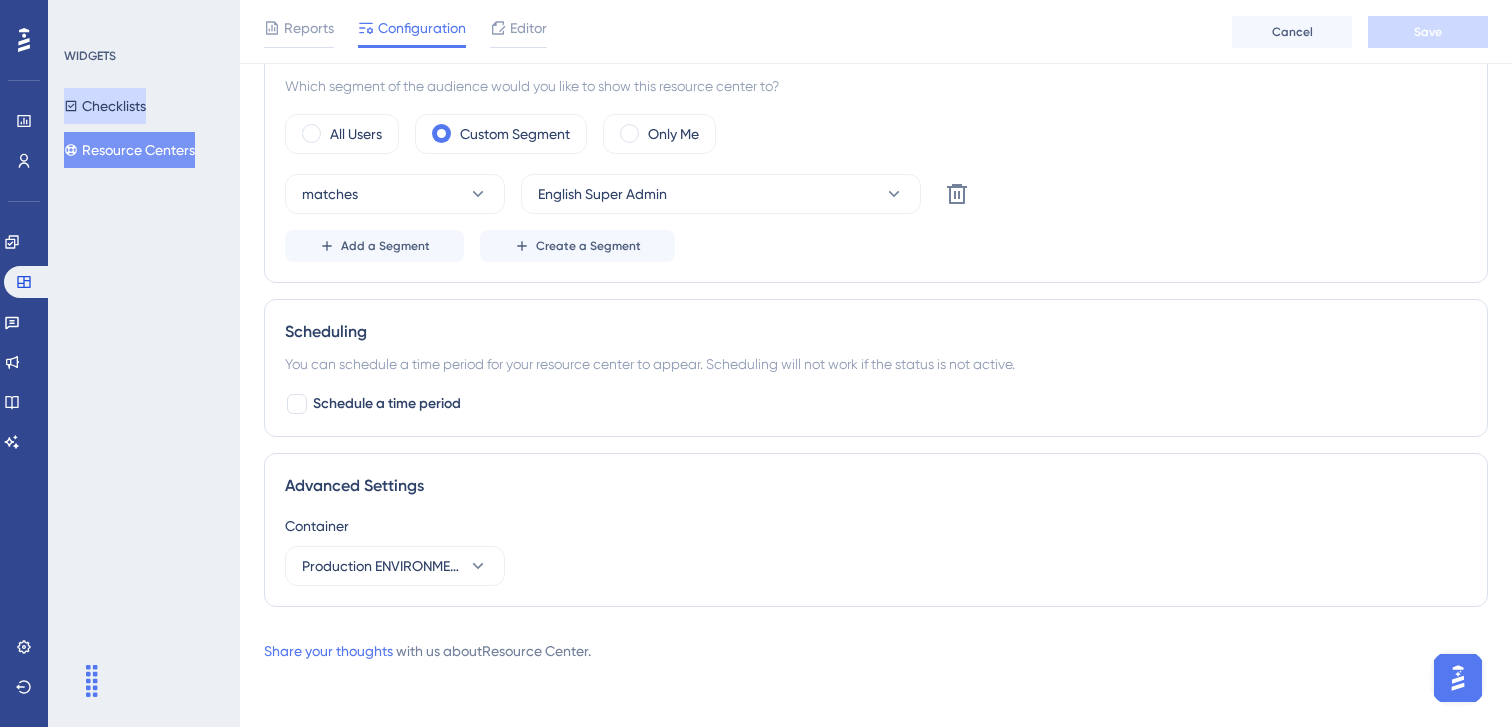 click on "Checklists" at bounding box center [105, 106] 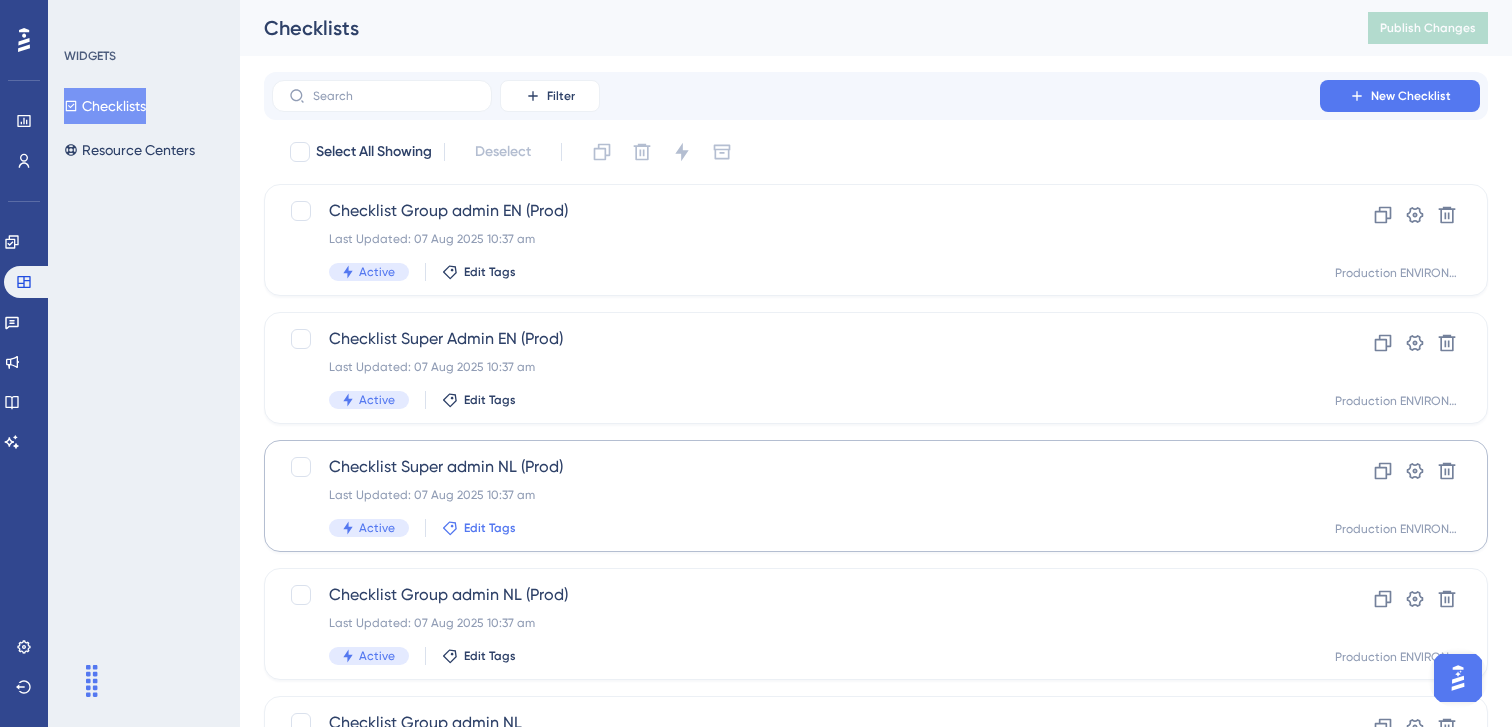 scroll, scrollTop: 0, scrollLeft: 0, axis: both 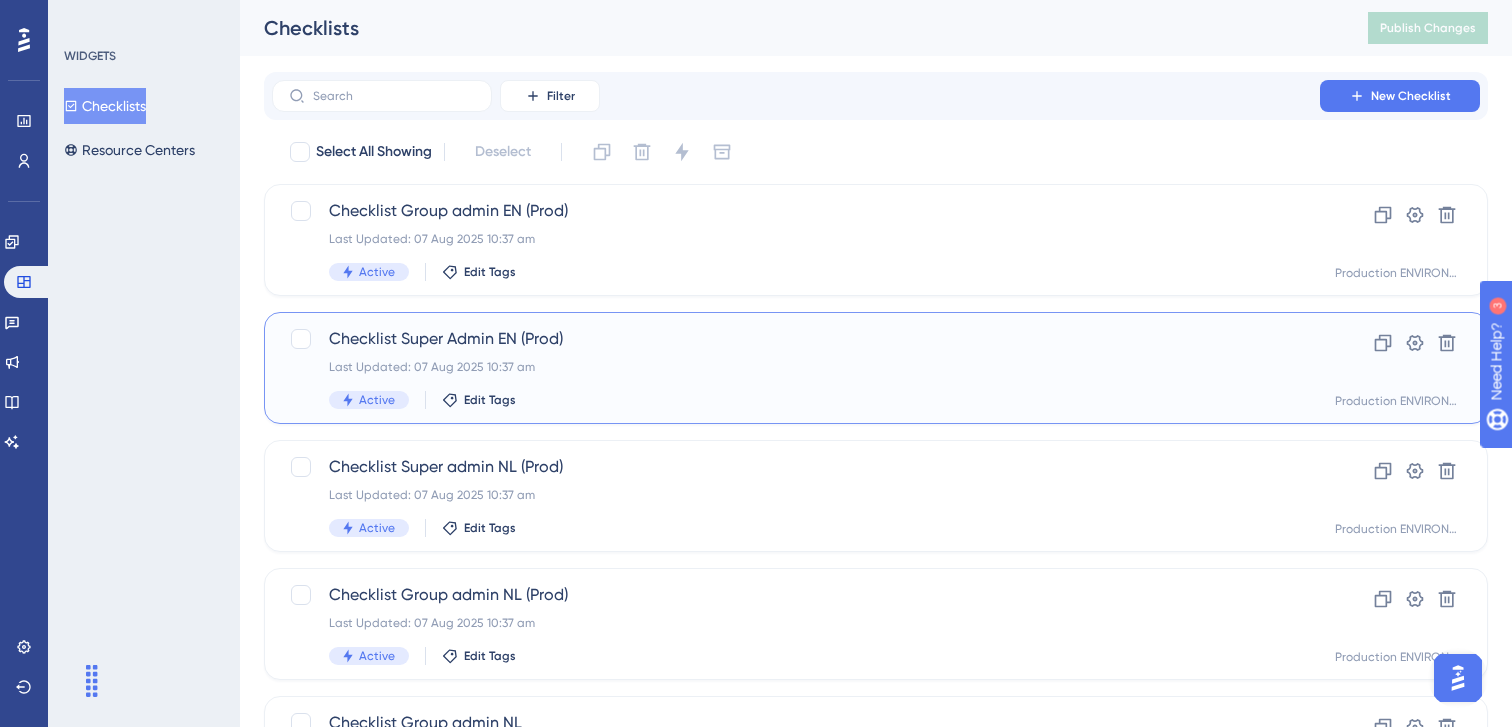 click on "Active Edit Tags" at bounding box center [796, 400] 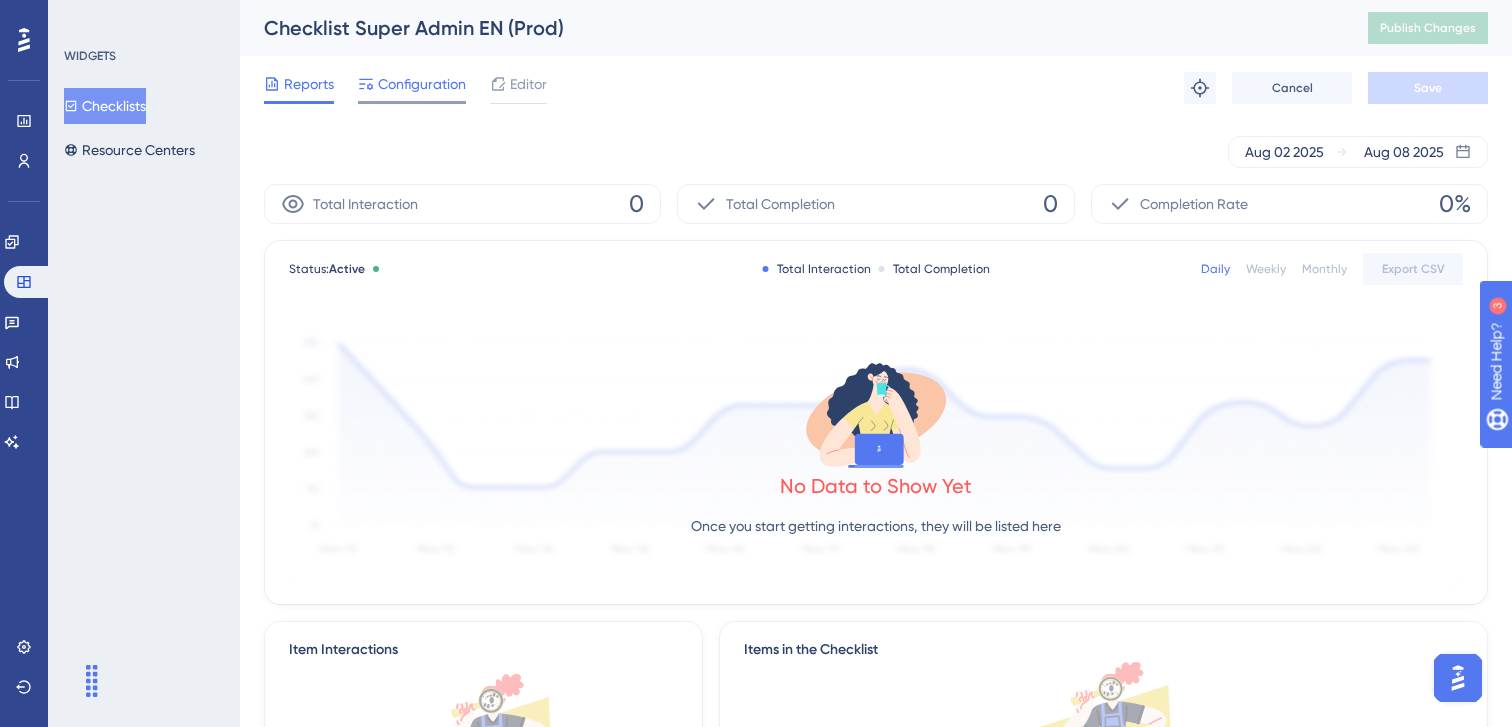 click on "Configuration" at bounding box center (412, 88) 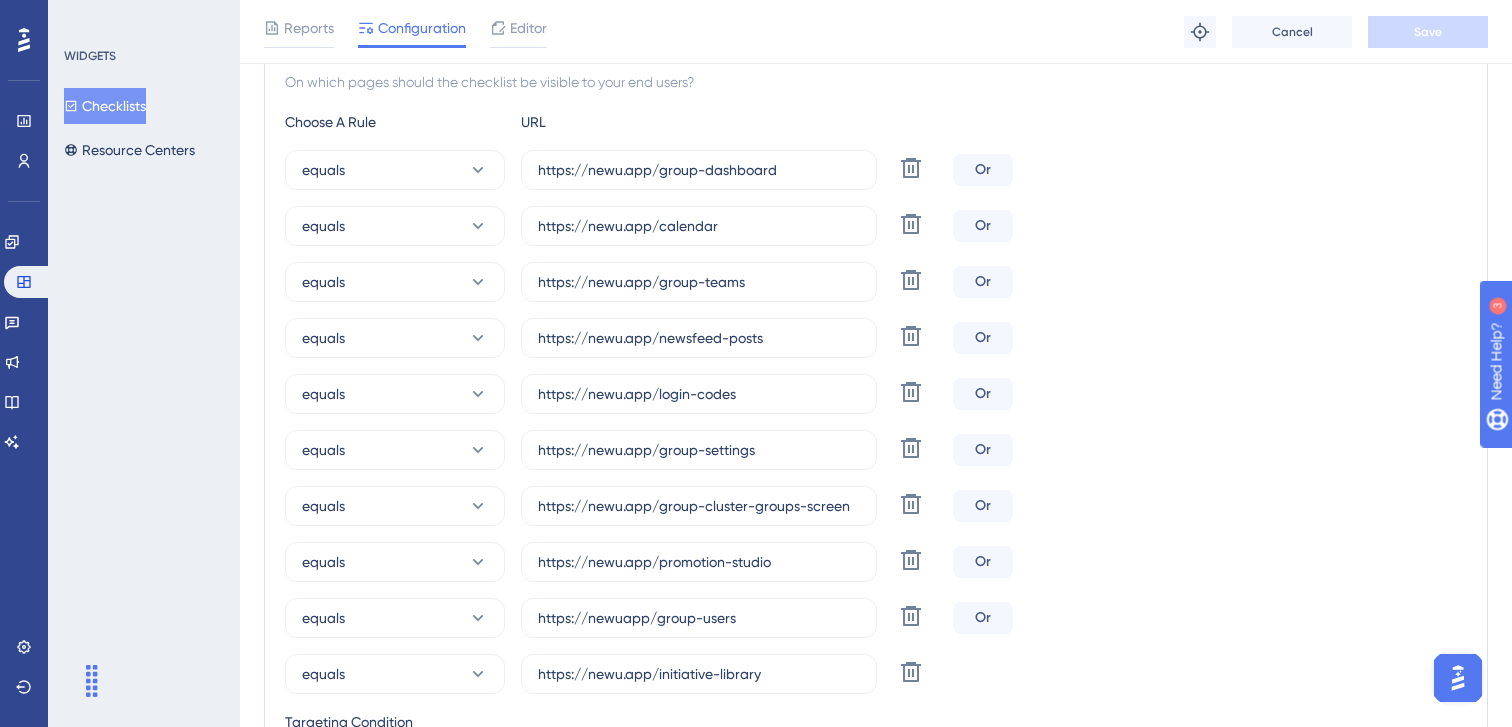 scroll, scrollTop: 0, scrollLeft: 0, axis: both 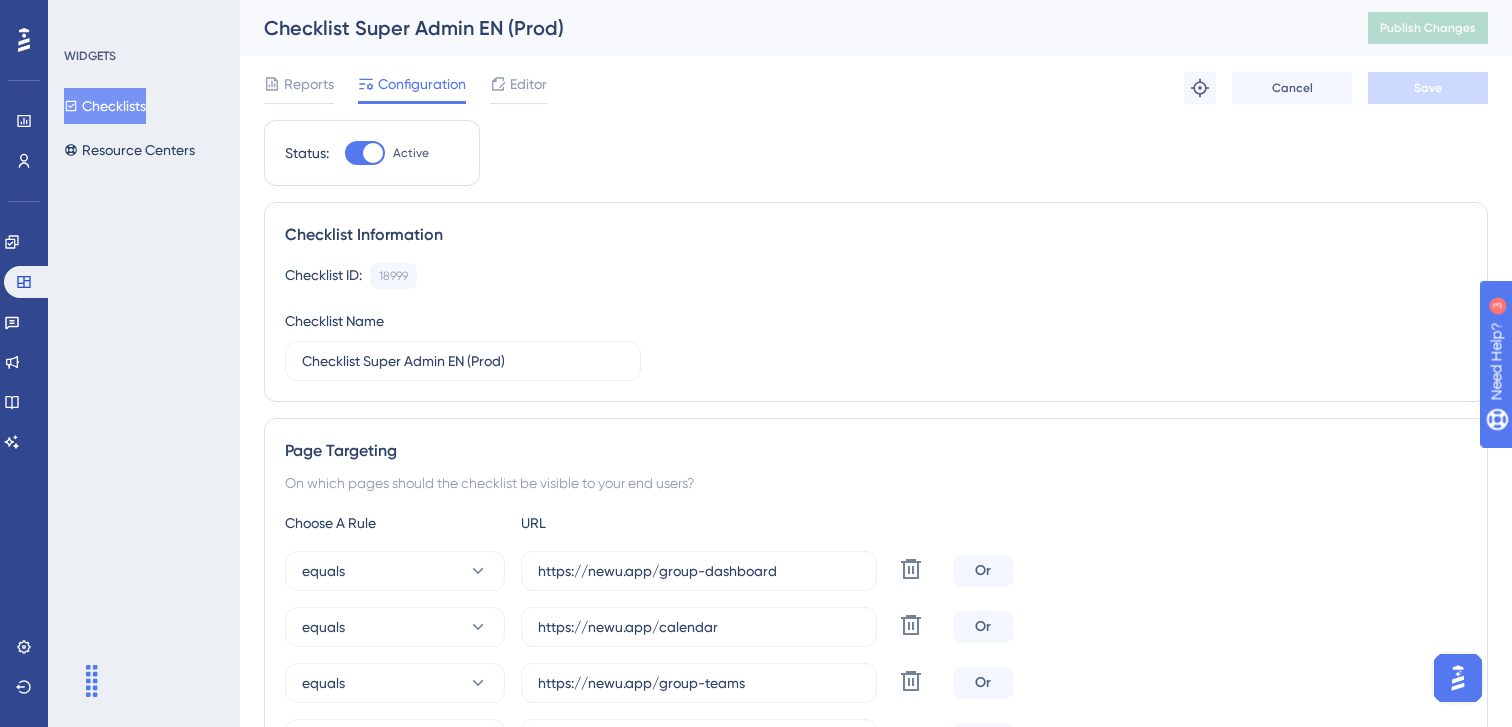 click on "WIDGETS Checklists Resource Centers" at bounding box center [144, 363] 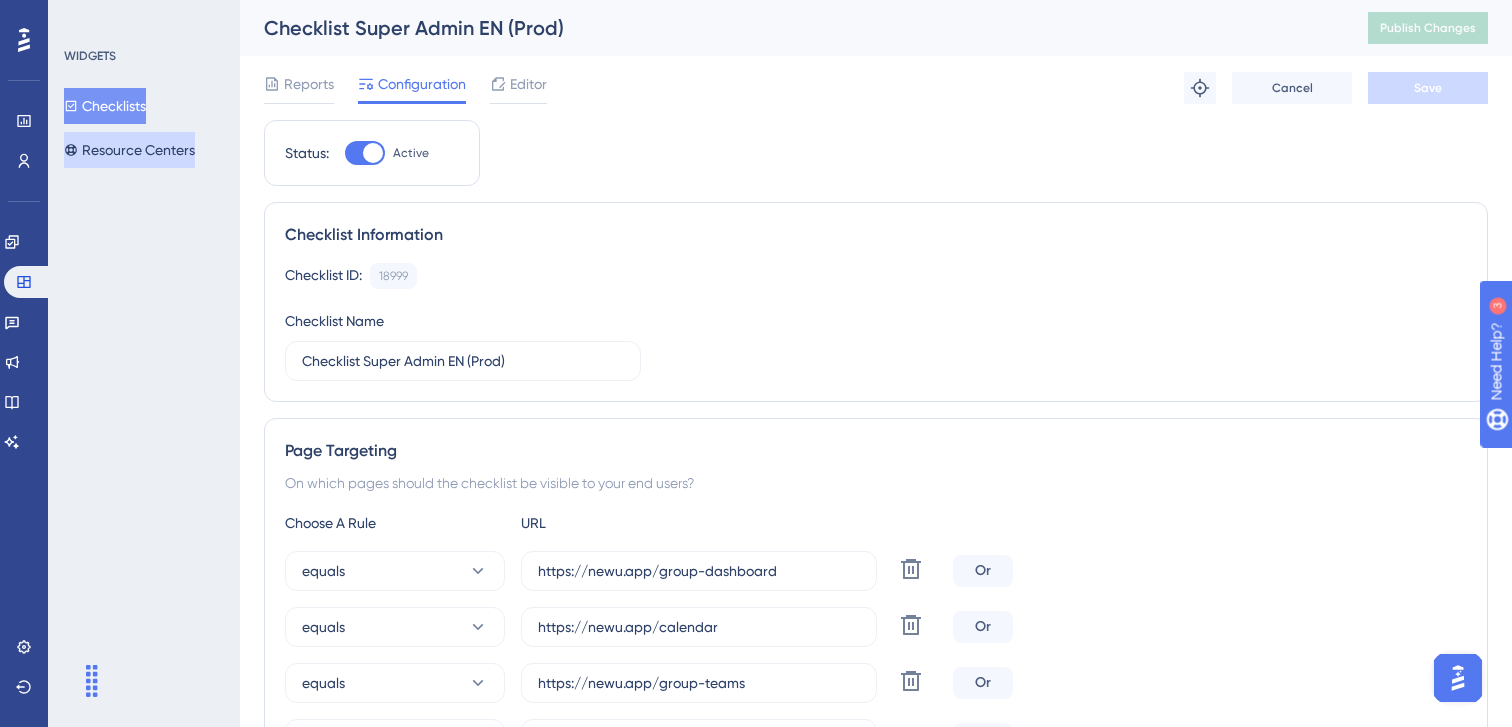 click on "Resource Centers" at bounding box center (129, 150) 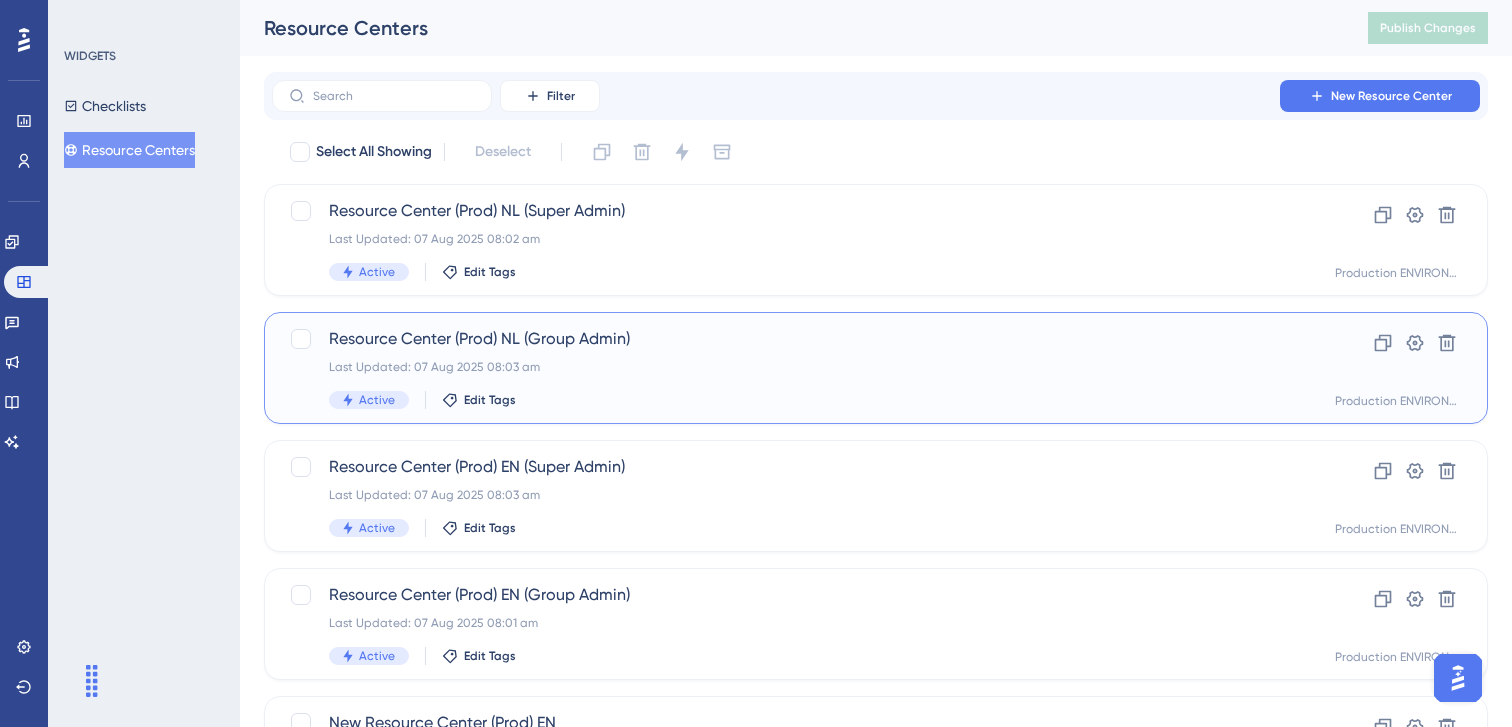 click on "Resource Center (Prod) NL (Group Admin) Last Updated: 07 [MONTH] 2025 08:03 am Active Edit Tags" at bounding box center (796, 368) 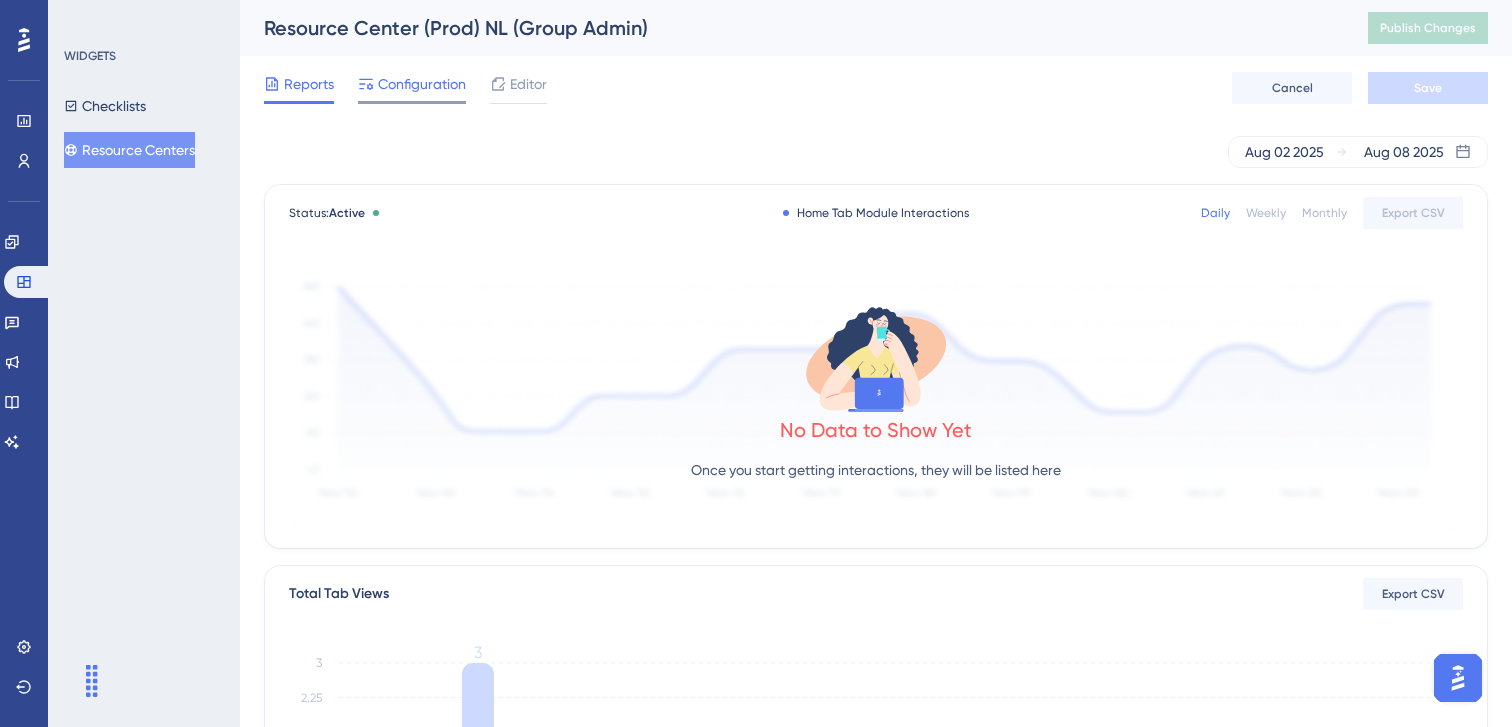click on "Configuration" at bounding box center (422, 84) 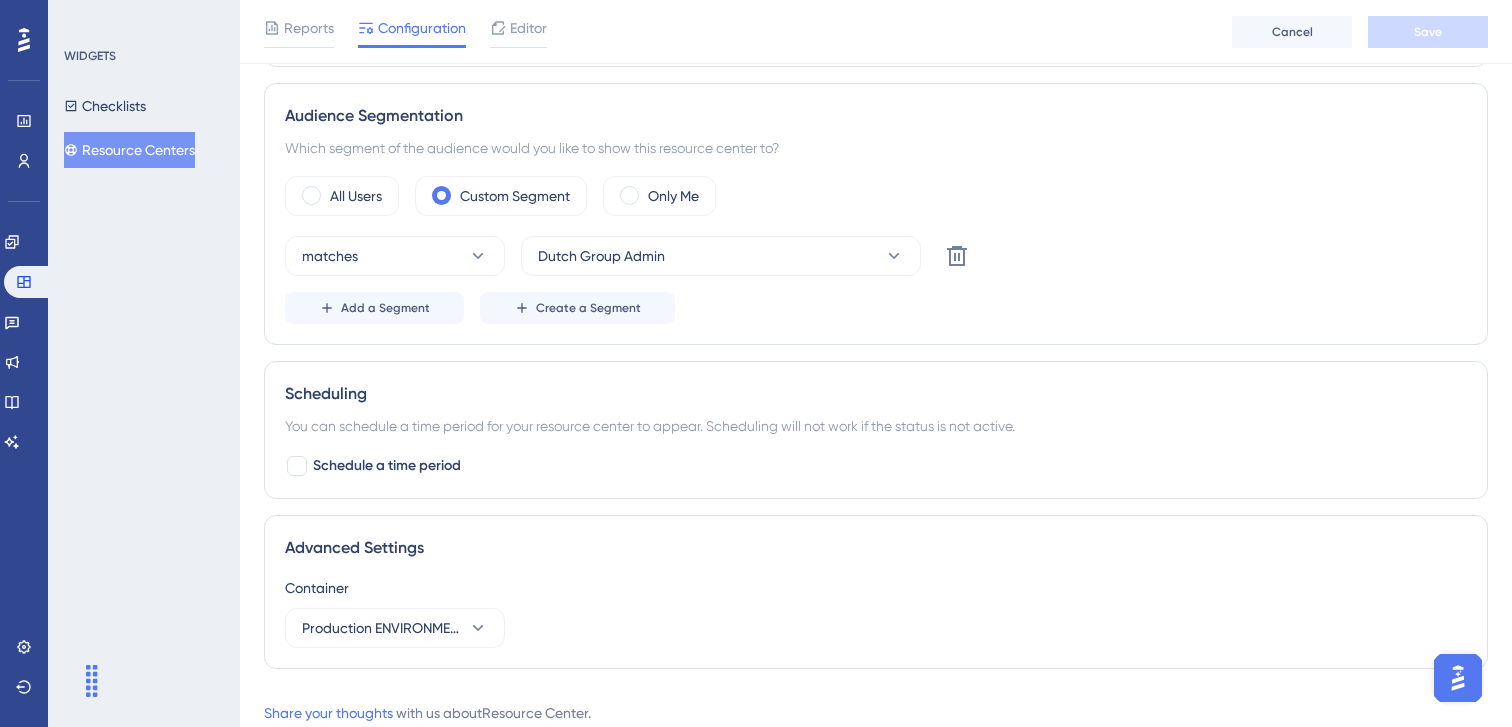 scroll, scrollTop: 1247, scrollLeft: 0, axis: vertical 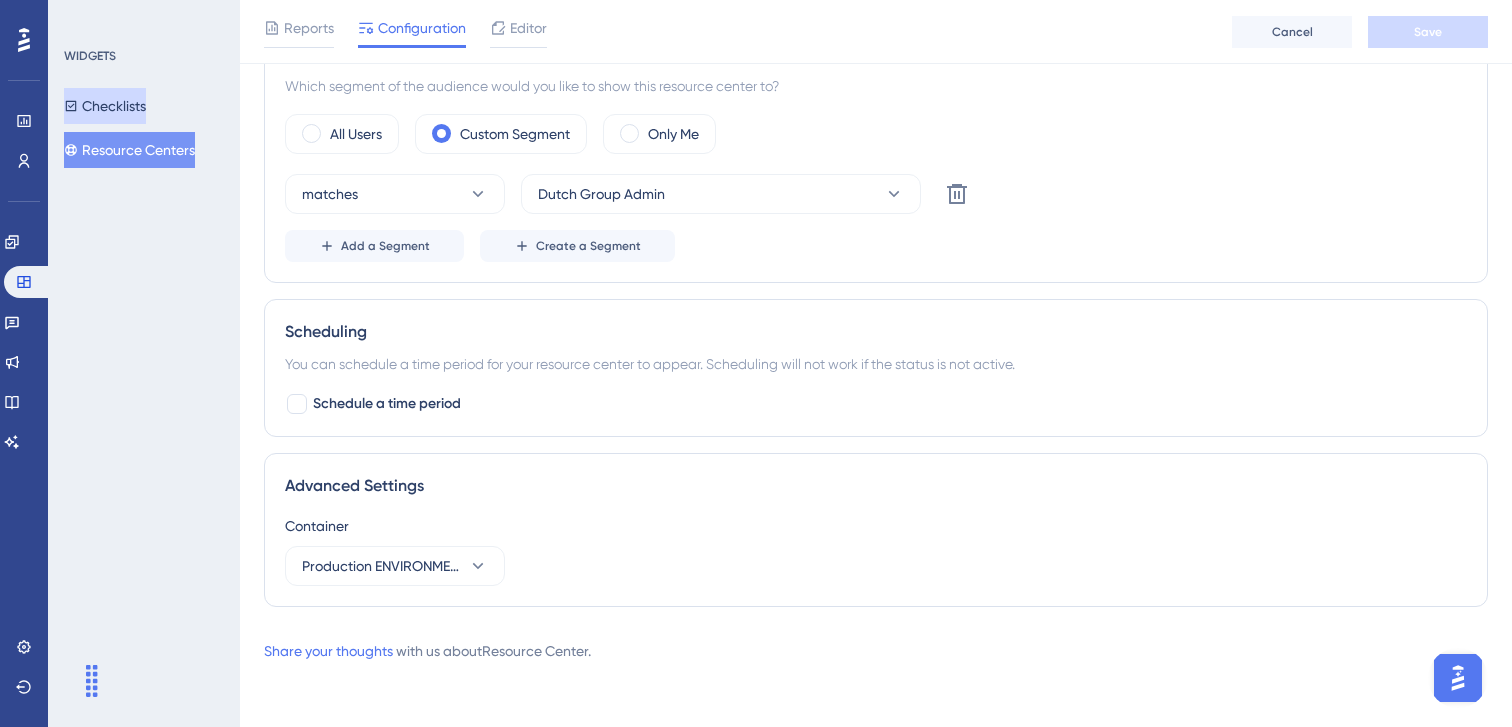 click on "Checklists" at bounding box center (105, 106) 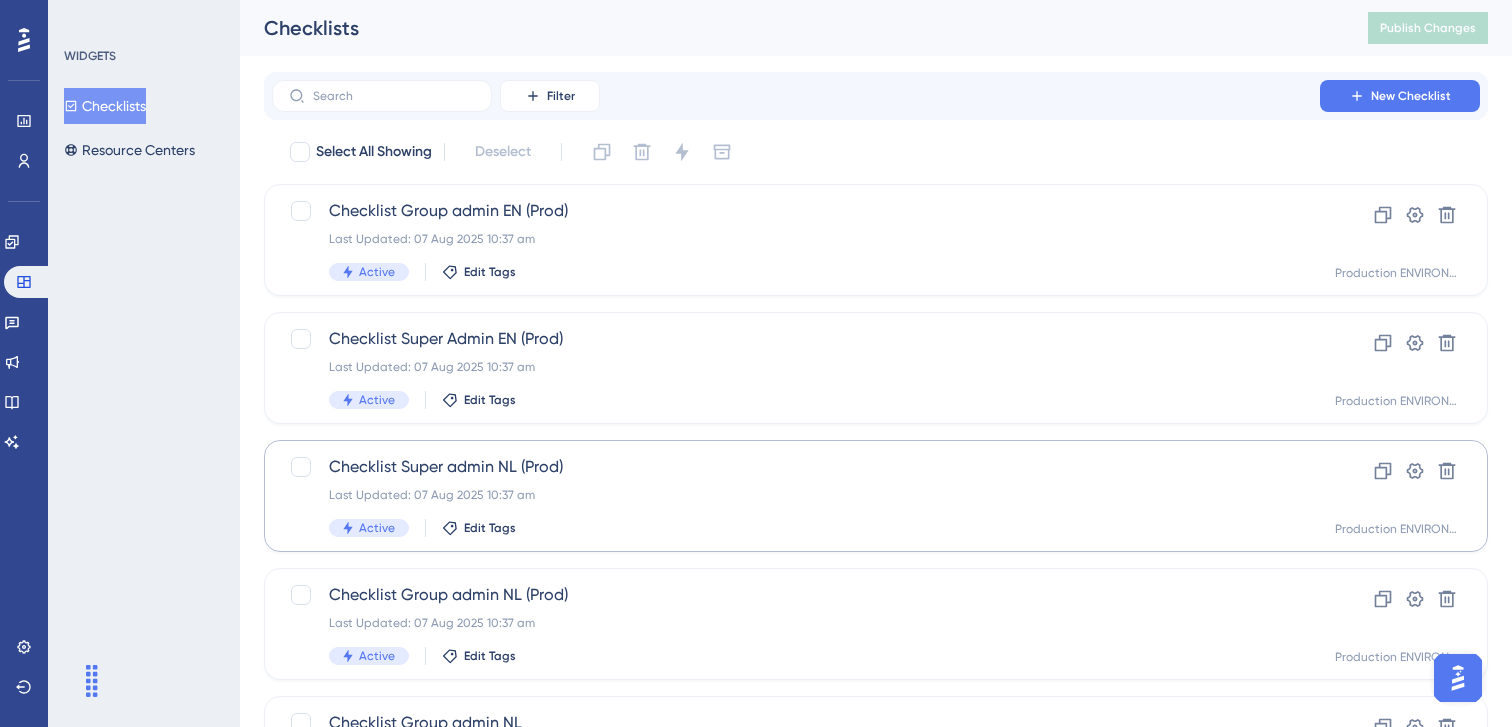 scroll, scrollTop: 0, scrollLeft: 0, axis: both 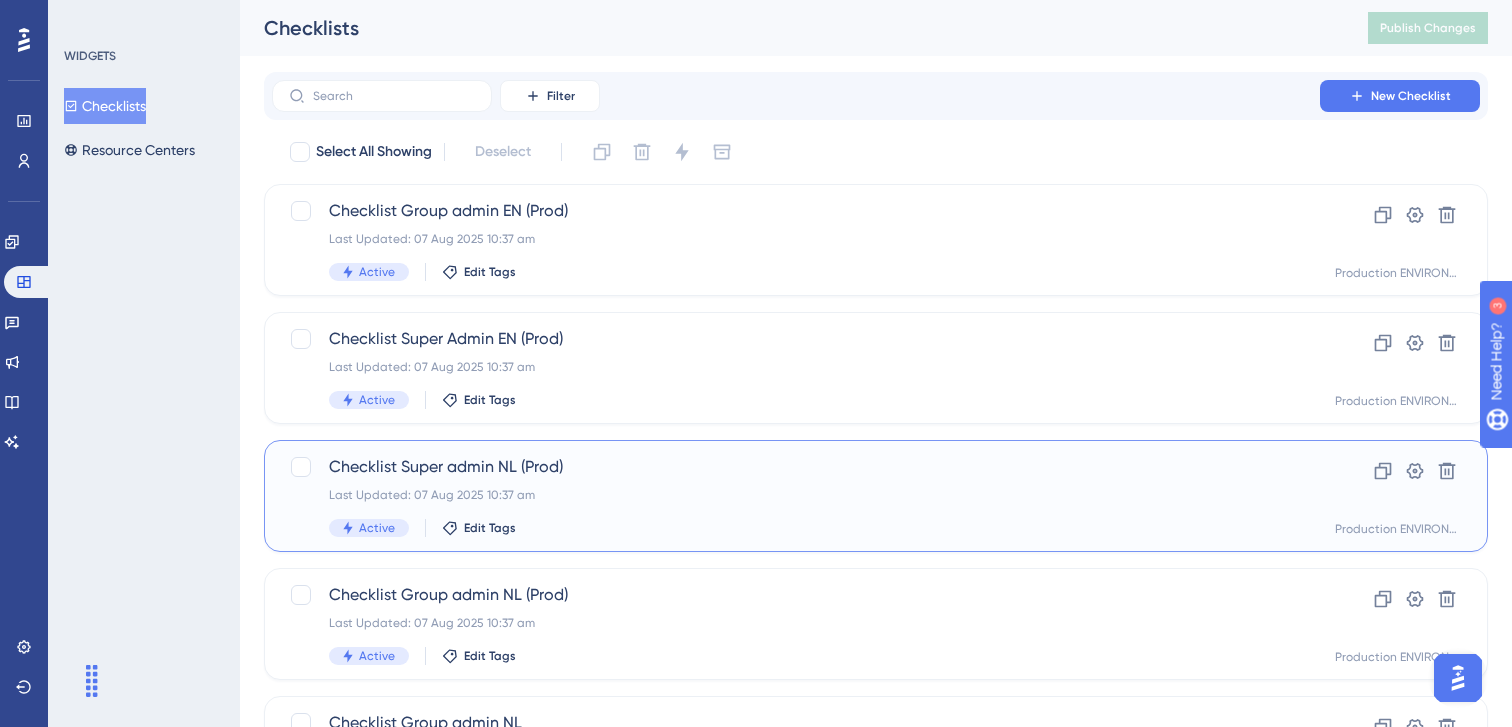 click on "Checklist Super admin NL (Prod) Last Updated: 07 [MONTH] 2025 10:37 am Active Edit Tags" at bounding box center (796, 496) 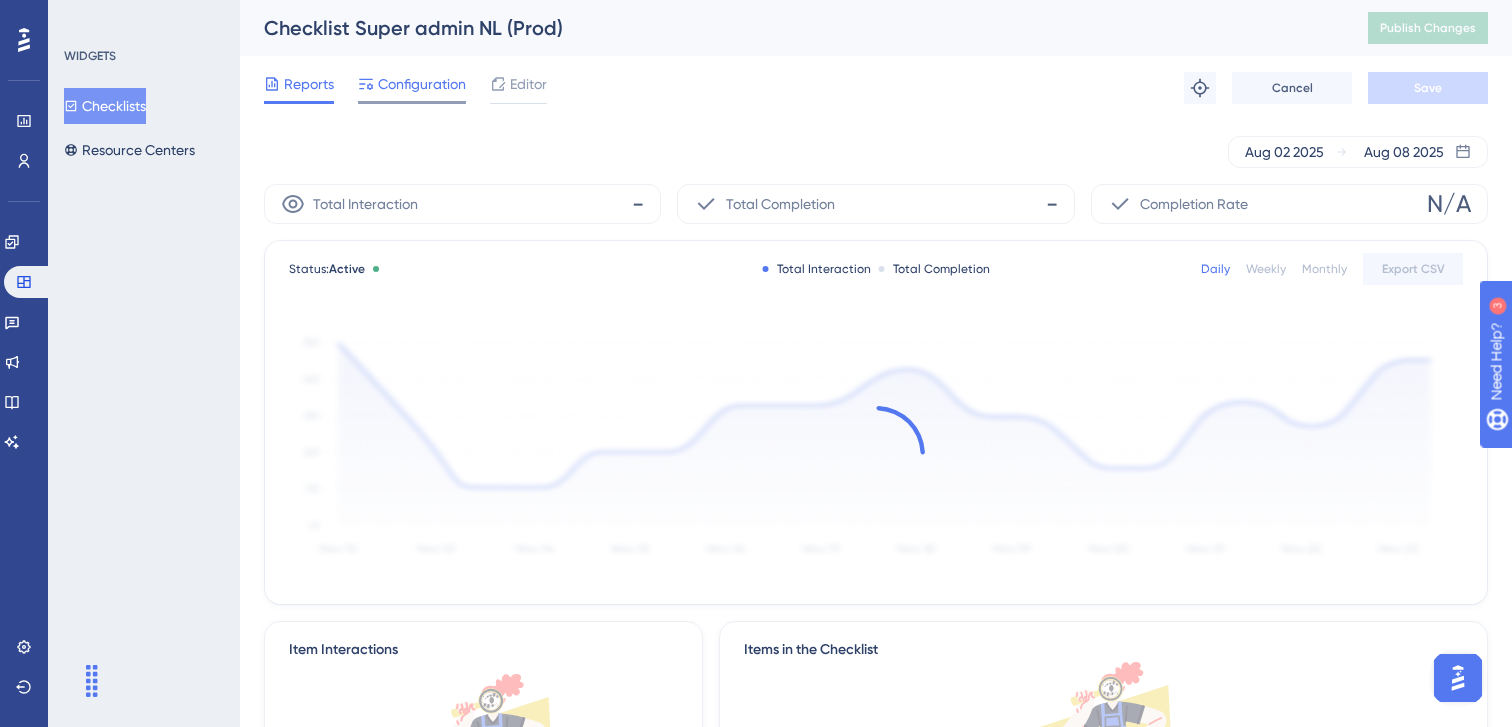 click on "Configuration" at bounding box center (422, 84) 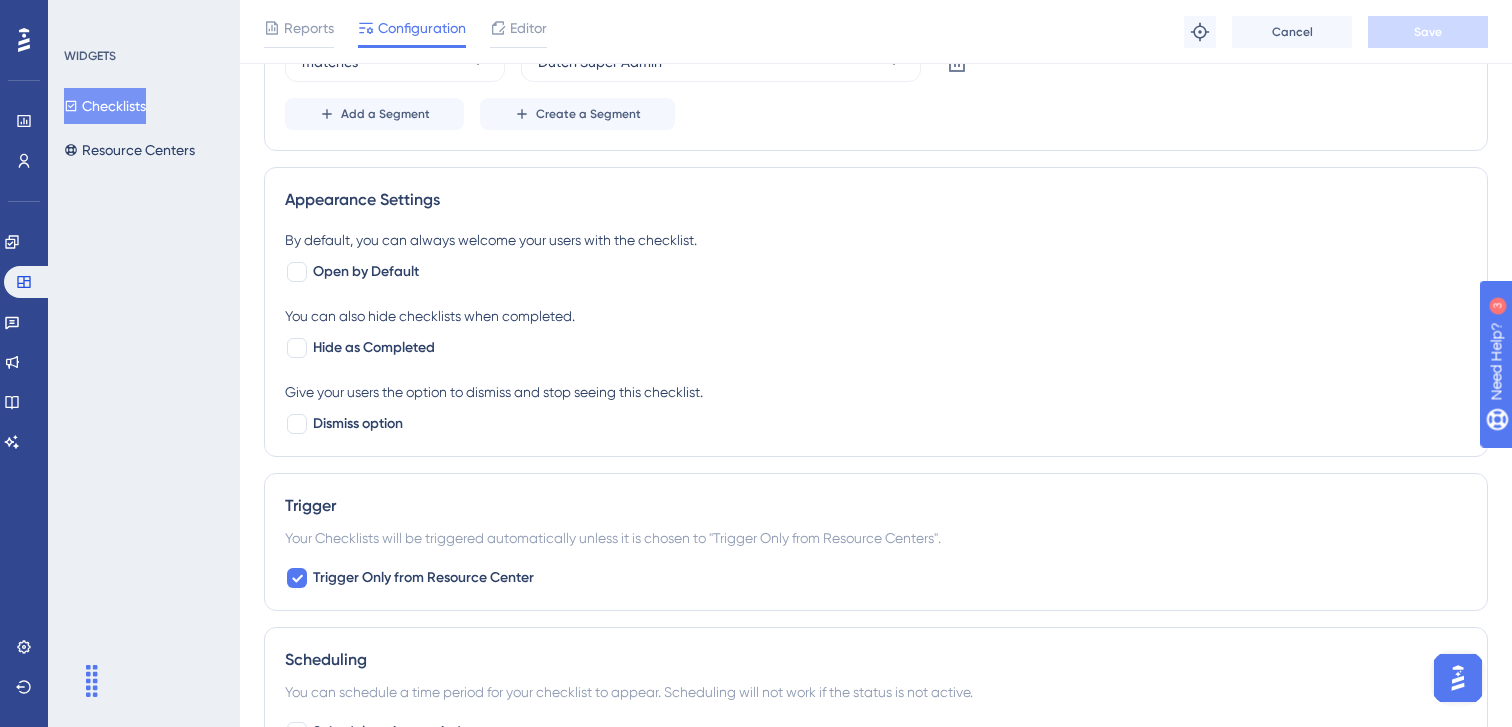 scroll, scrollTop: 1699, scrollLeft: 0, axis: vertical 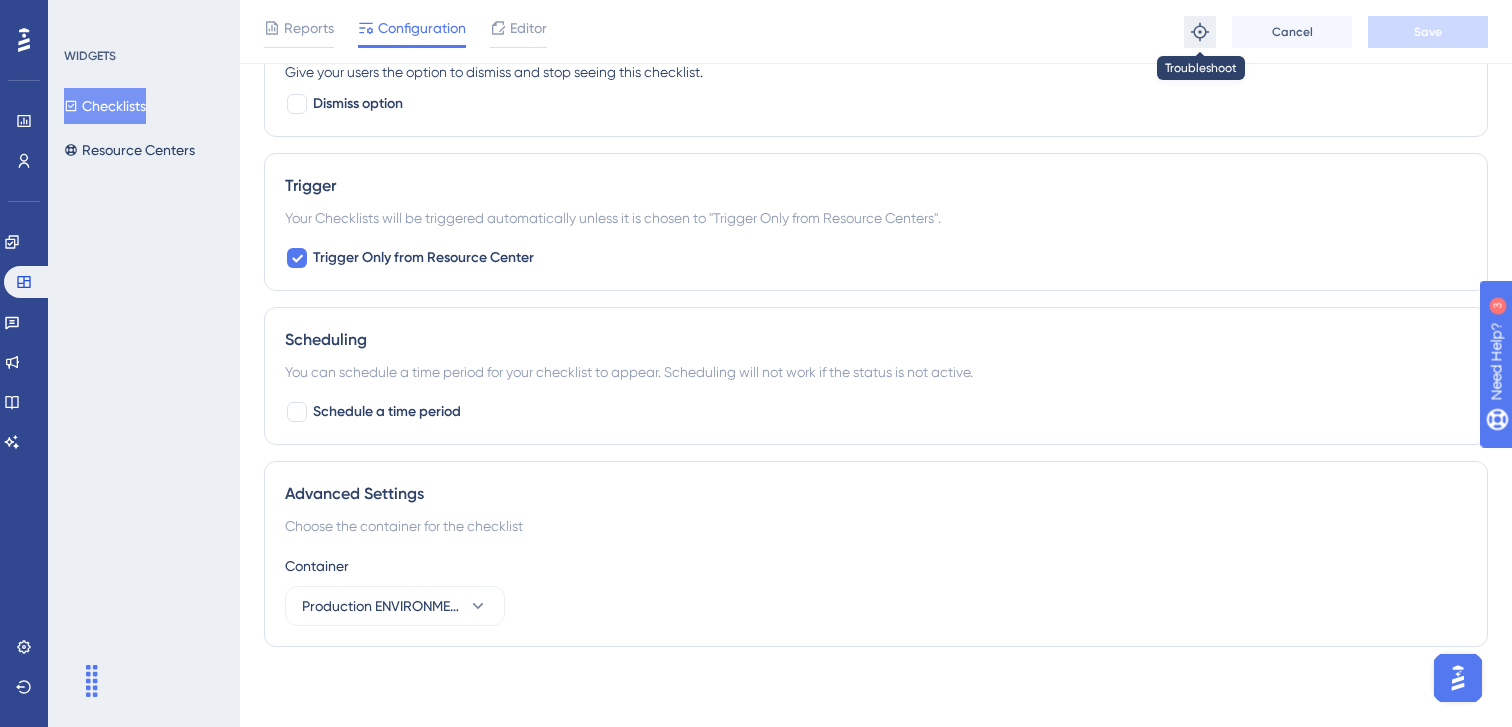 click 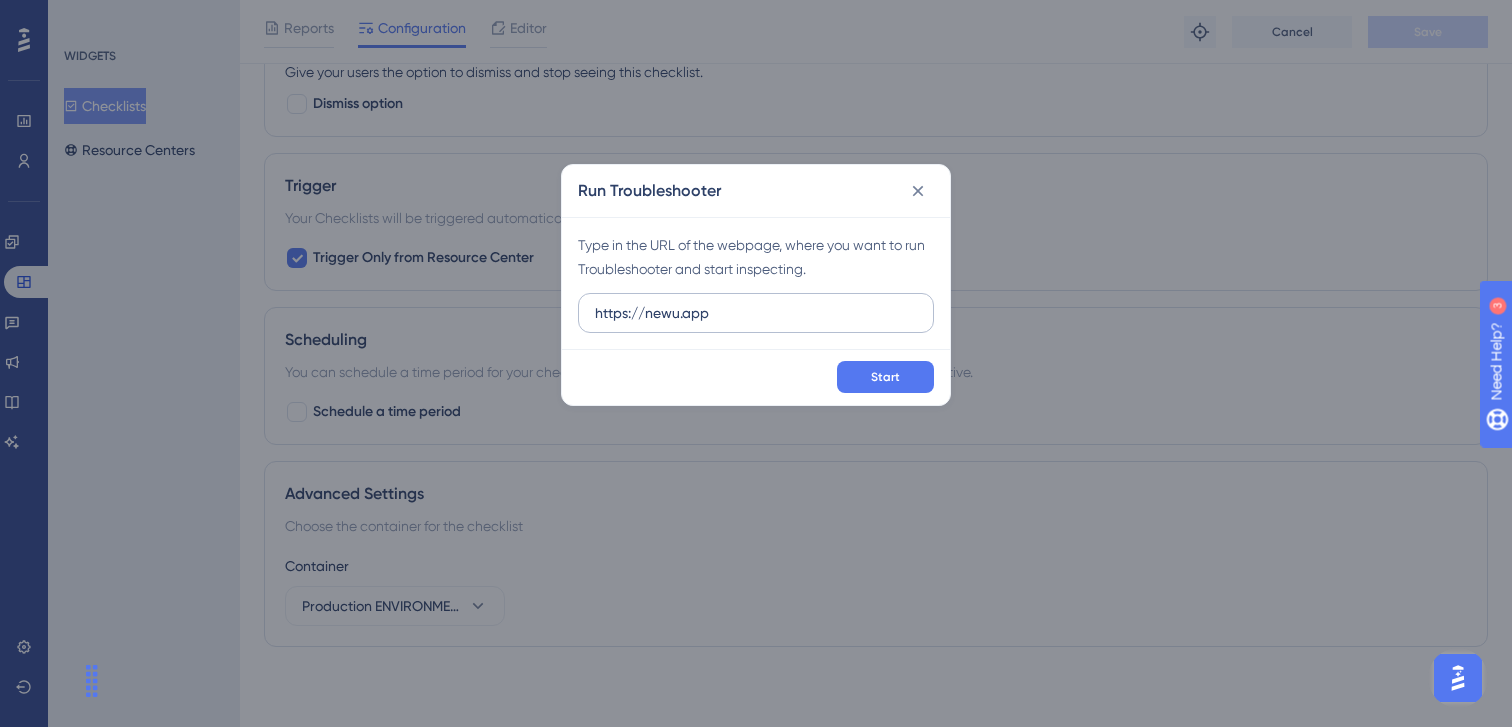 type on "https://newu.app" 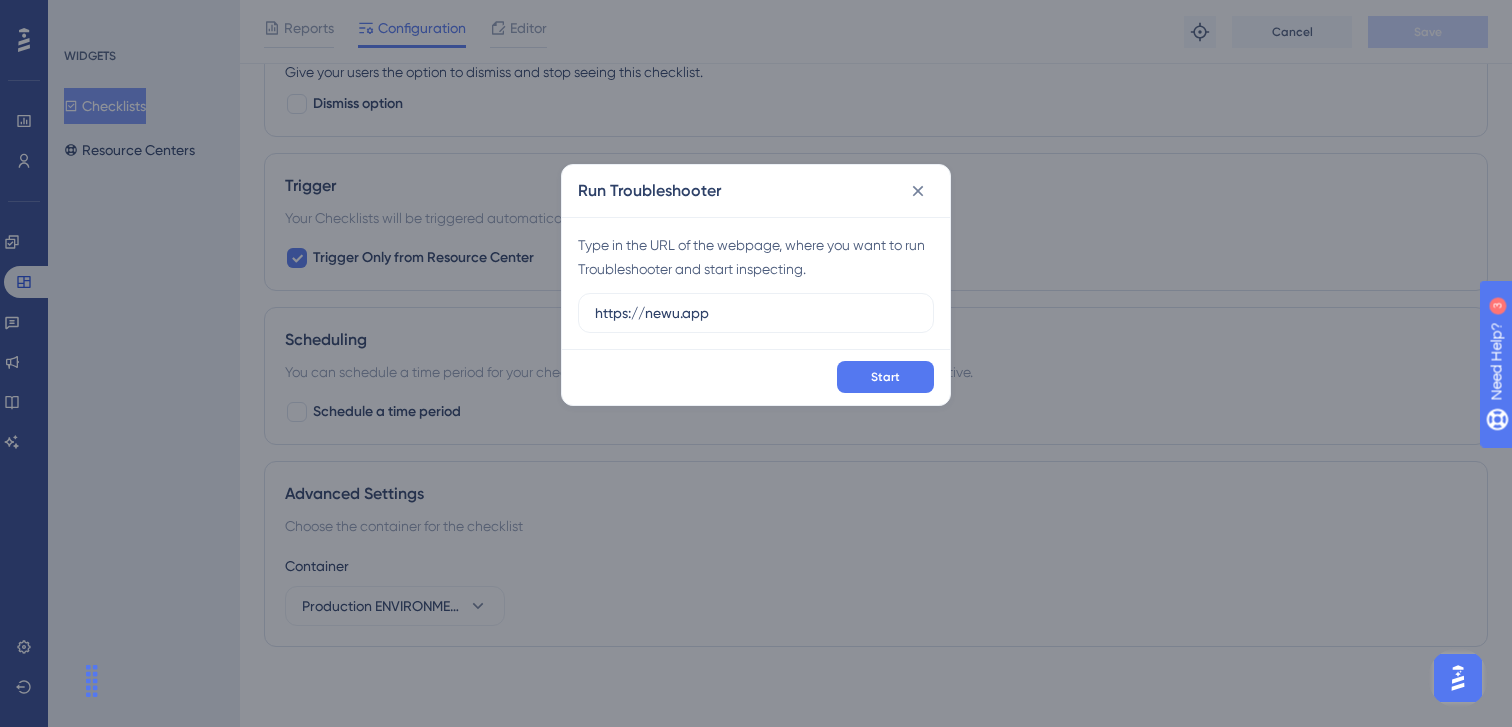 click on "Run Troubleshooter" at bounding box center (756, 191) 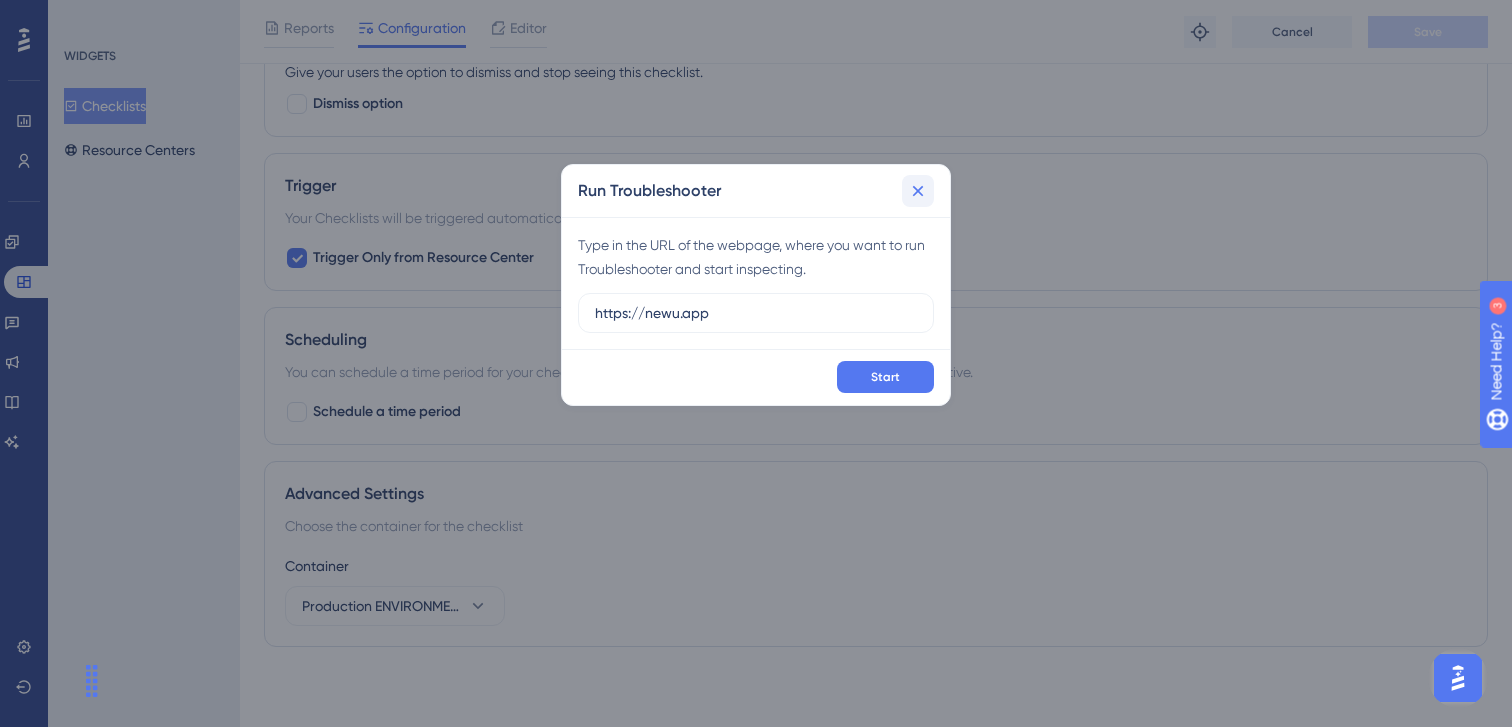 click 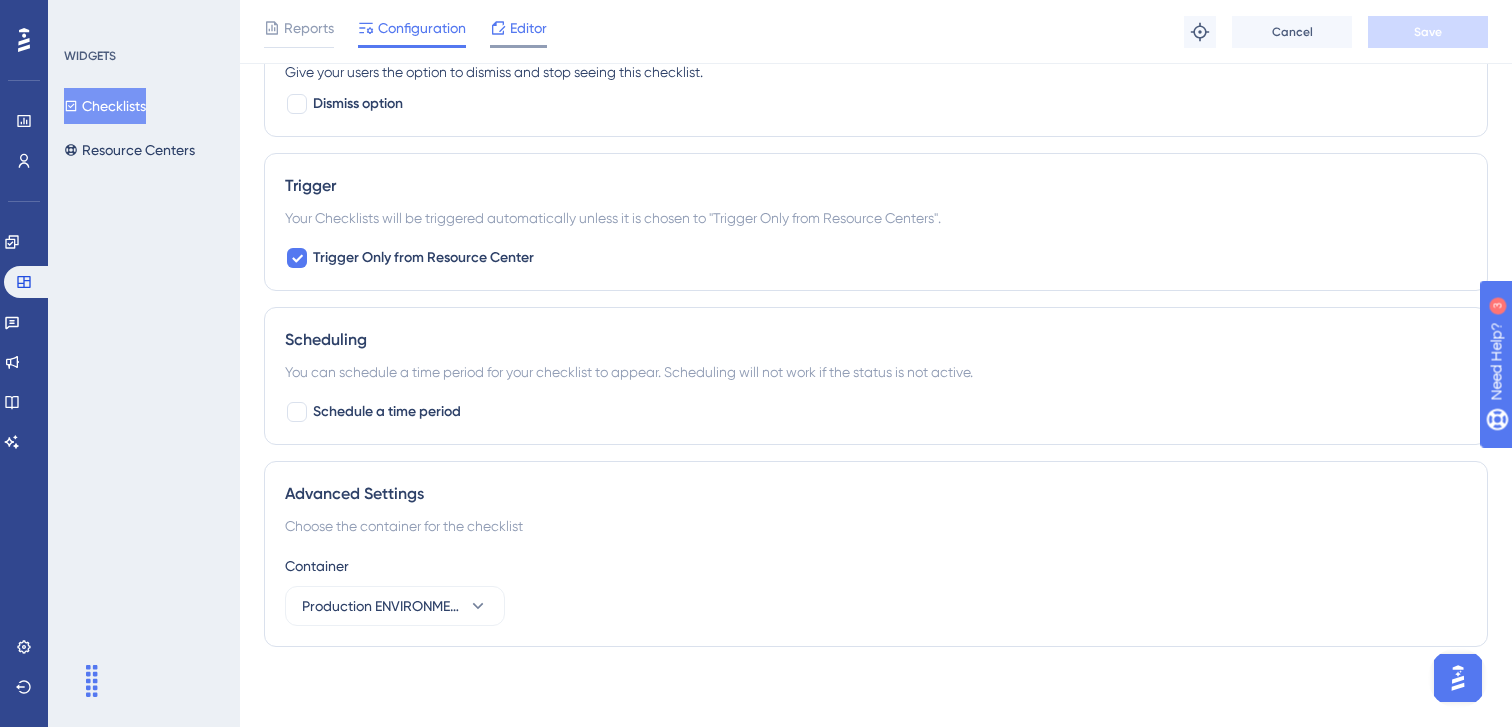 click on "Editor" at bounding box center (528, 28) 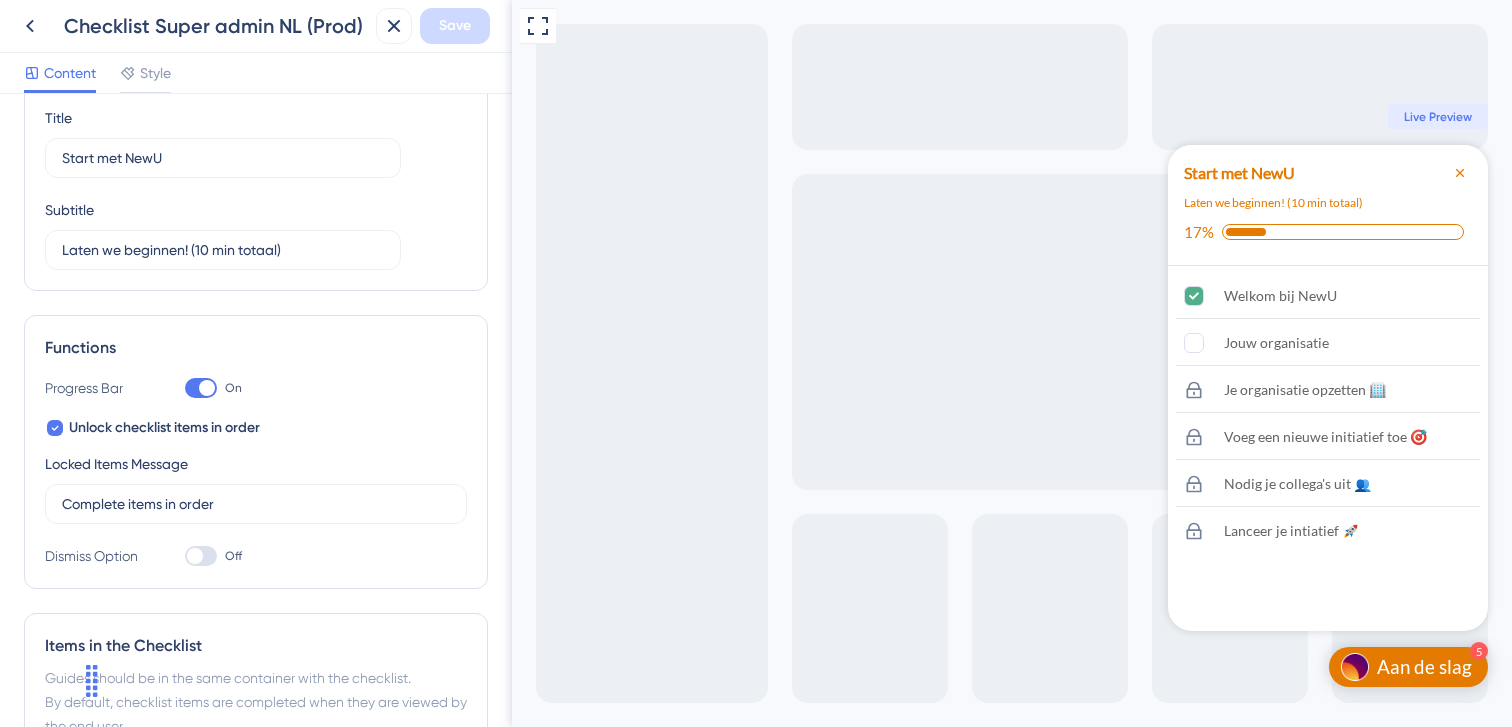 scroll, scrollTop: 0, scrollLeft: 0, axis: both 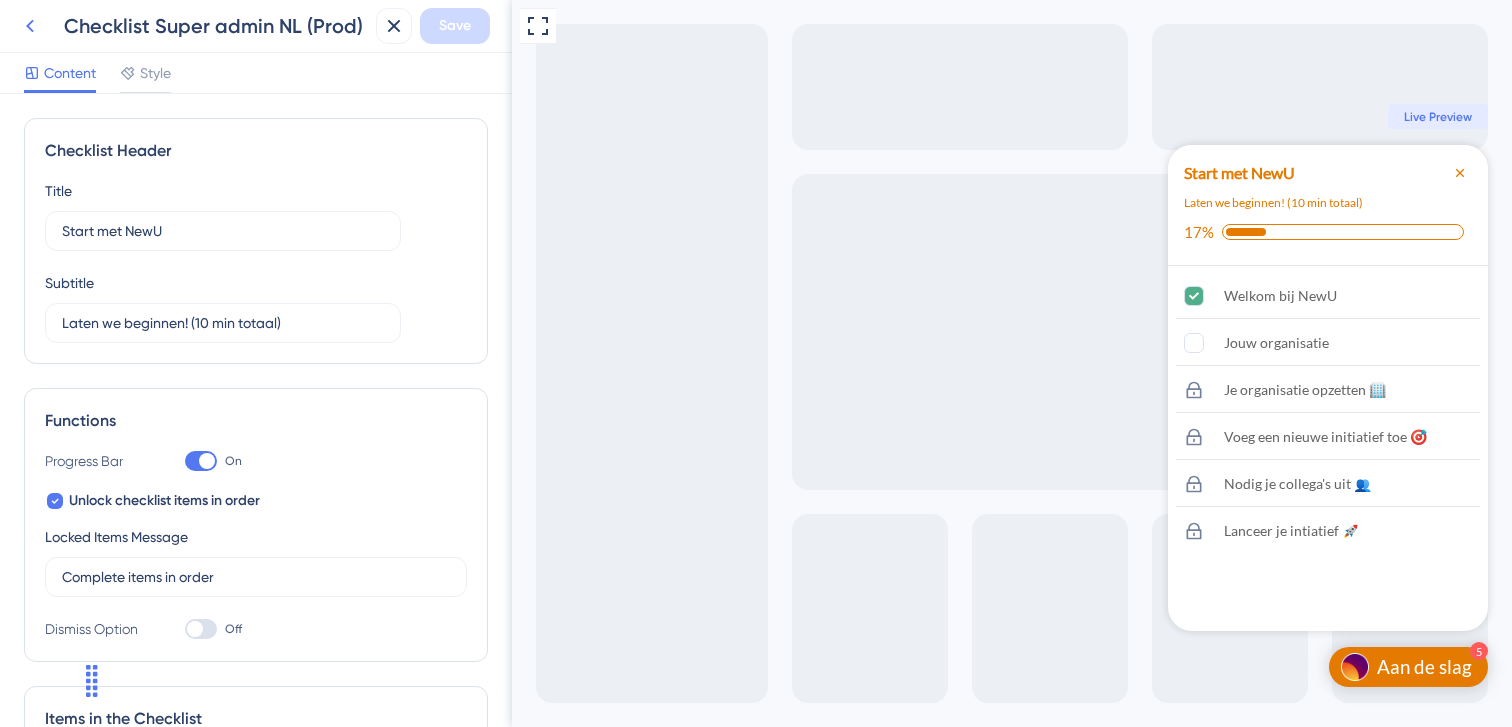 click 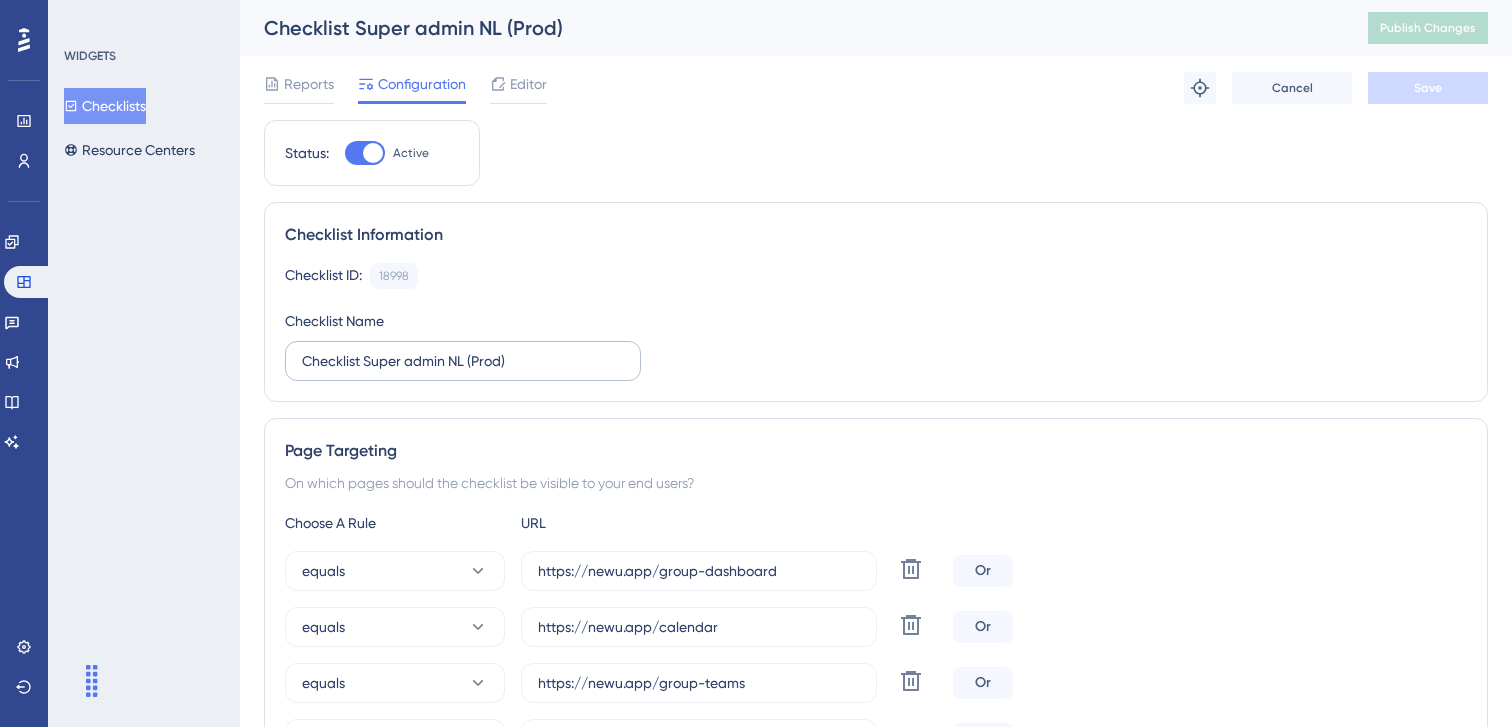 scroll, scrollTop: 0, scrollLeft: 0, axis: both 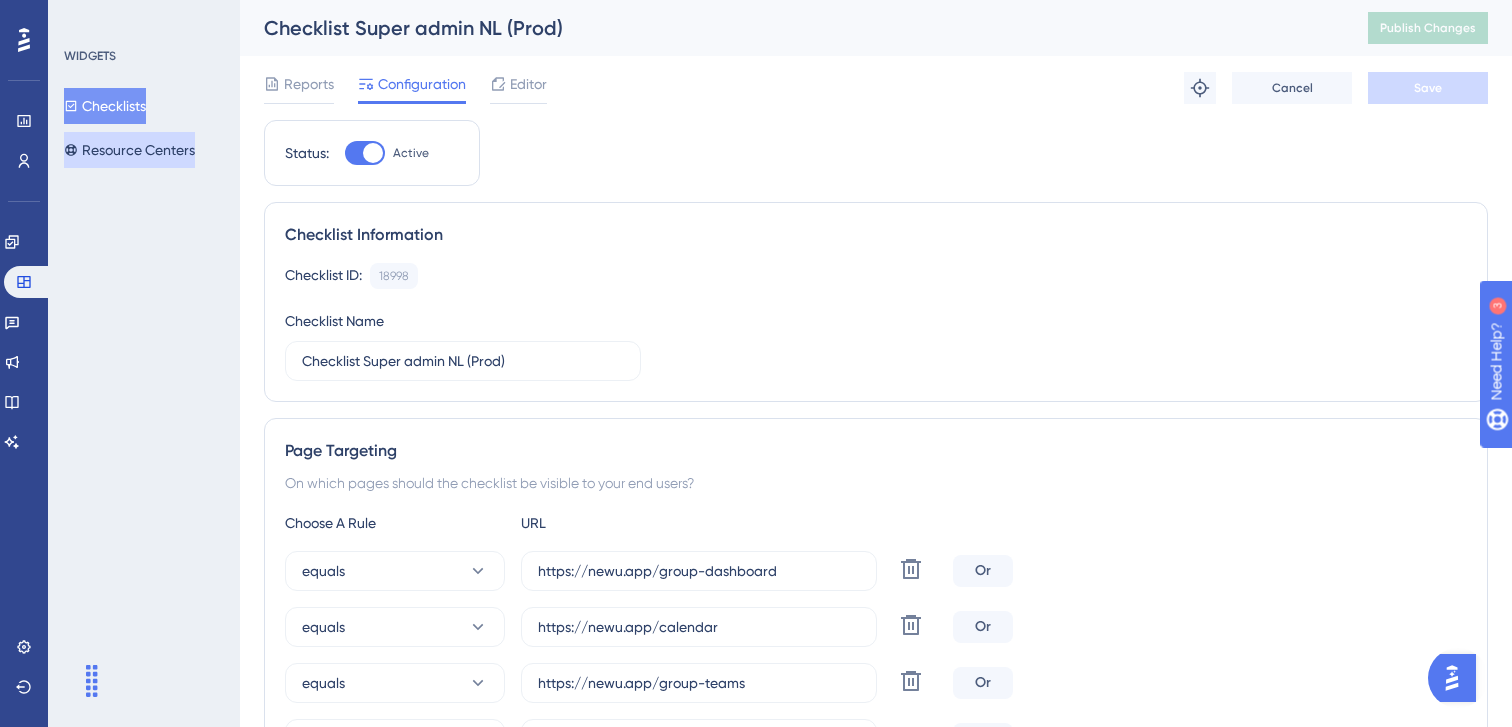 click on "Resource Centers" at bounding box center (129, 150) 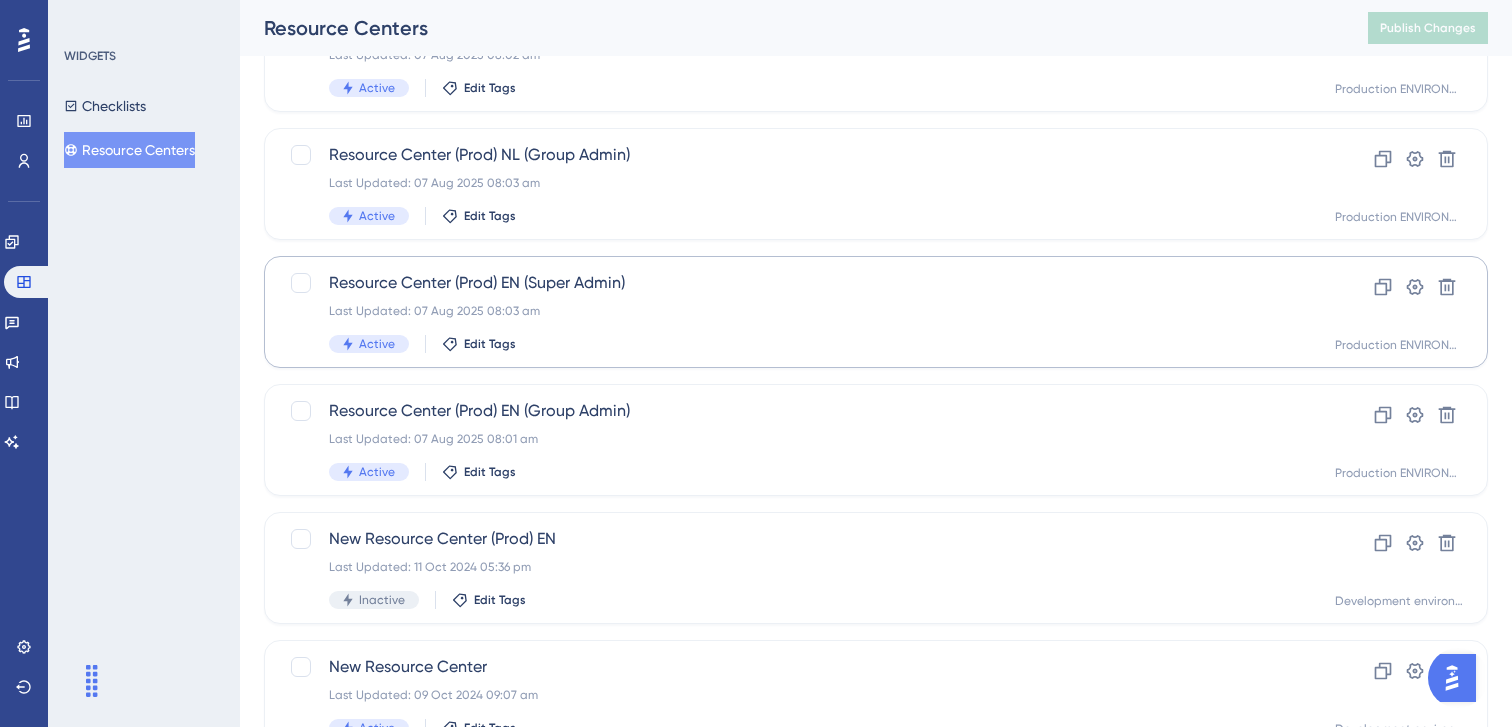 scroll, scrollTop: 185, scrollLeft: 0, axis: vertical 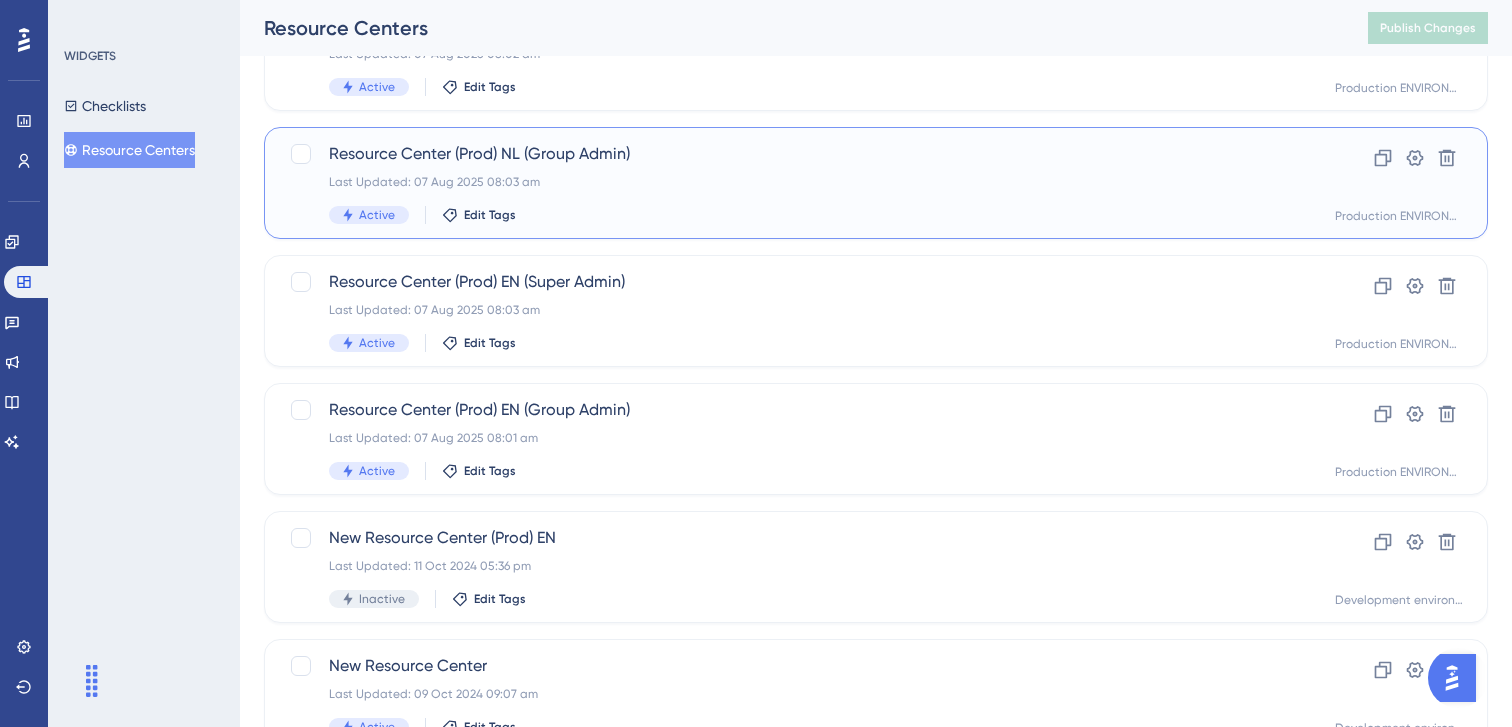 click on "Resource Center (Prod) NL (Group Admin) Last Updated: 07 [MONTH] 2025 08:03 am Active Edit Tags" at bounding box center [796, 183] 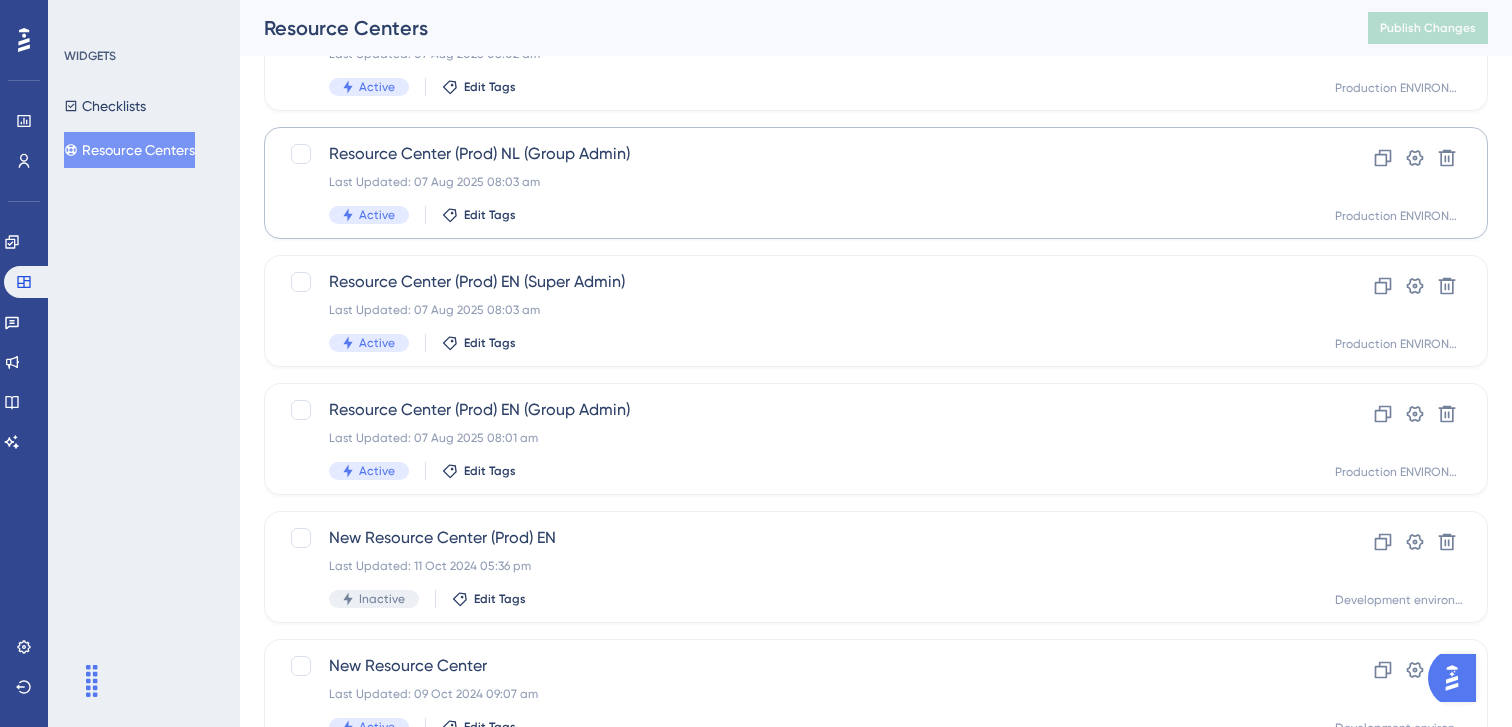 scroll, scrollTop: 0, scrollLeft: 0, axis: both 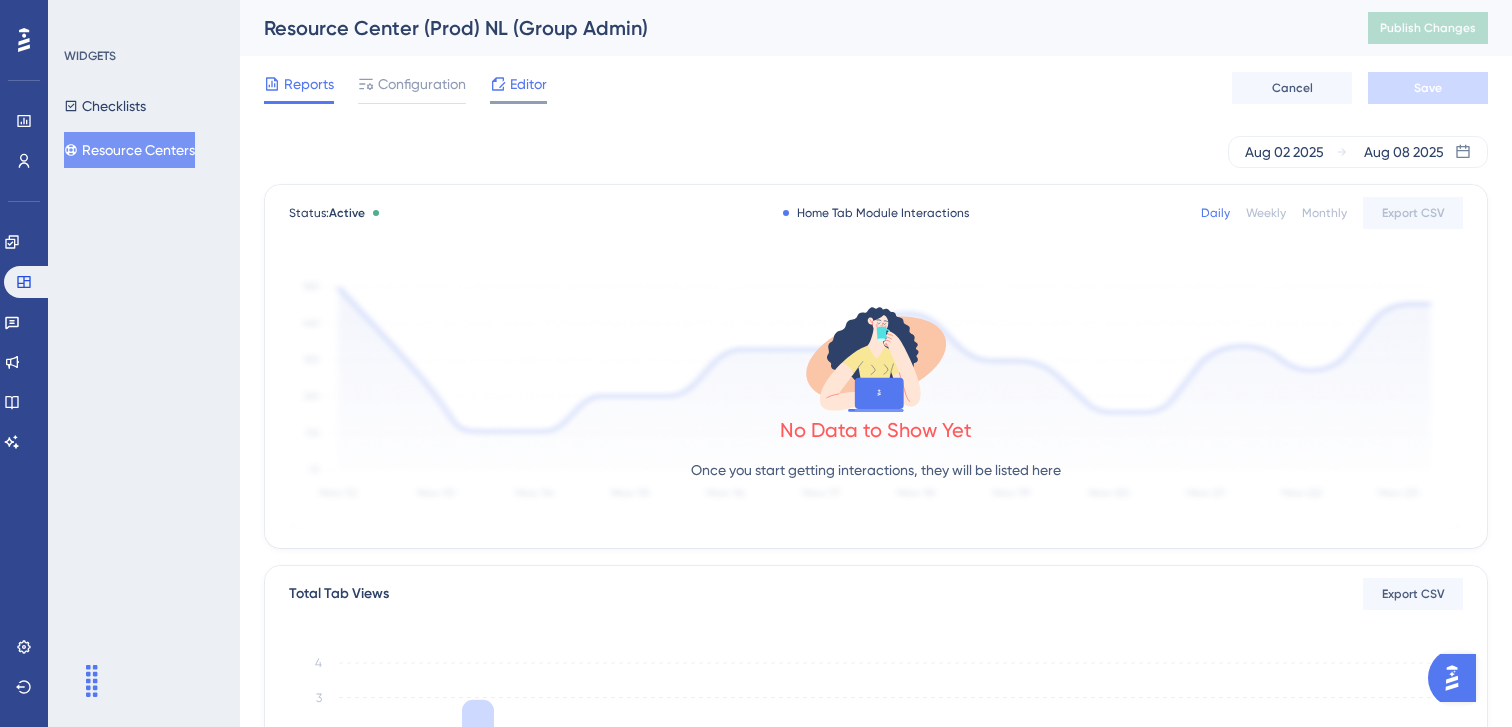 click on "Editor" at bounding box center [528, 84] 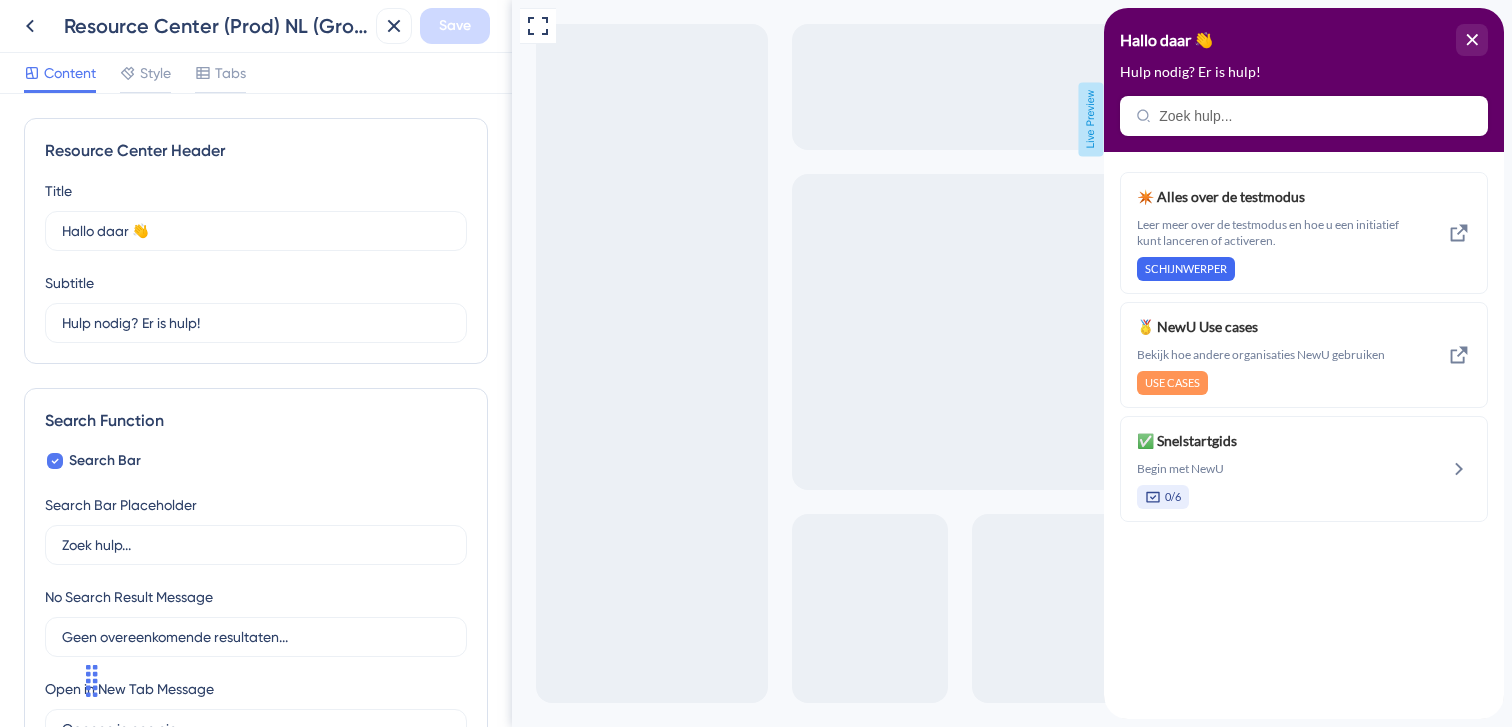 scroll, scrollTop: 0, scrollLeft: 0, axis: both 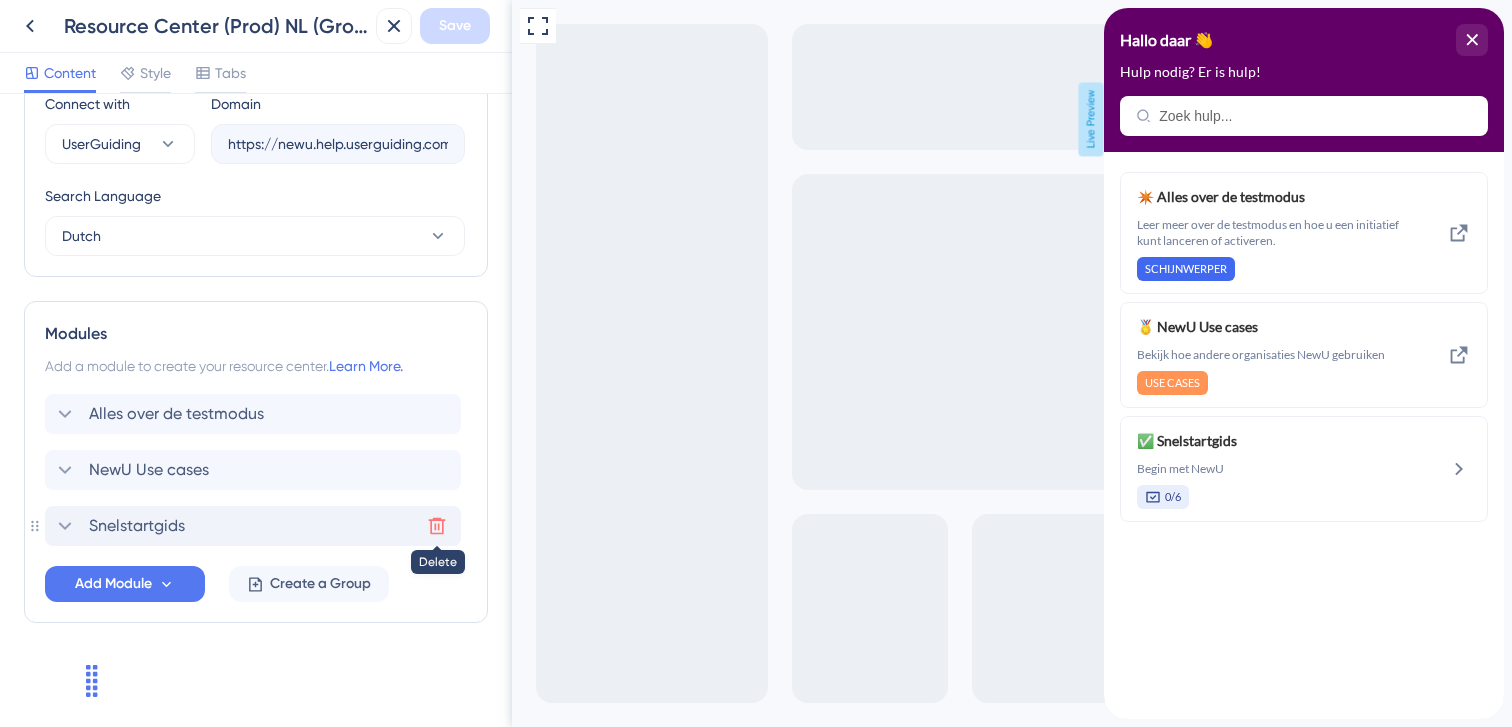 click 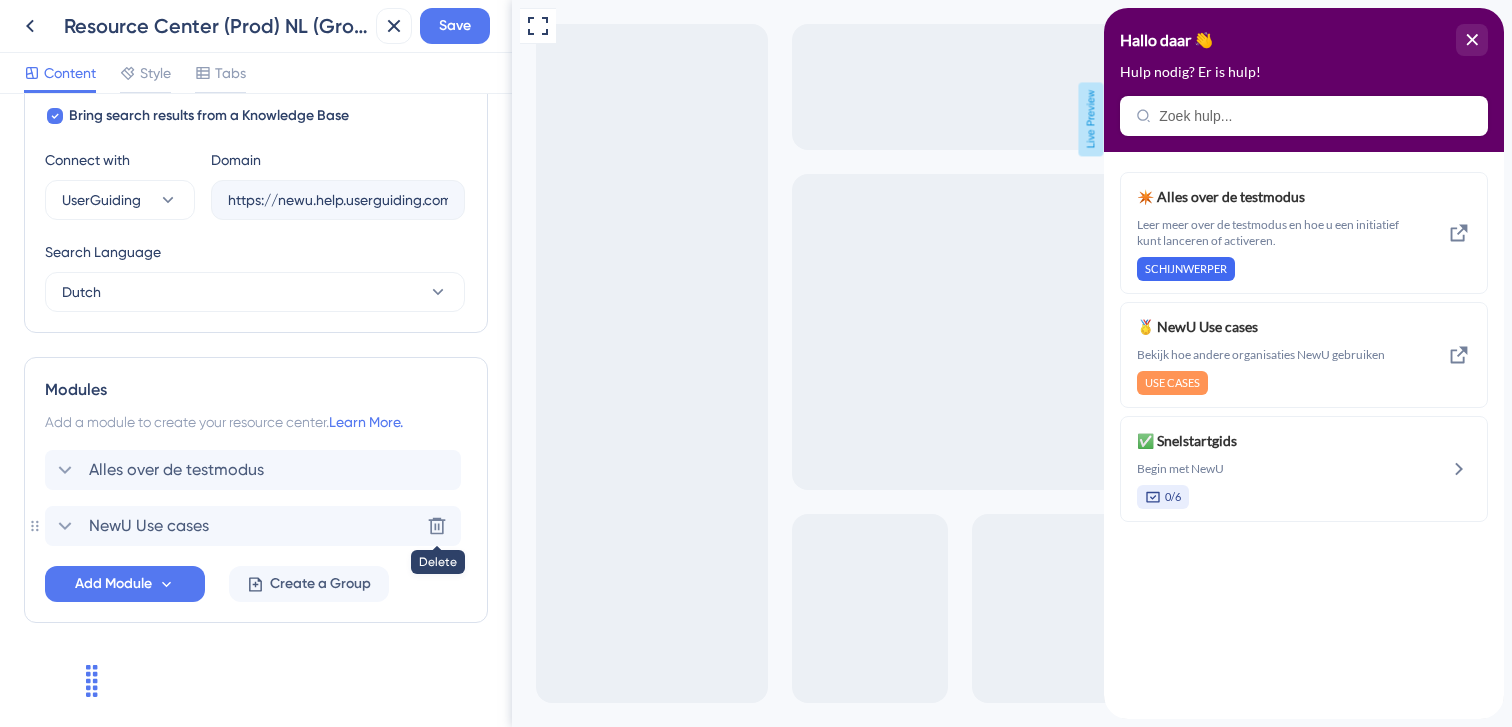 scroll, scrollTop: 665, scrollLeft: 0, axis: vertical 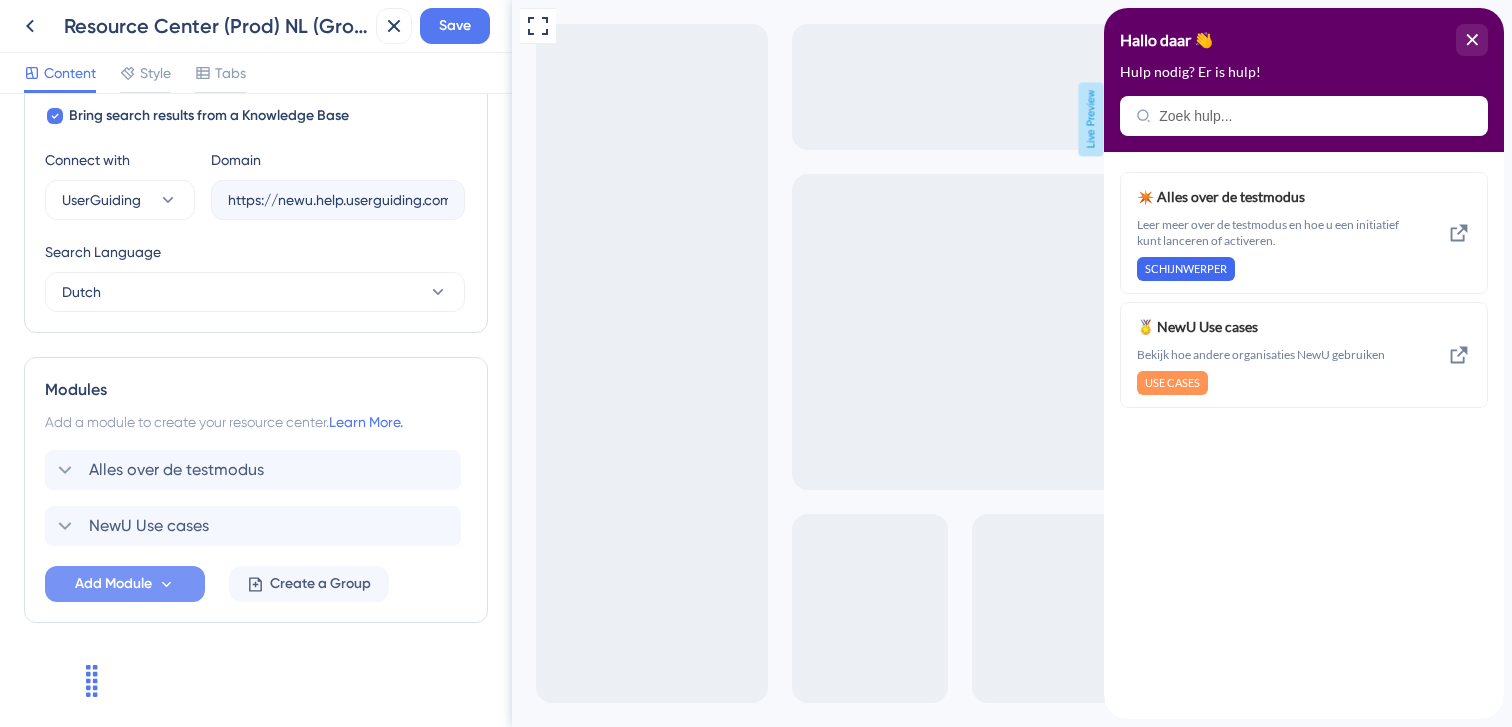 click on "Add Module" at bounding box center [113, 584] 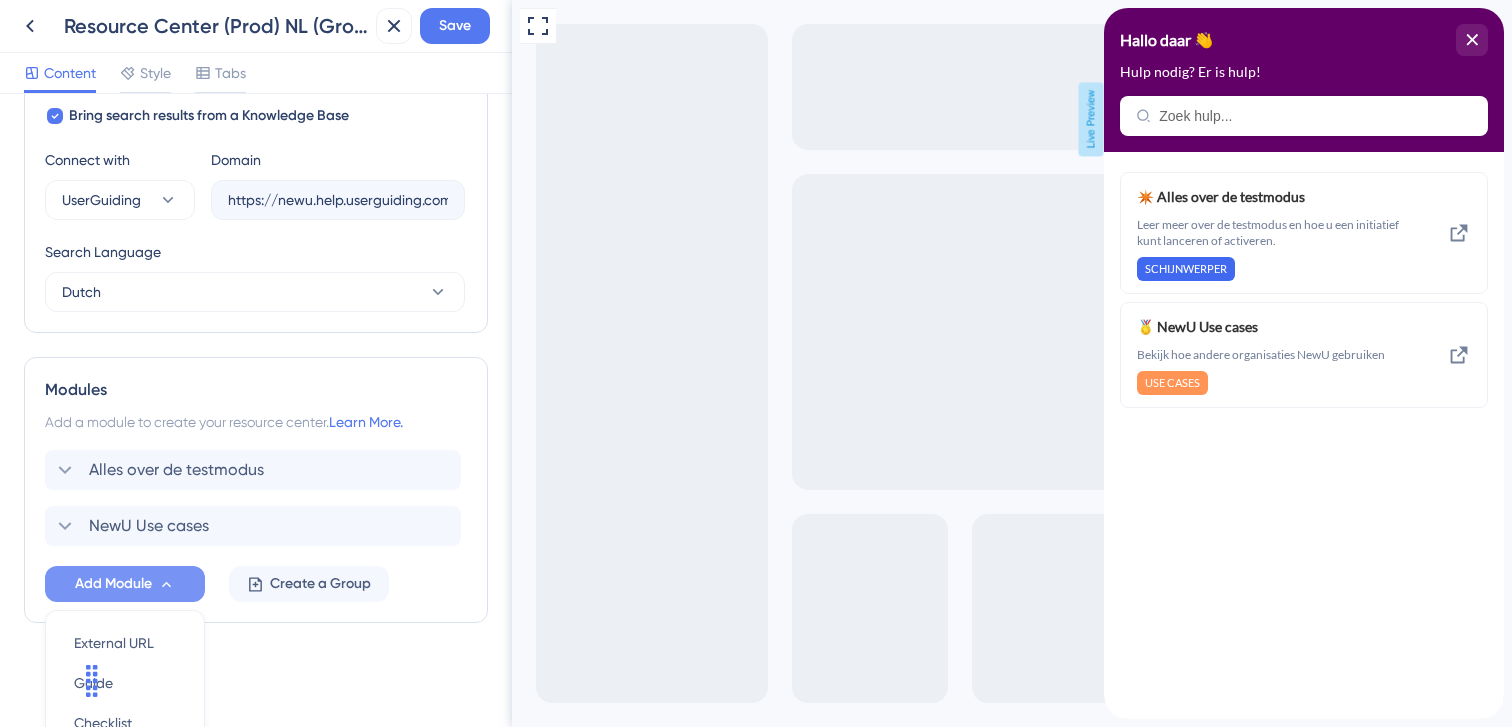 scroll, scrollTop: 854, scrollLeft: 0, axis: vertical 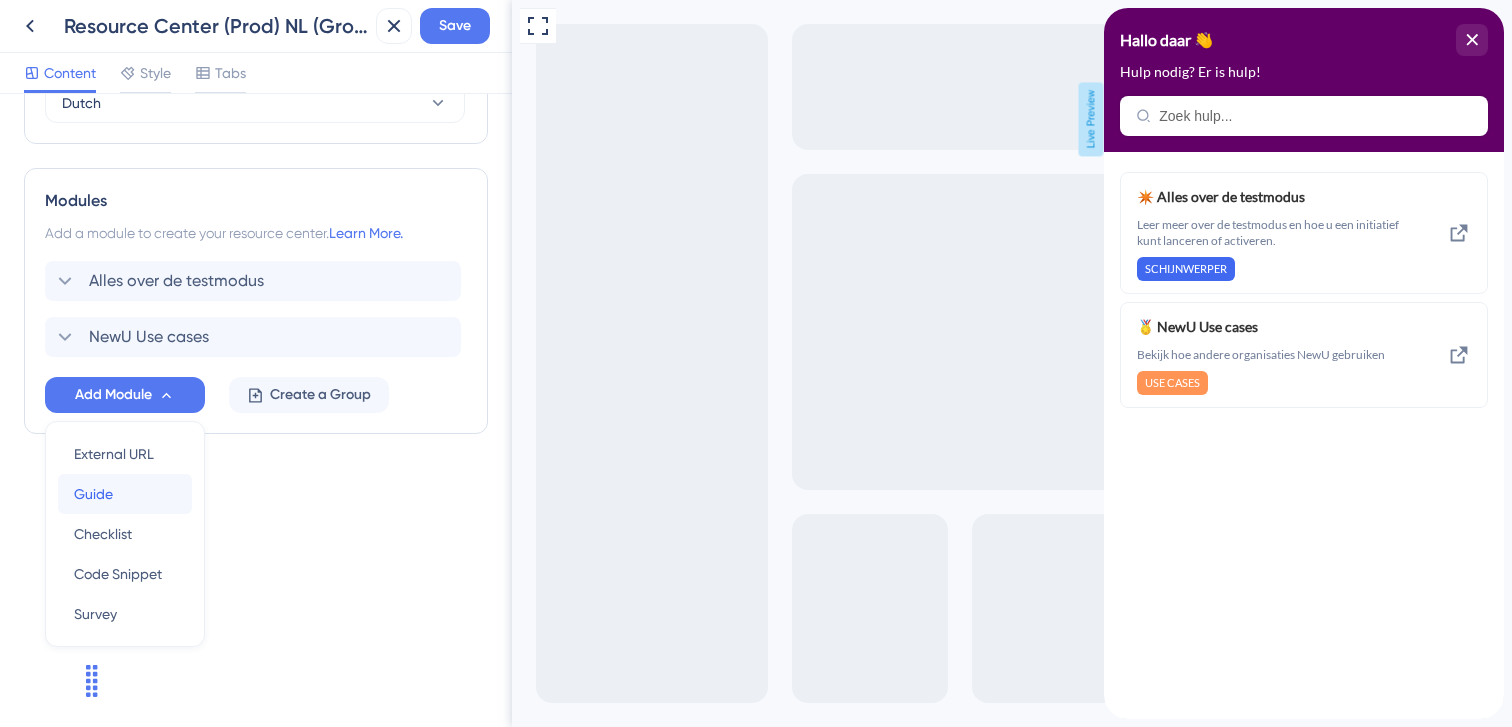 click on "Guide Guide" at bounding box center [125, 494] 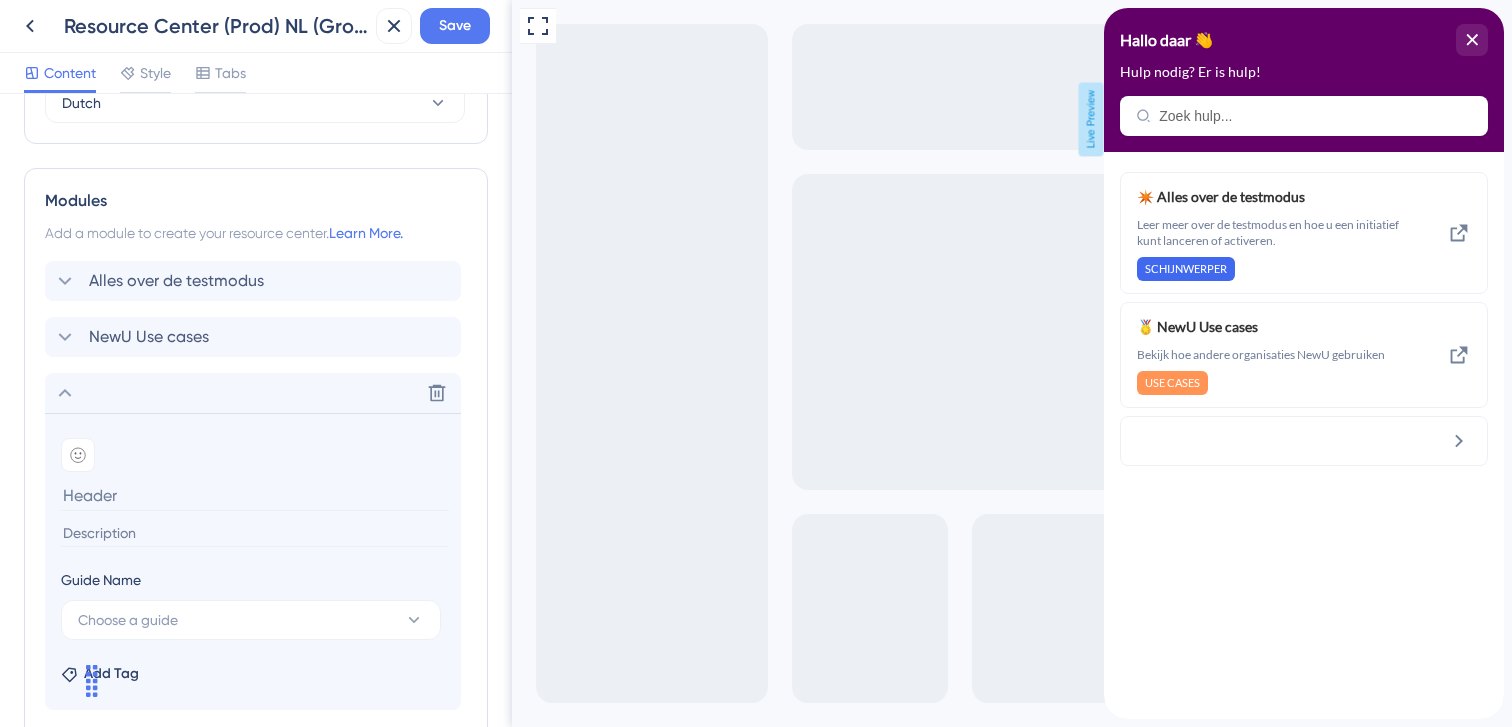 paste on "begin met" 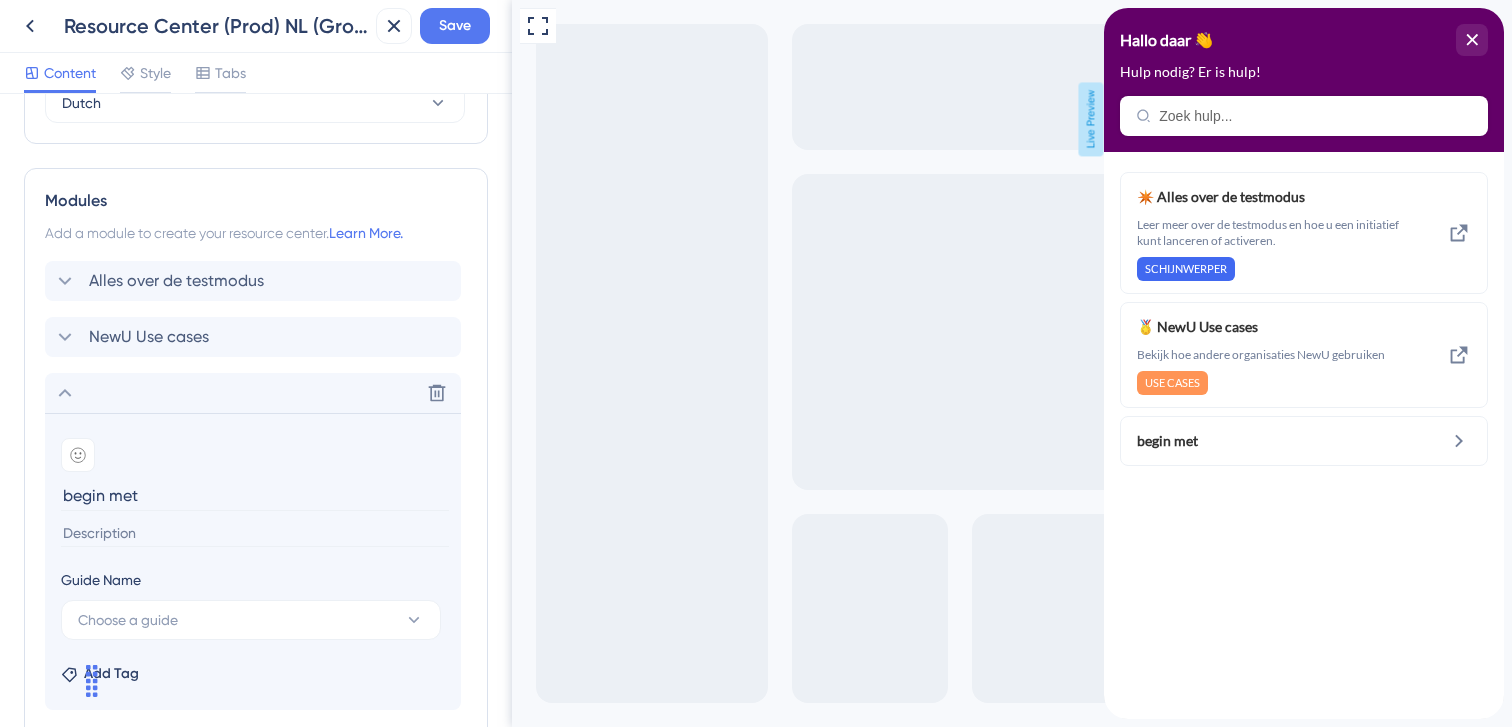 drag, startPoint x: 72, startPoint y: 496, endPoint x: 54, endPoint y: 495, distance: 18.027756 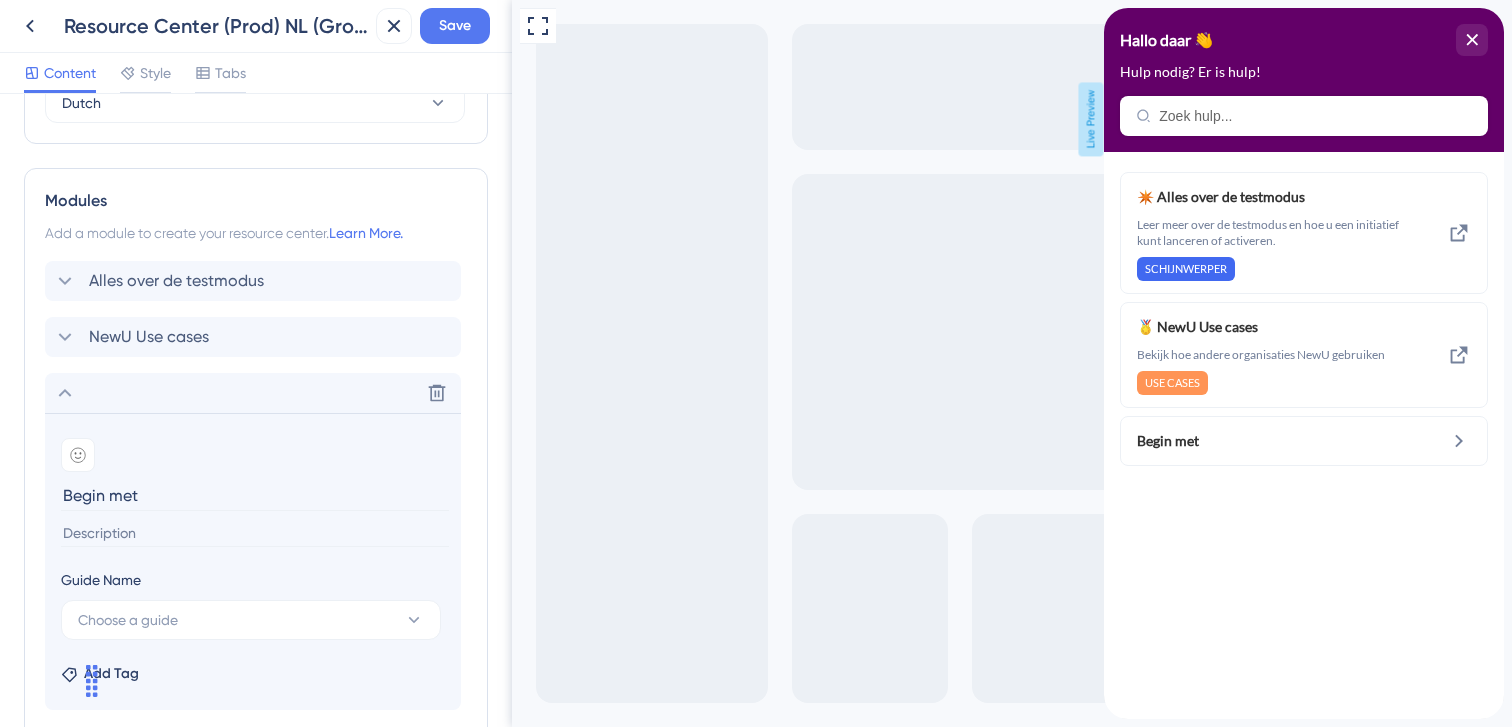 click on "Begin met" at bounding box center (255, 495) 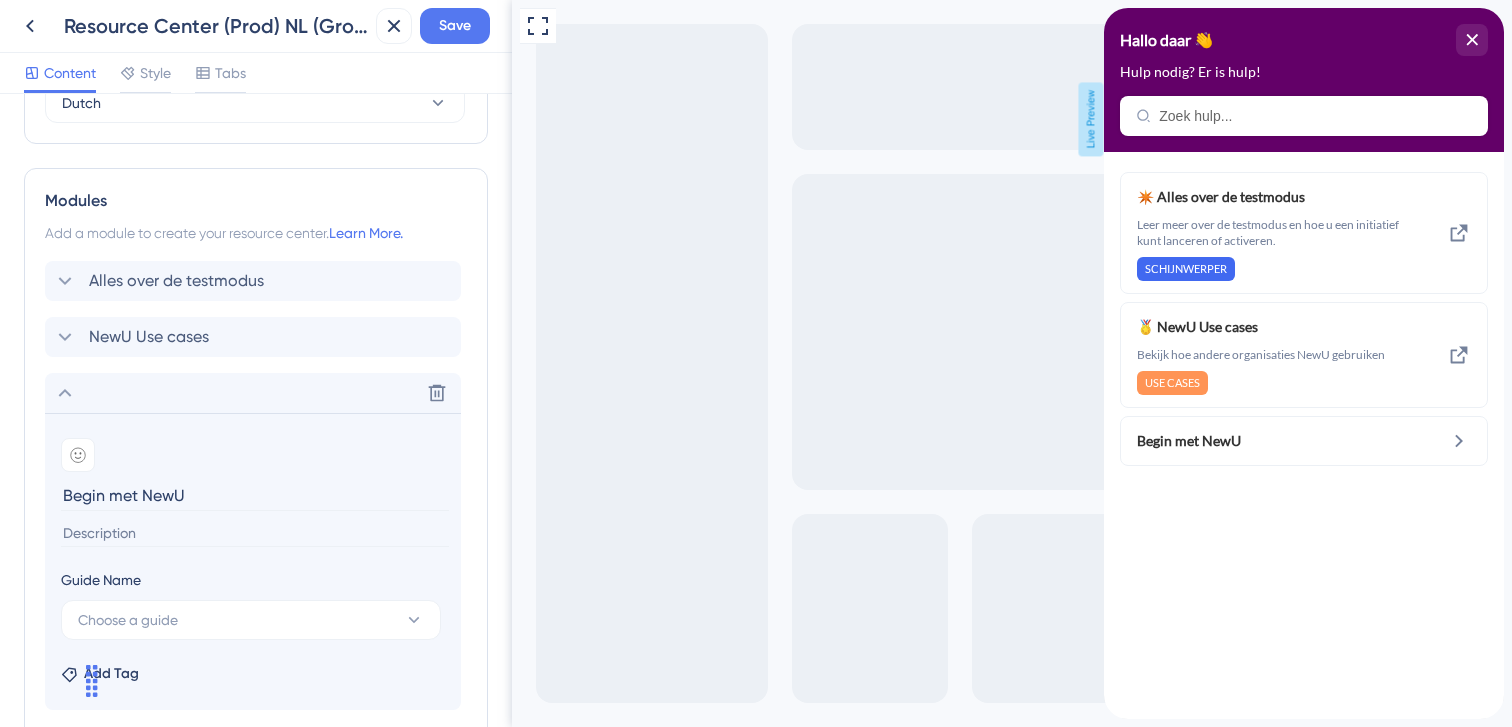 click on "Begin met NewU" at bounding box center (255, 495) 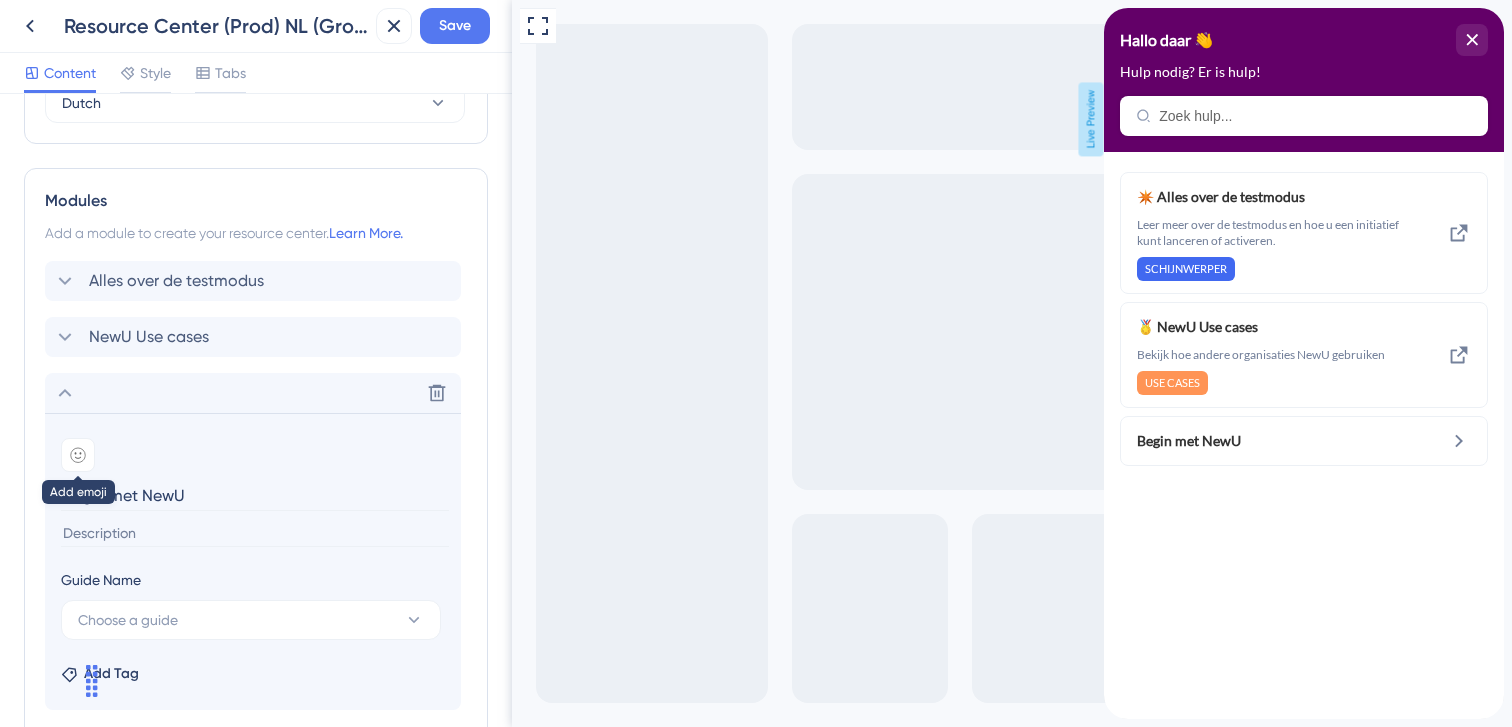 type on "Begin met NewU" 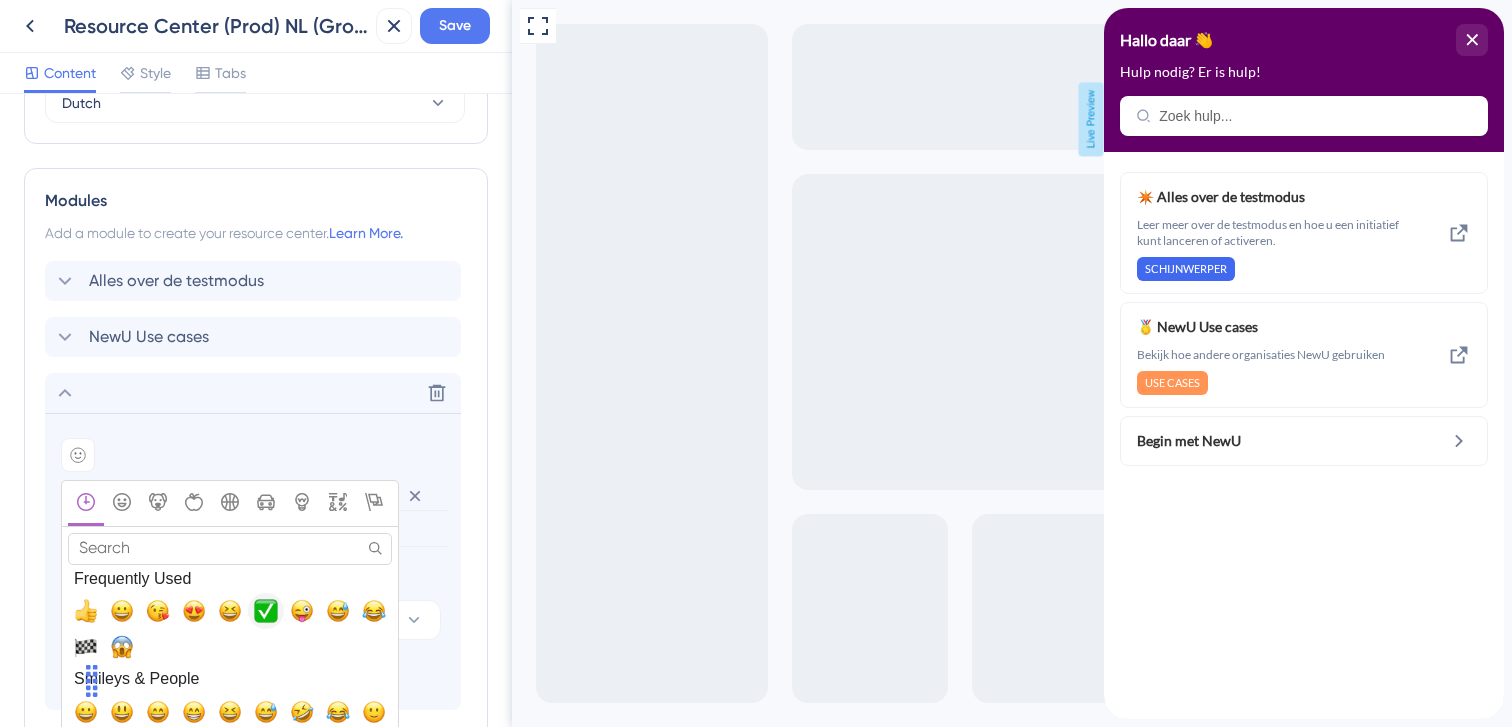 click at bounding box center [266, 611] 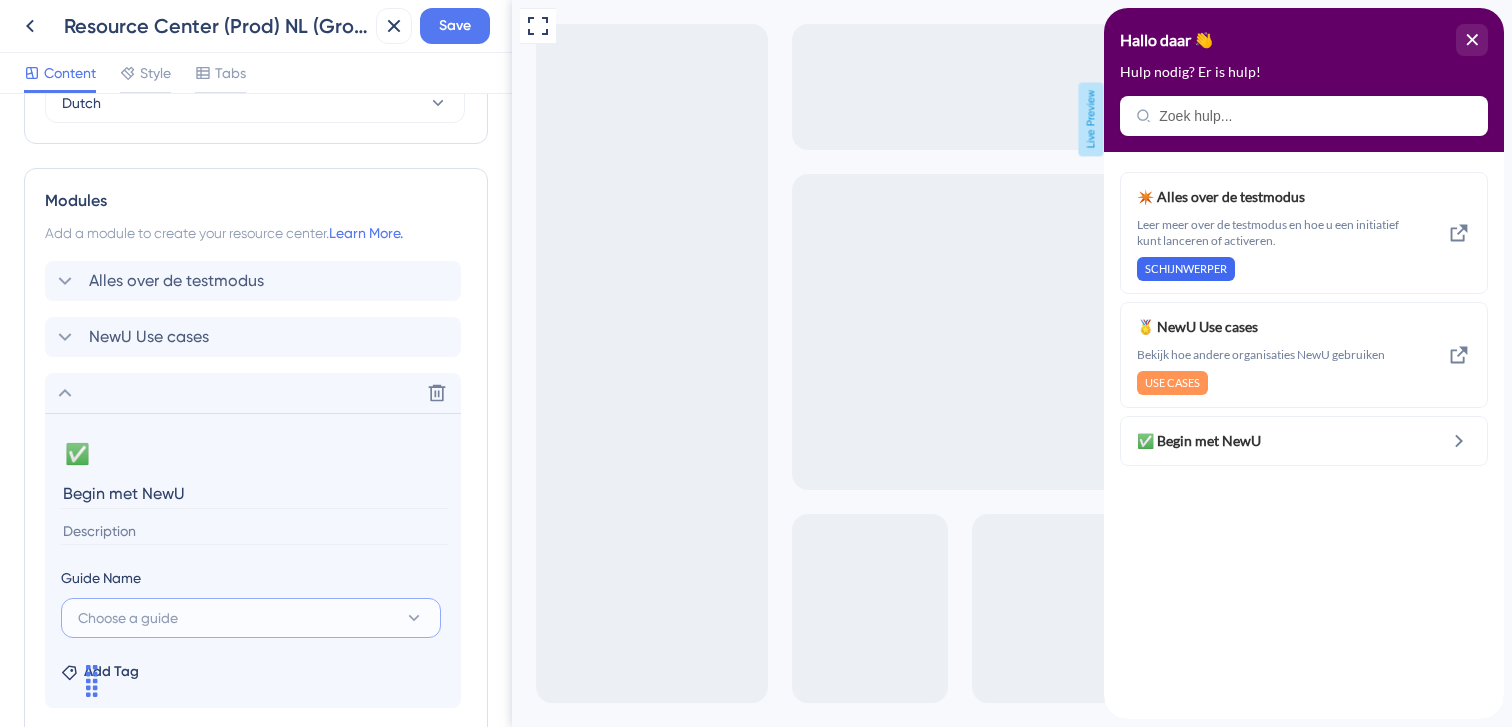 click on "Choose a guide" at bounding box center (251, 618) 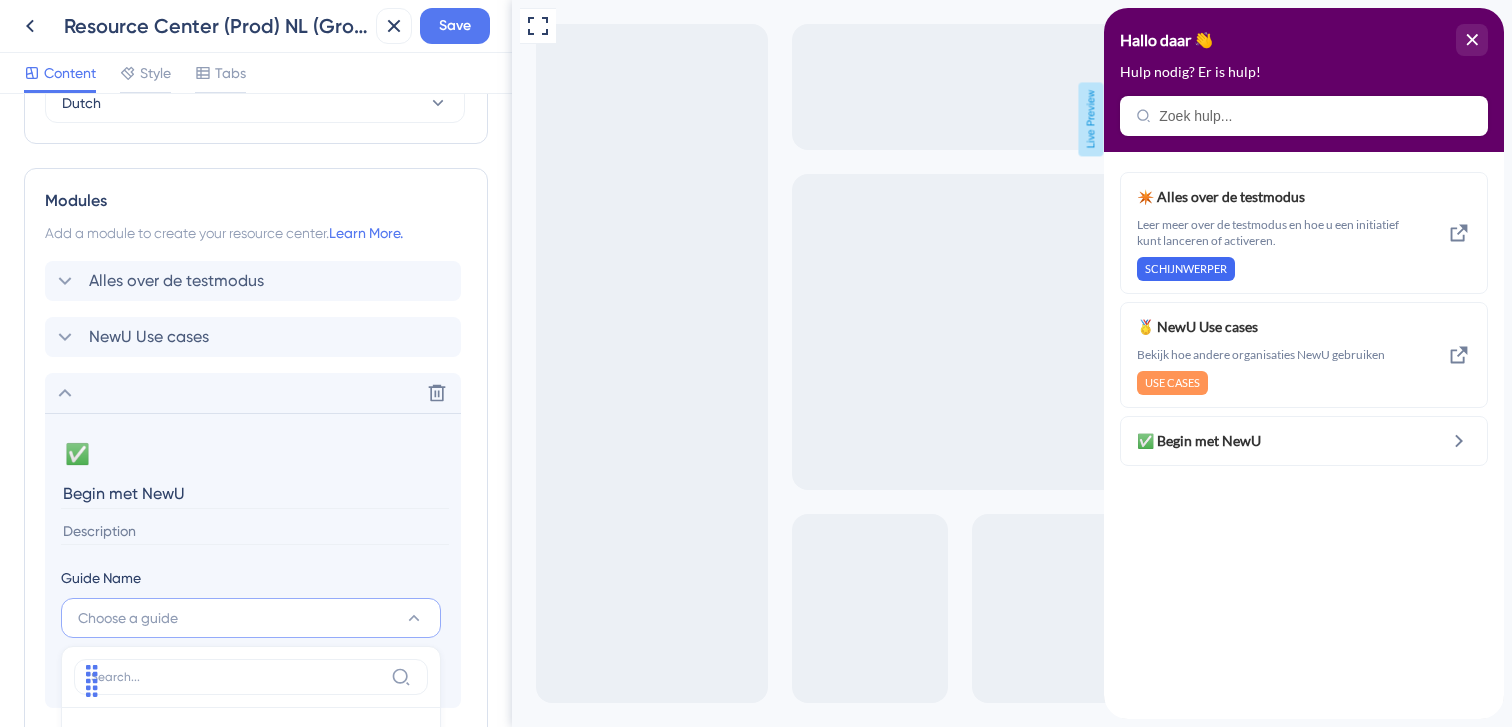 scroll, scrollTop: 1289, scrollLeft: 0, axis: vertical 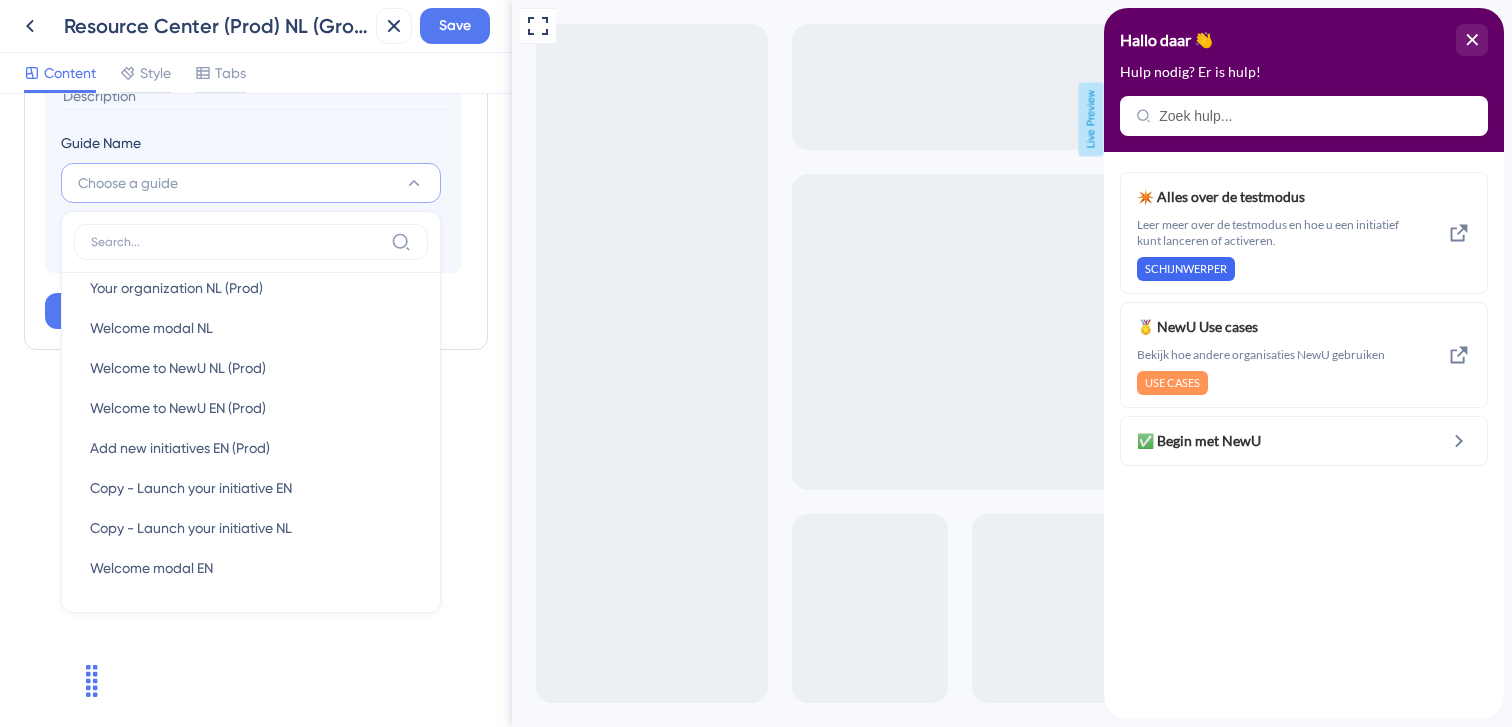 click on "Resource Center Header Title Hallo daar 👋 15 Hallo daar 👋 Subtitle Hulp nodig? Er is hulp! 13 Search Function Search Bar Search Bar Placeholder Zoek hulp... No Search Result Message Geen overeenkomende resultaten... Open in New Tab Message Openen in een nieuw 0 Bring search results from a Knowledge Base Connect with UserGuiding Domain https://newu.help.userguiding.com/api/search?kb_id=3762&lang_code=nl Search Language Dutch Modules Add a module to create your resource center. Learn More. Alles over de testmodus NewU Use cases Delete ✅ Change emoji Remove emoji Begin met NewU Guide Name Choose a guide Your organization EN (Prod) Your organization EN (Prod) Set up your company NL (prod) Set up your company NL (prod) Add new initiatives NL (Prod) Add new initiatives NL (Prod) Set up your company EN (Prod) Set up your company EN (Prod) Invite your colleagues EN (Prod) Invite your colleagues EN (Prod) Invite your colleagues NL (Prod) Invite your colleagues NL (Prod) Launch your initiative NL (Prod)" at bounding box center (256, 410) 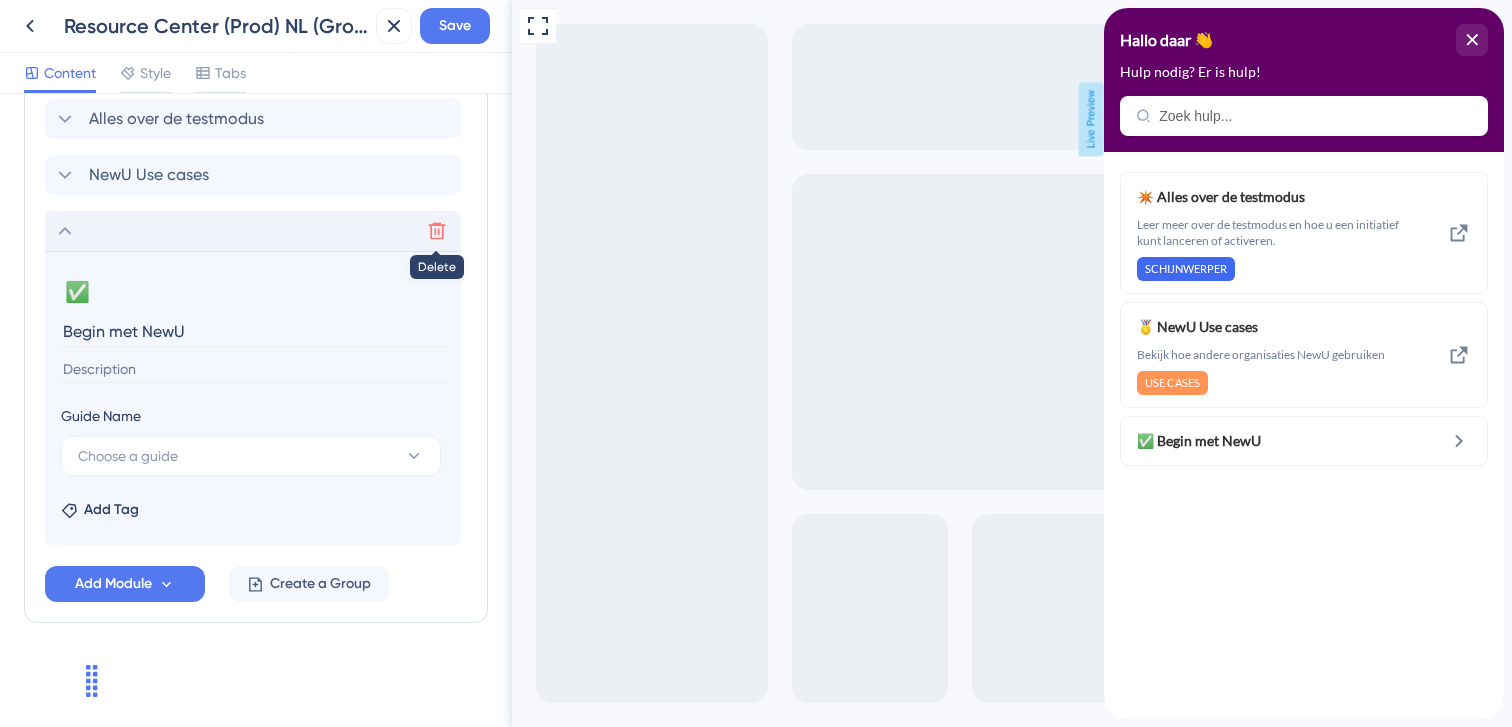 click 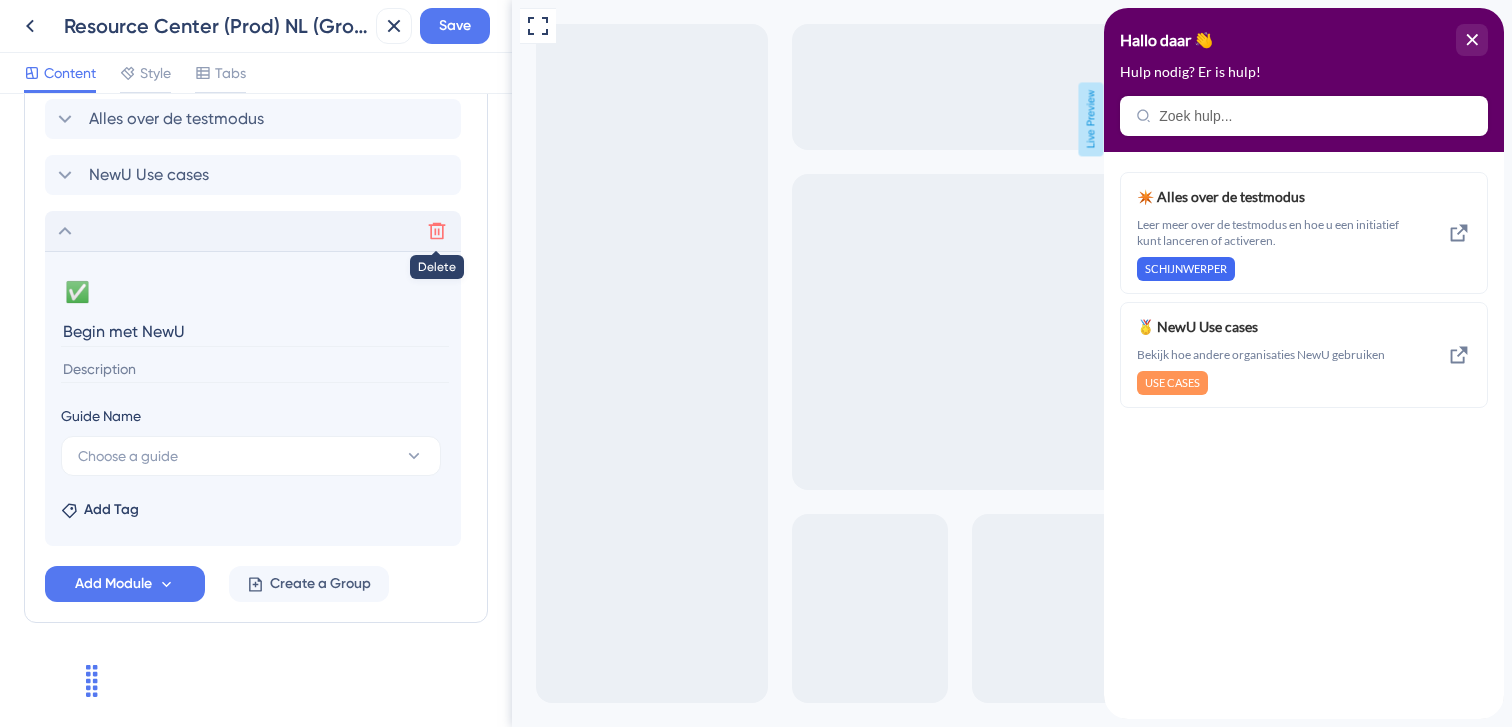 scroll, scrollTop: 665, scrollLeft: 0, axis: vertical 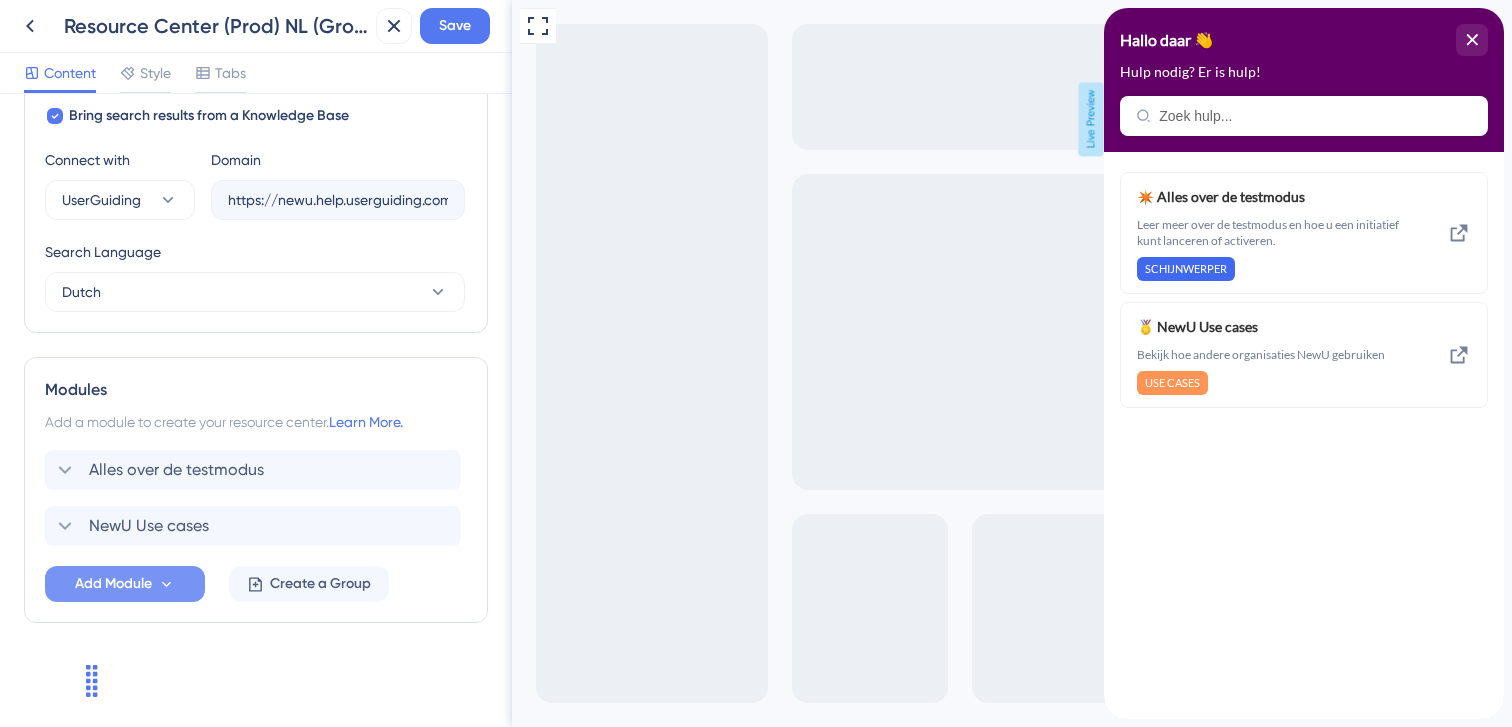 click on "Add Module" at bounding box center [125, 584] 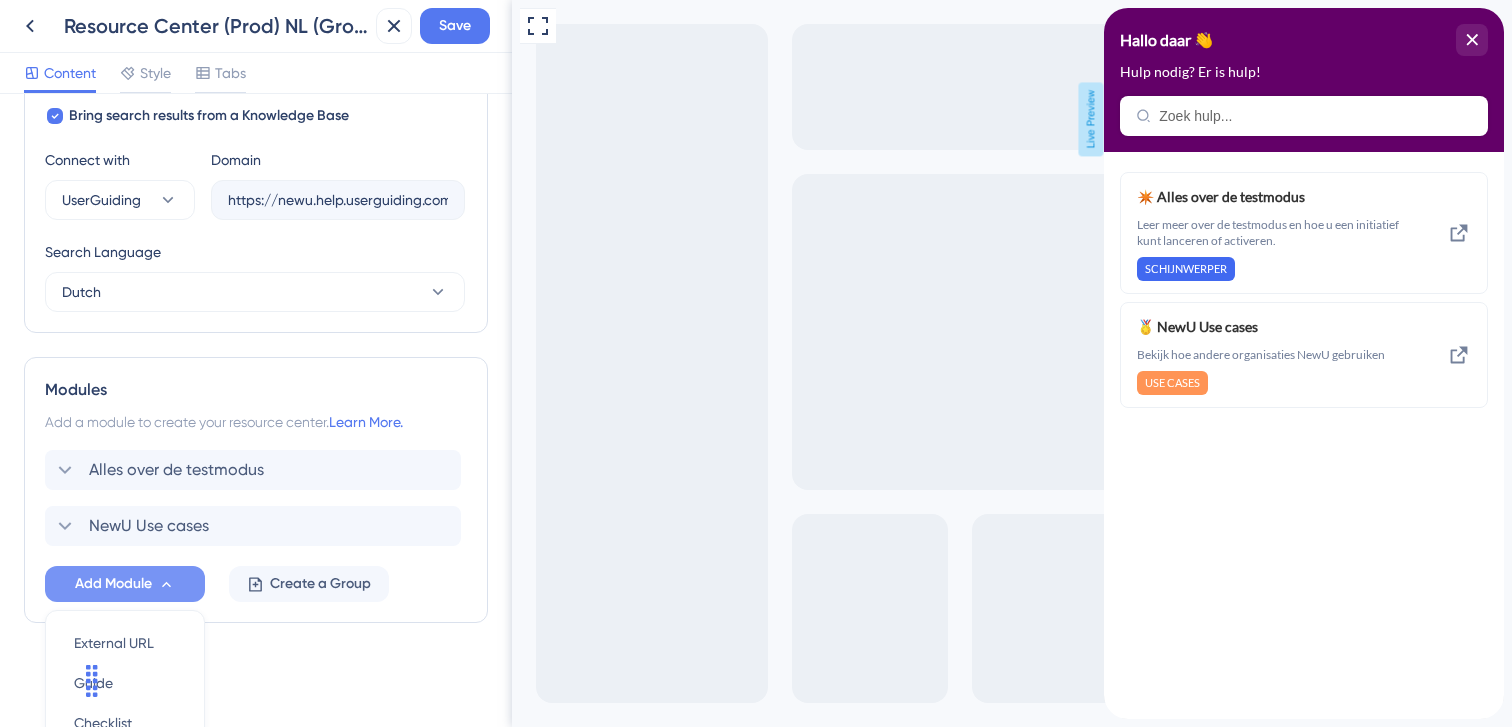 scroll, scrollTop: 854, scrollLeft: 0, axis: vertical 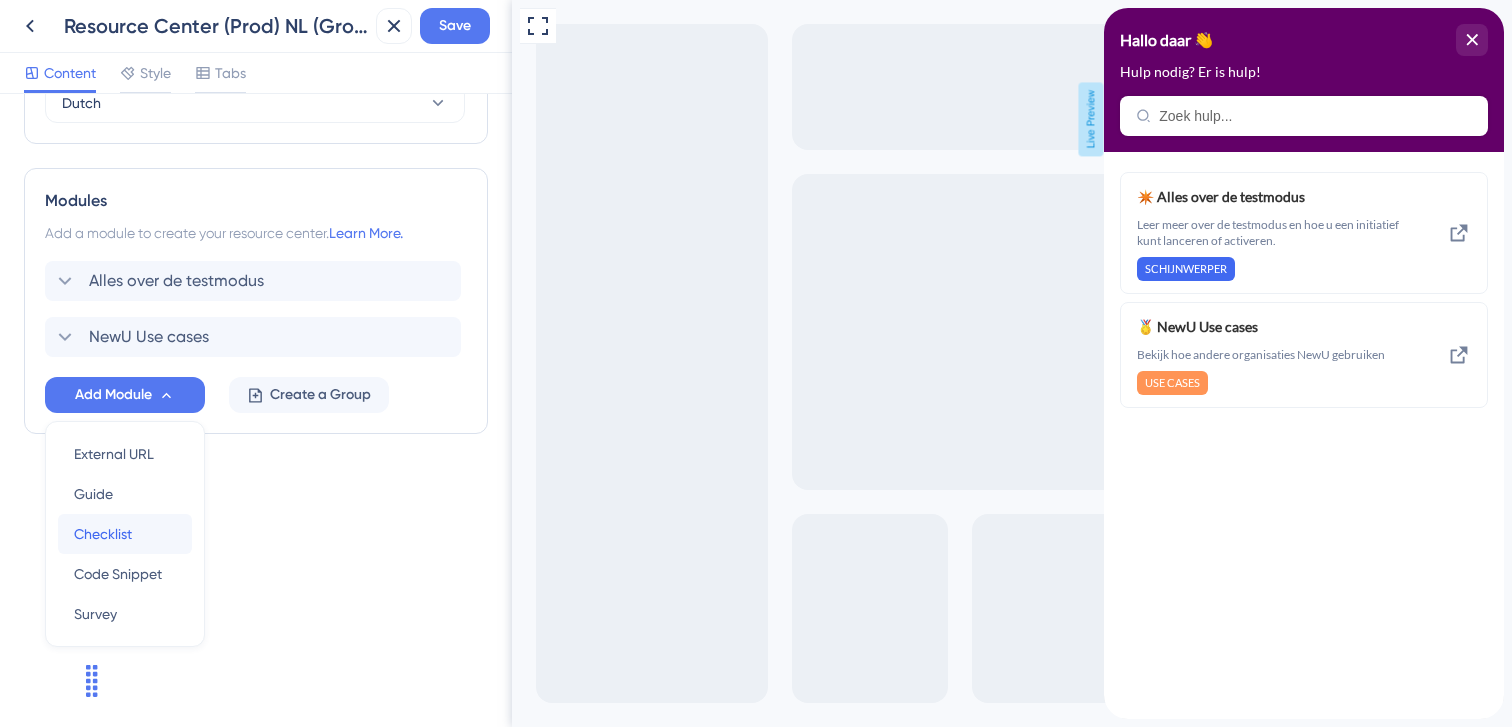 click on "Checklist" at bounding box center (103, 534) 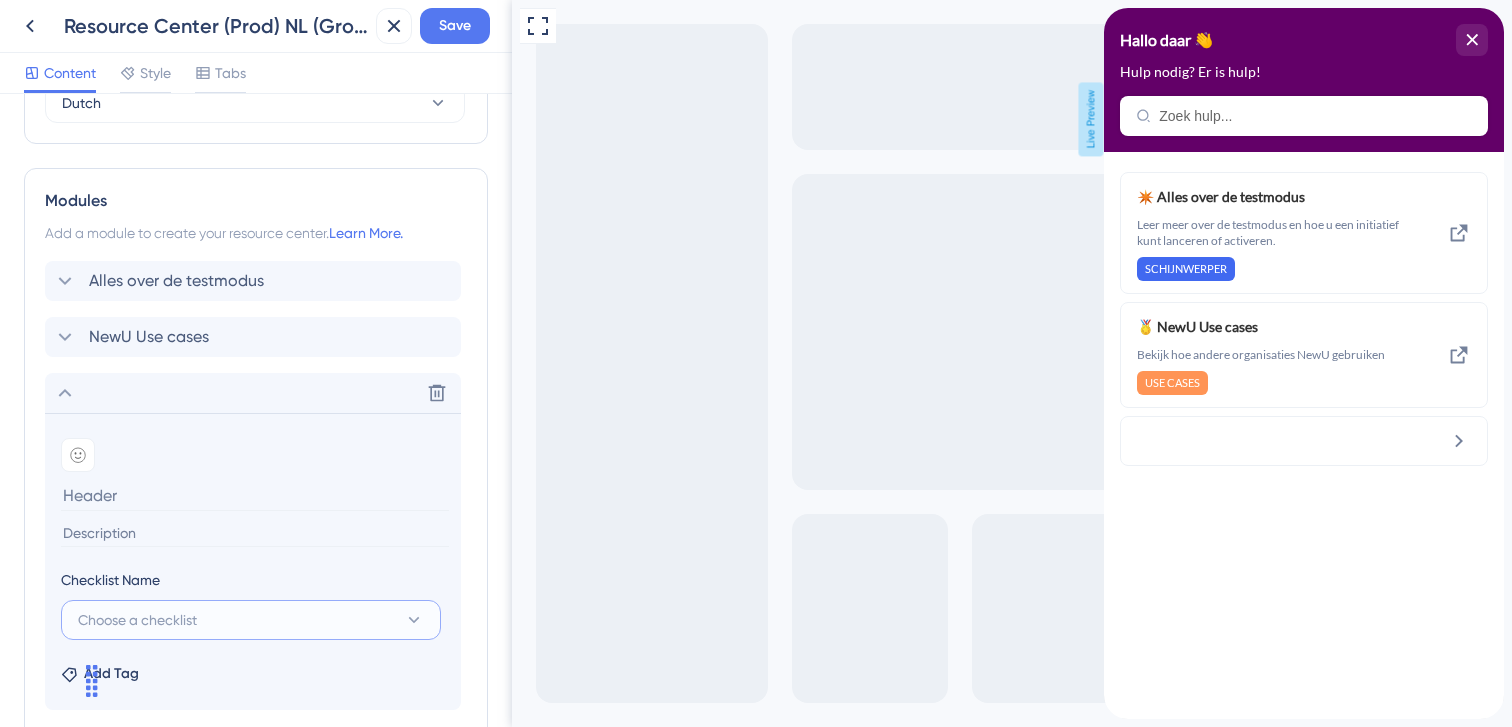 click on "Choose a checklist" at bounding box center [137, 620] 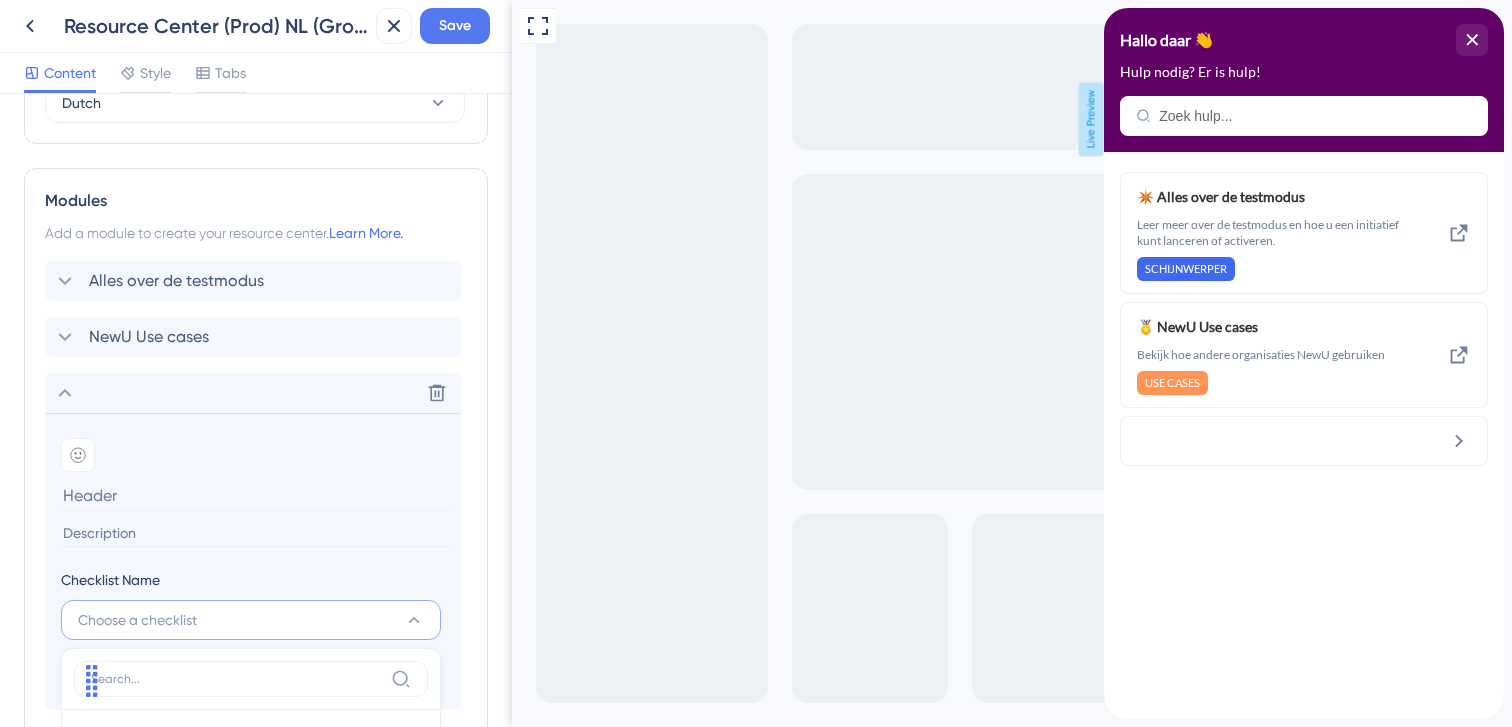 scroll, scrollTop: 1149, scrollLeft: 0, axis: vertical 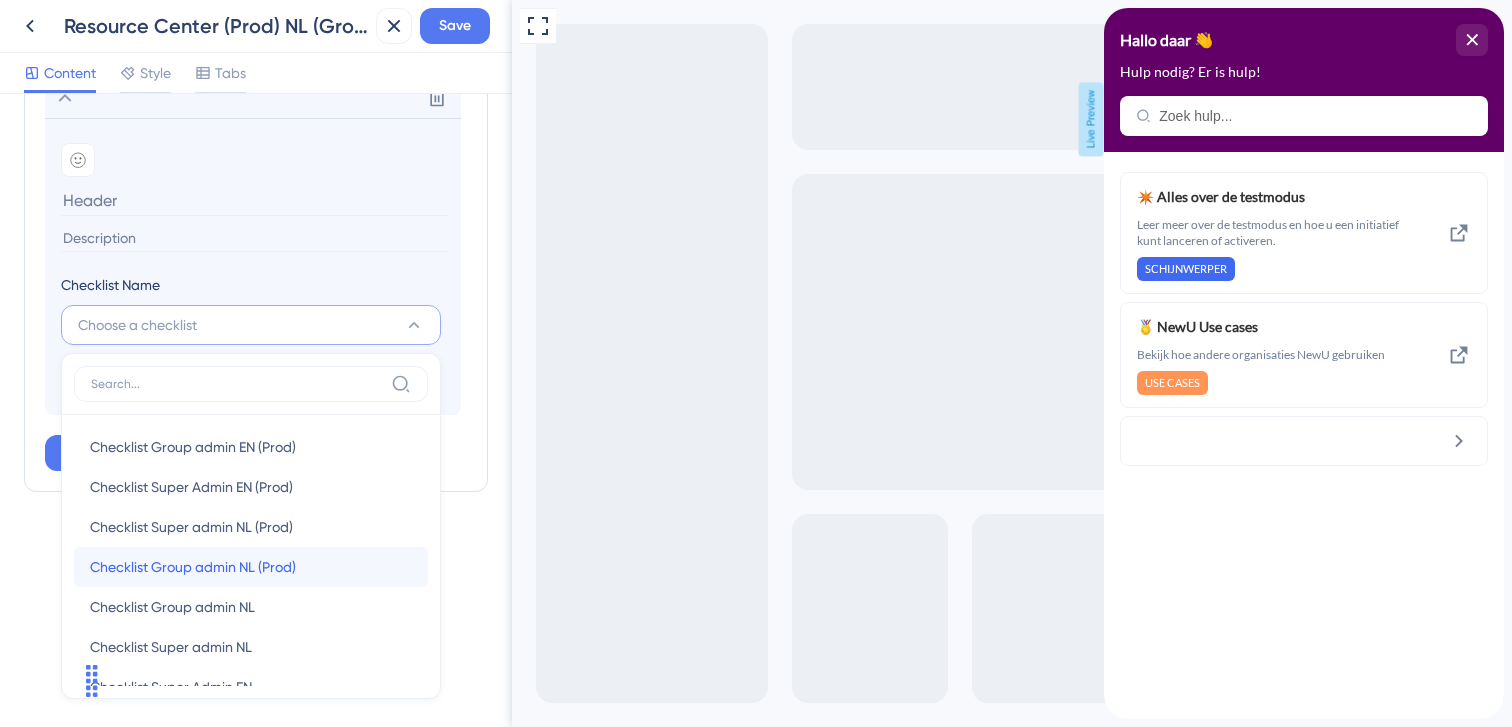 click on "Checklist Group admin NL (Prod)" at bounding box center (193, 567) 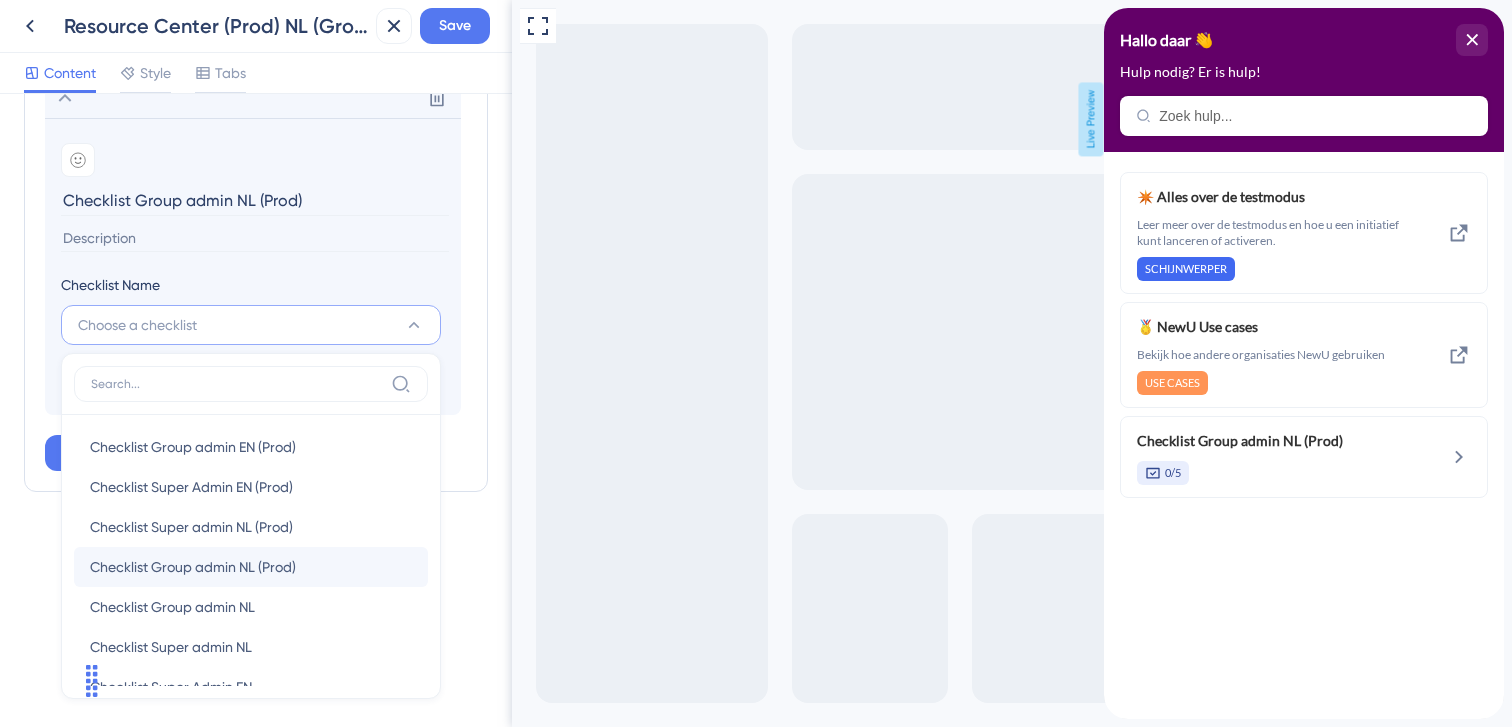 scroll, scrollTop: 1066, scrollLeft: 0, axis: vertical 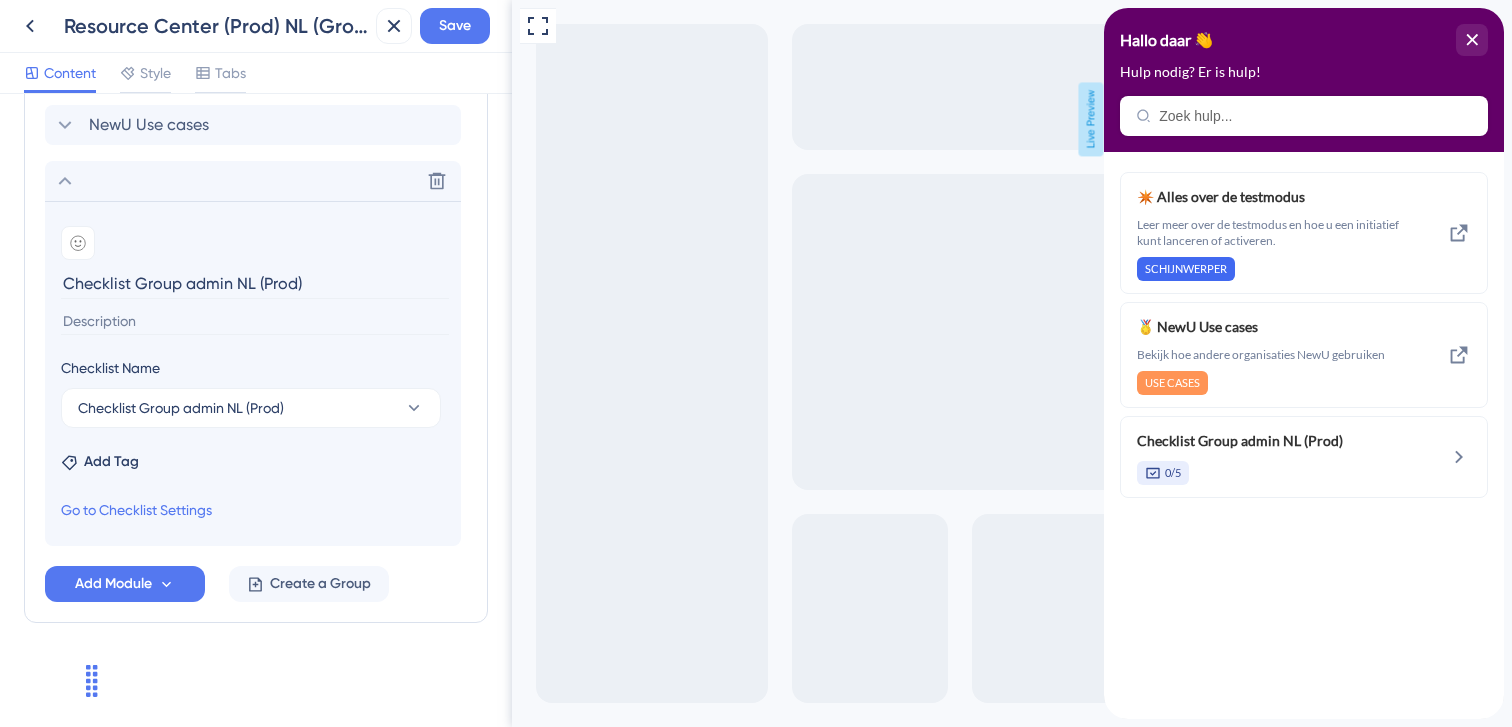 click on "Checklist Group admin NL (Prod)" at bounding box center [255, 283] 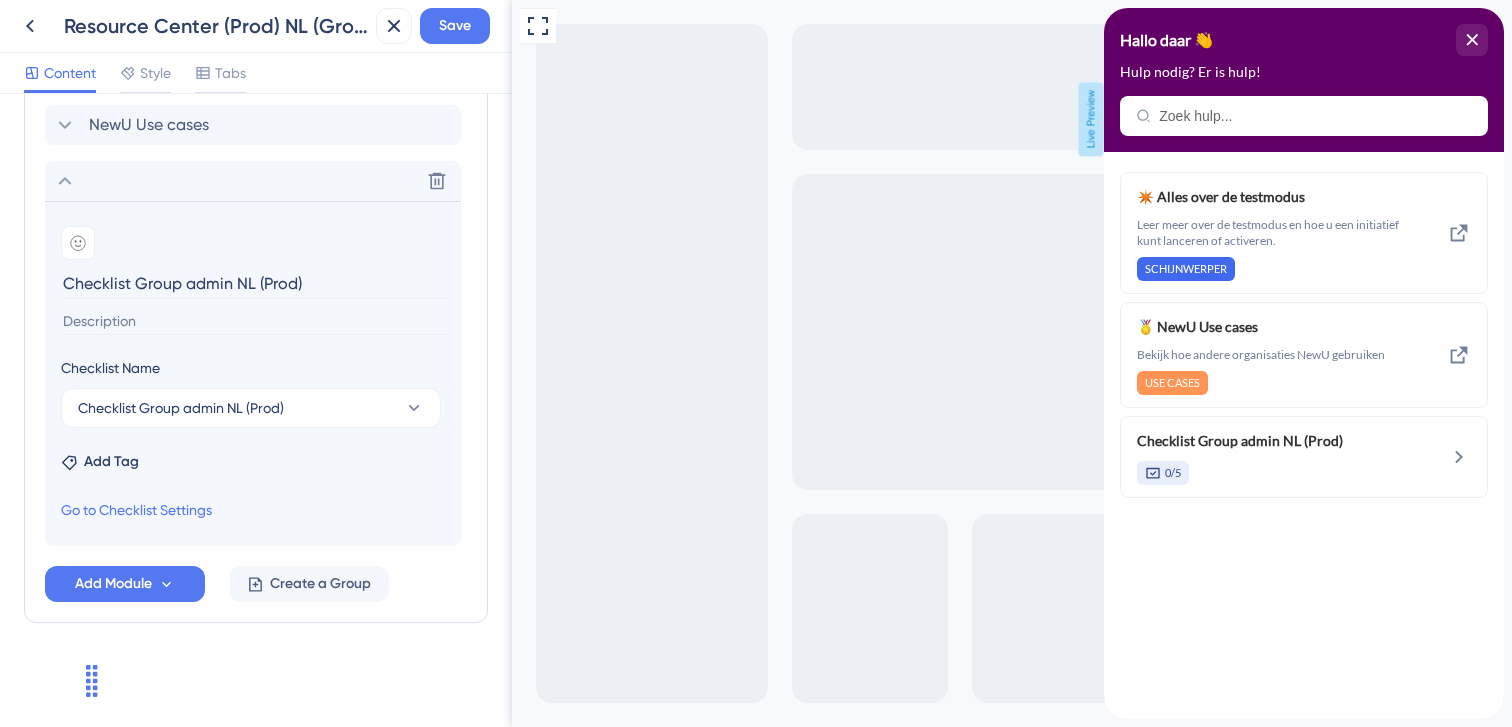 click on "Checklist Group admin NL (Prod)" at bounding box center [255, 283] 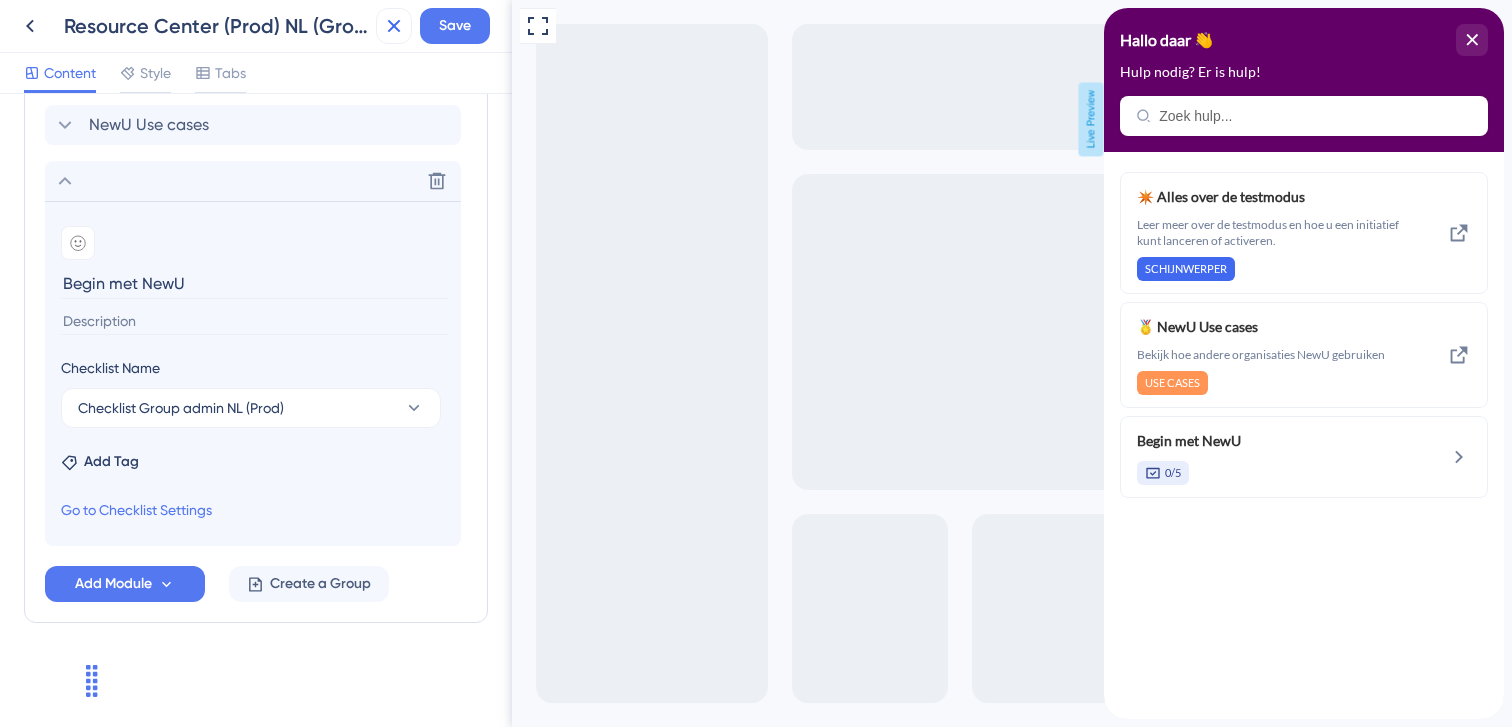 type on "Begin met NewU" 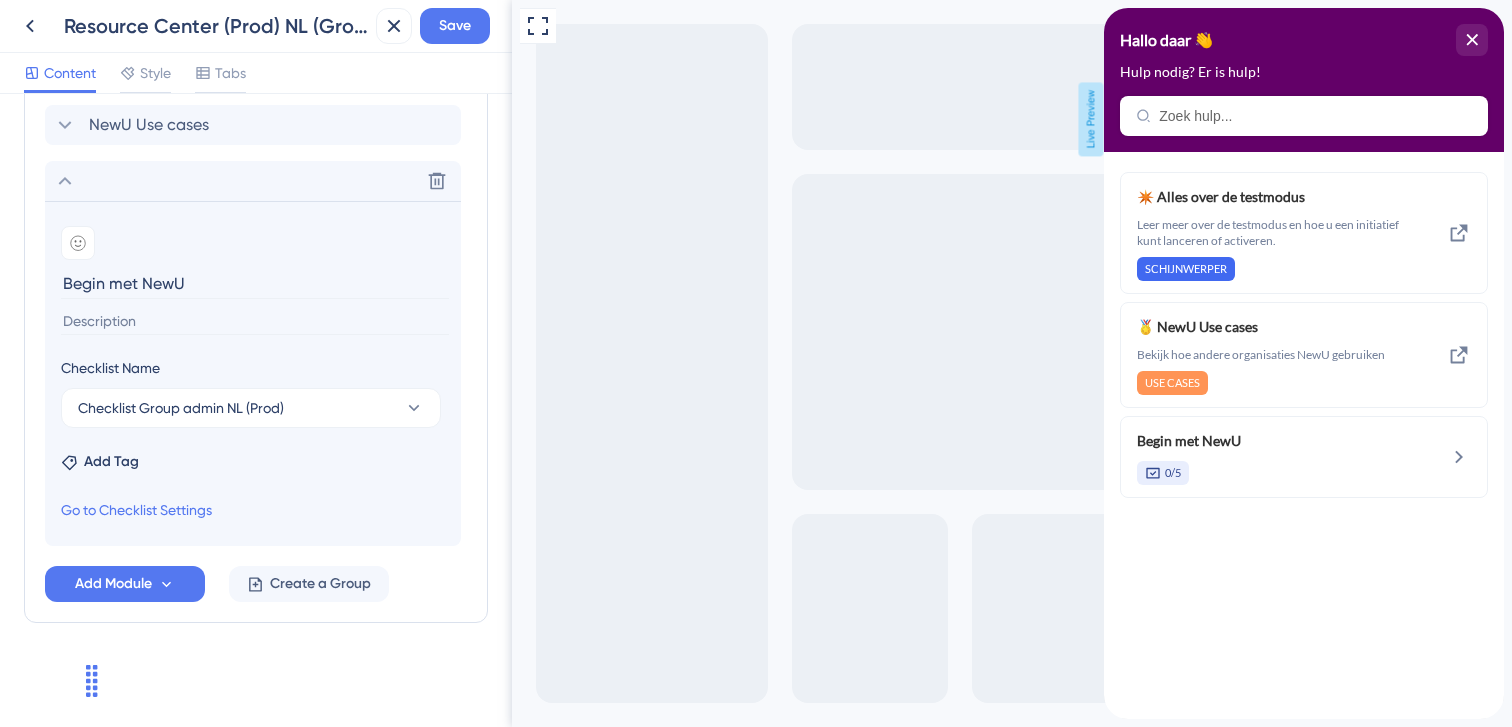 click at bounding box center [255, 321] 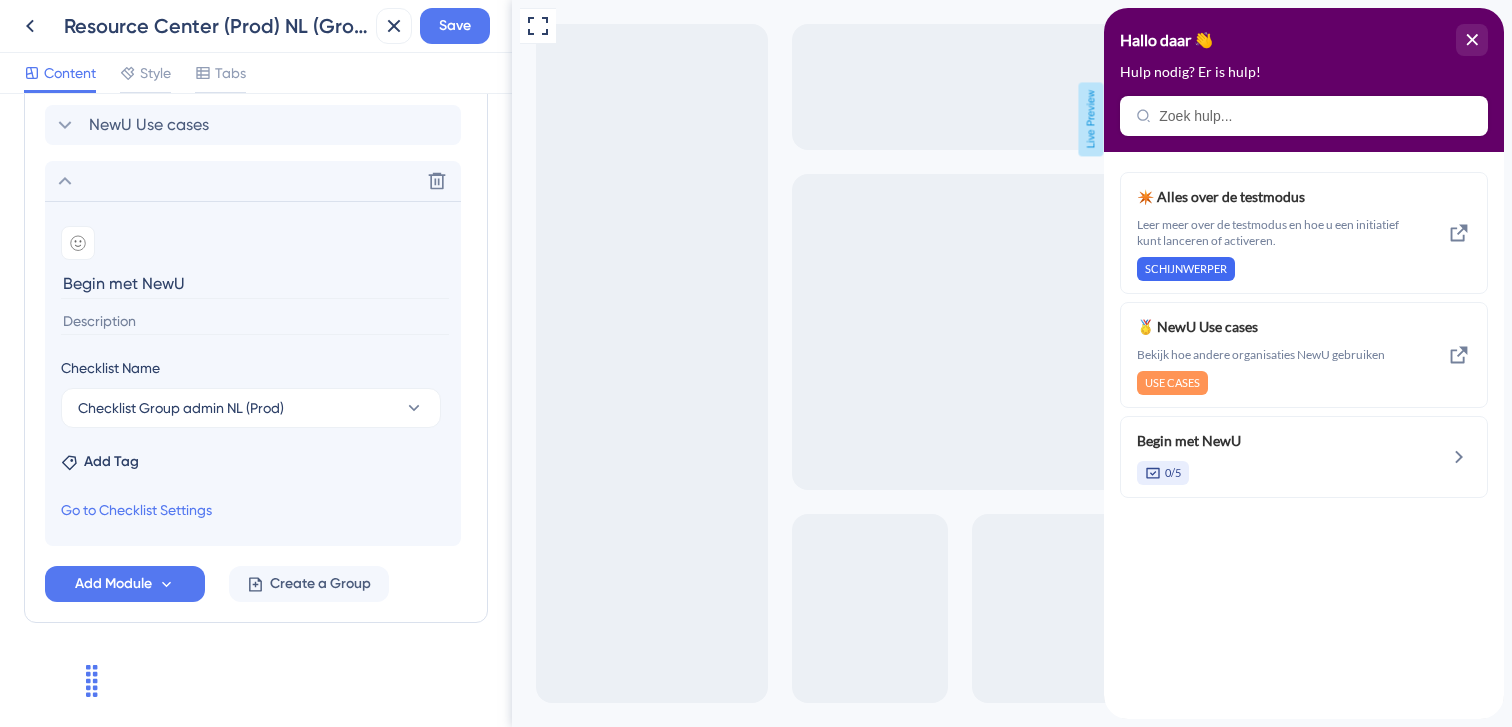 paste on "Snelstartgids" 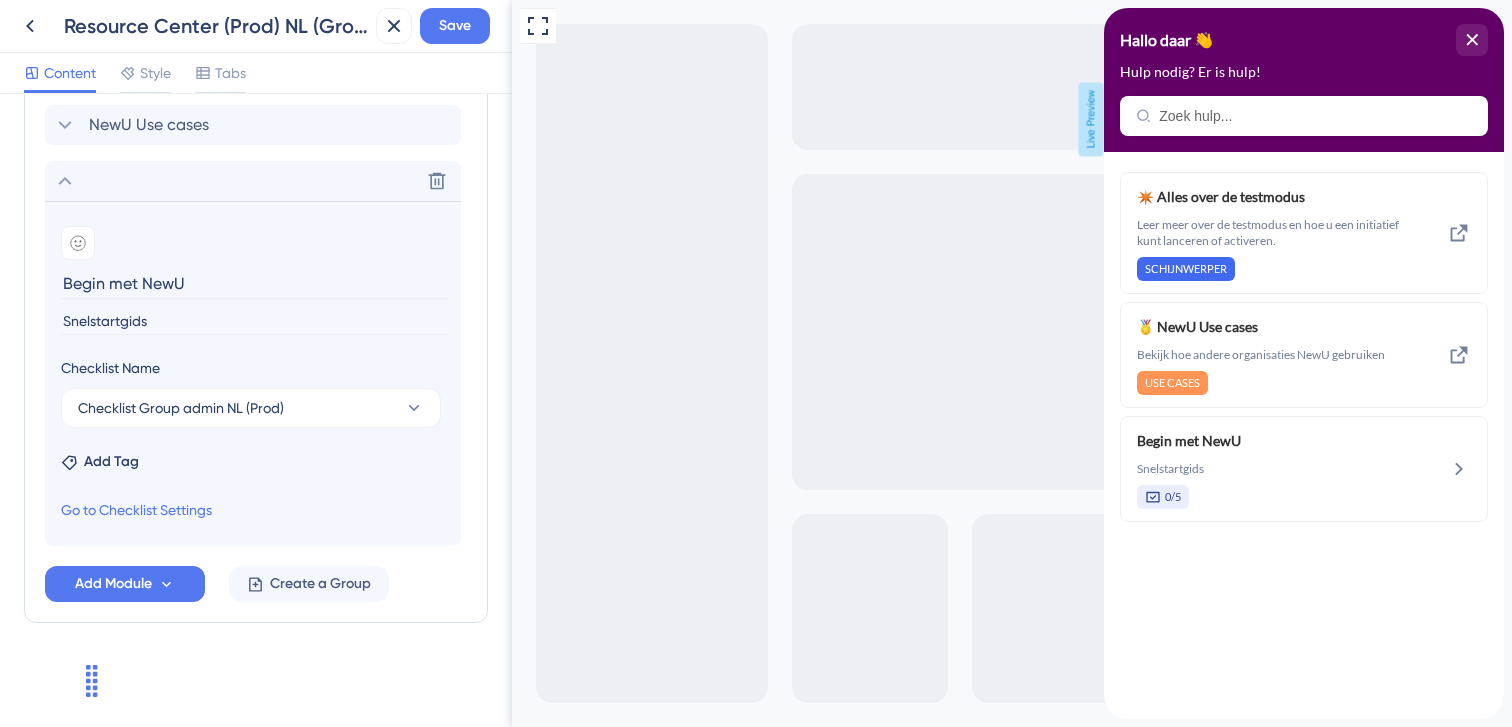 type on "Snelstartgids" 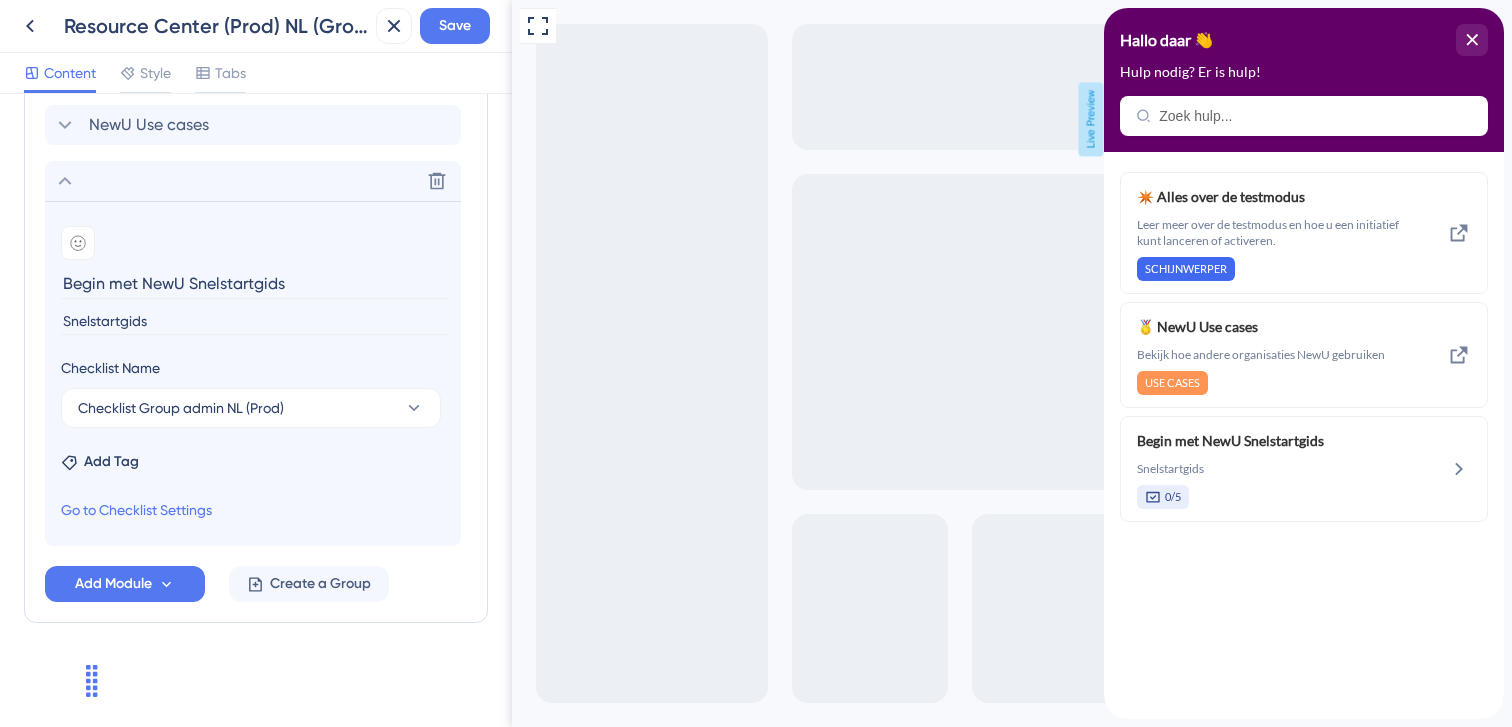 drag, startPoint x: 189, startPoint y: 281, endPoint x: 46, endPoint y: 278, distance: 143.03146 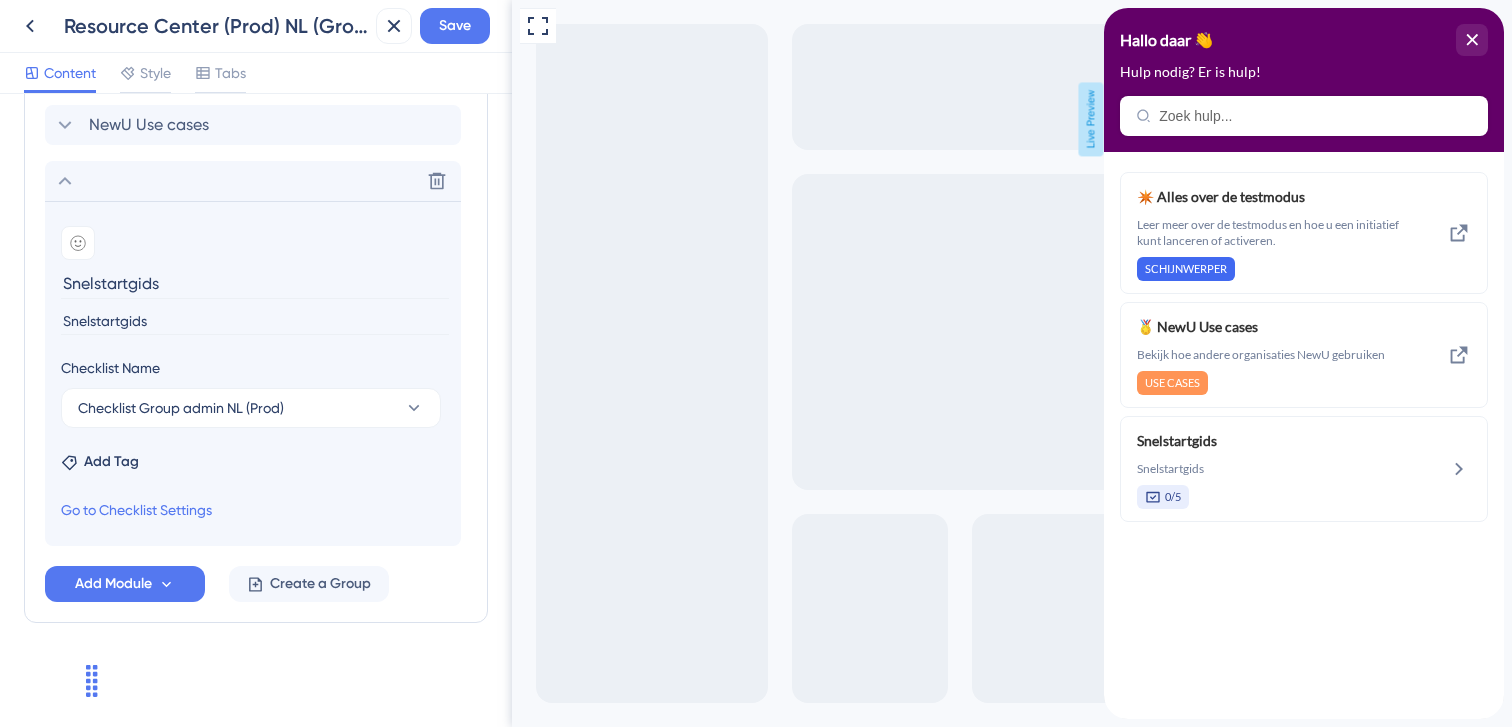 type on "Snelstartgids" 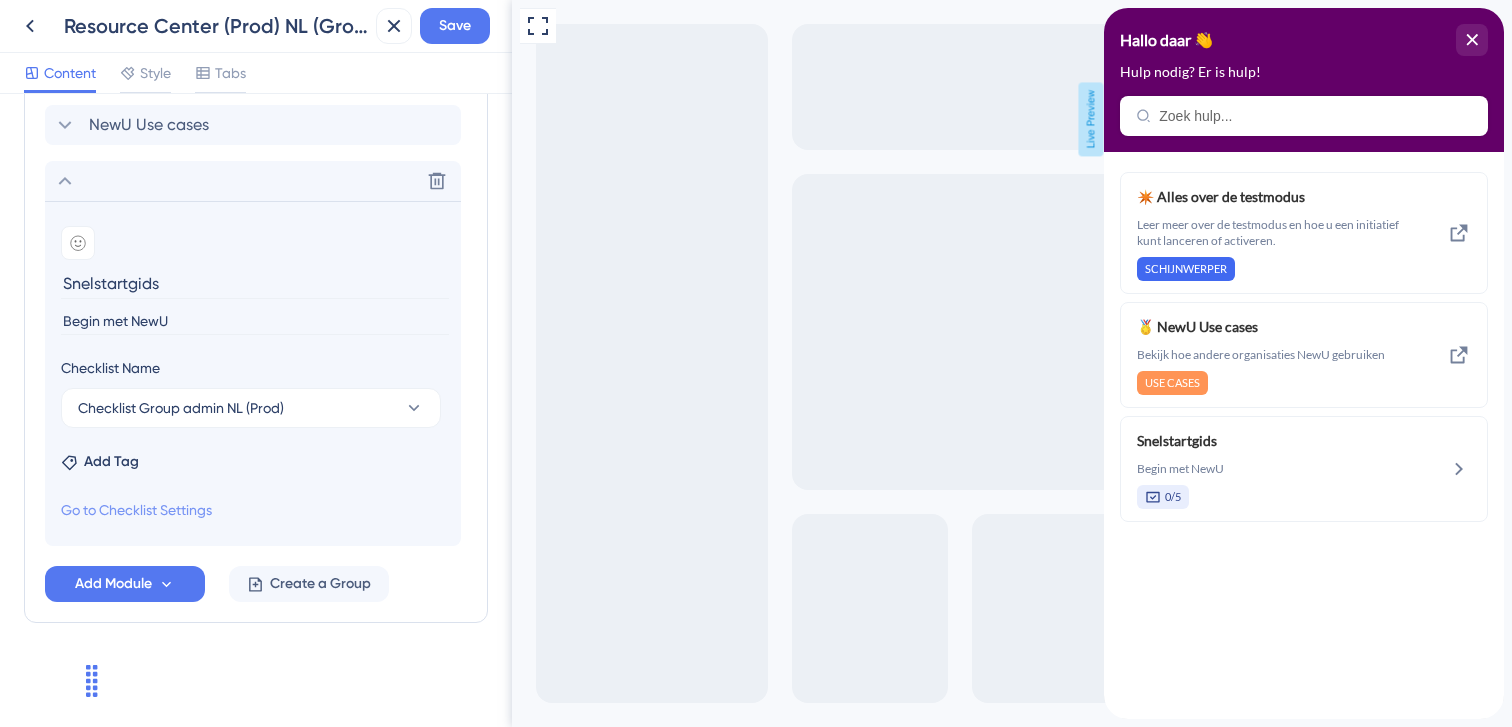 type on "Begin met NewU" 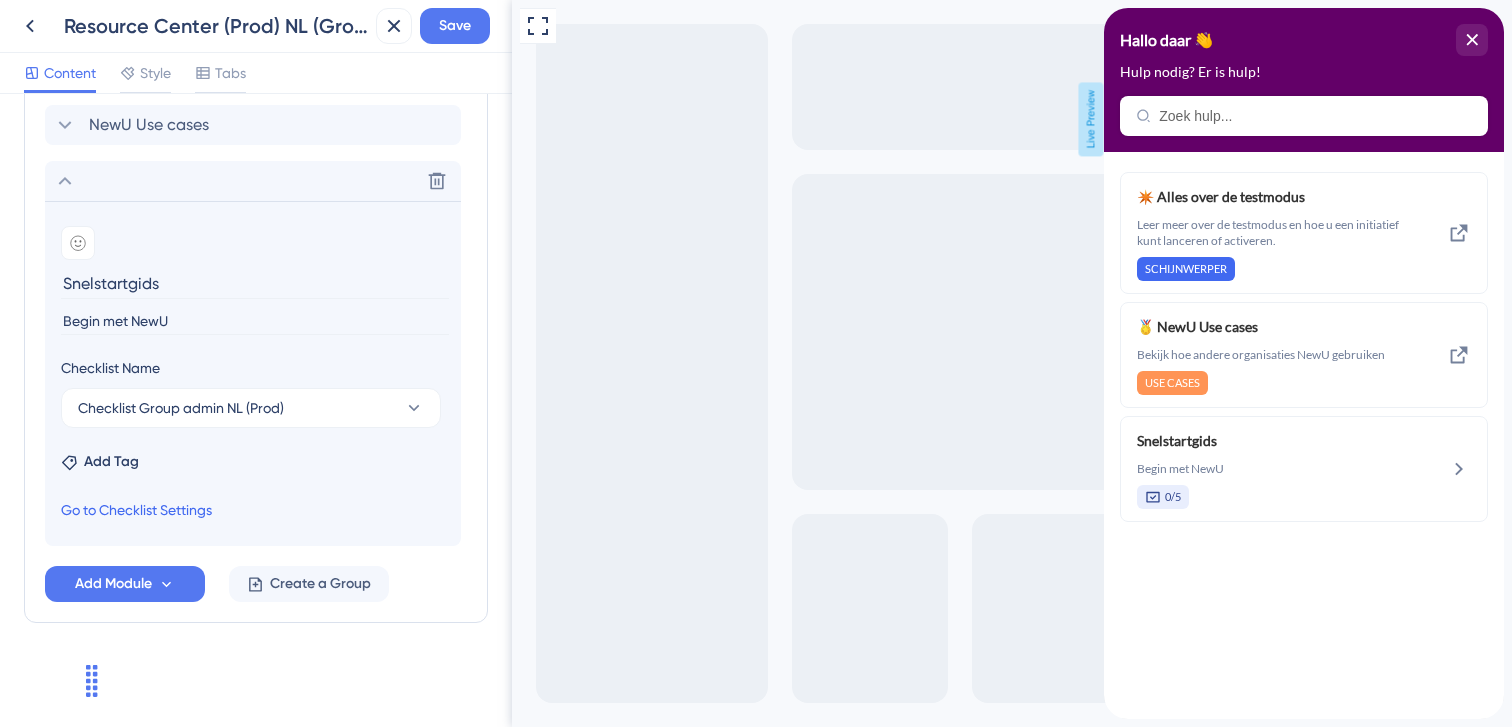click on "Go to Checklist Settings" at bounding box center (136, 510) 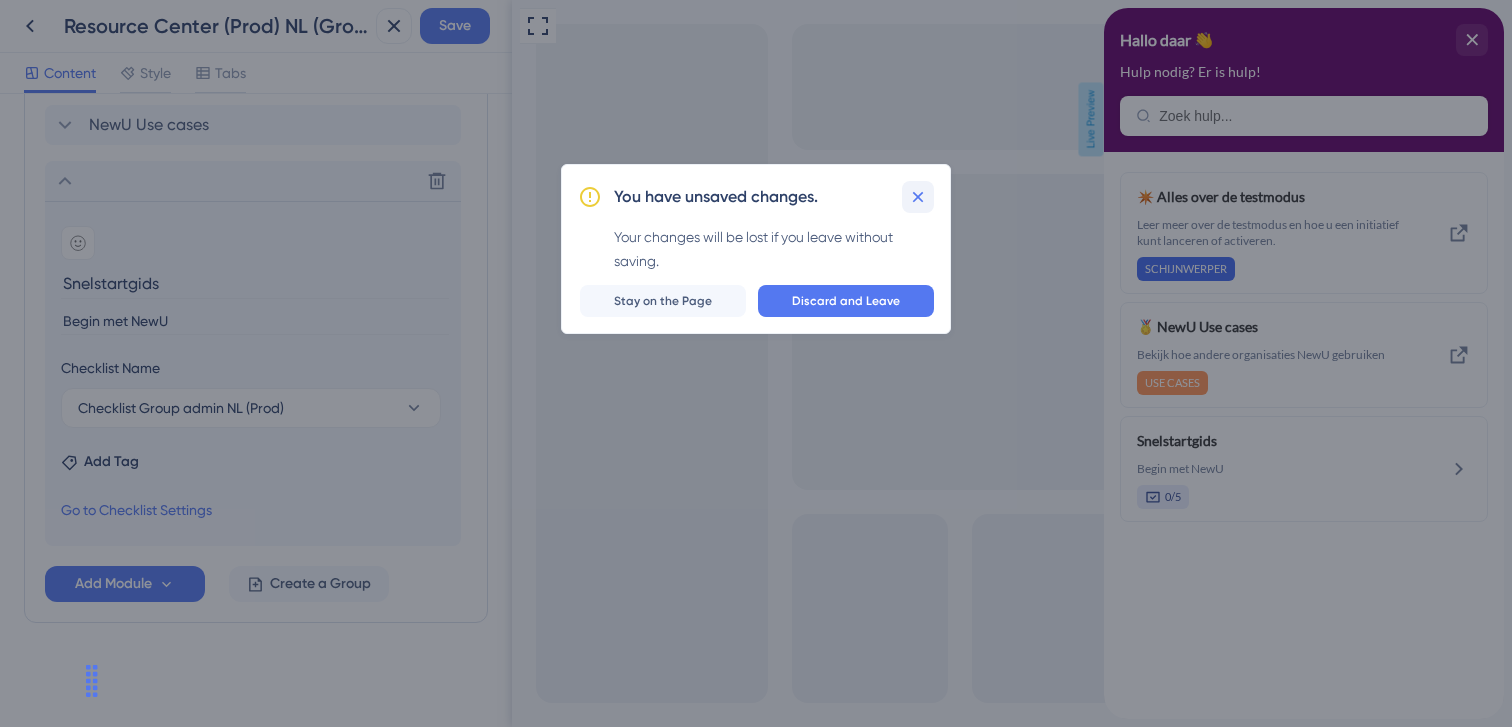 click 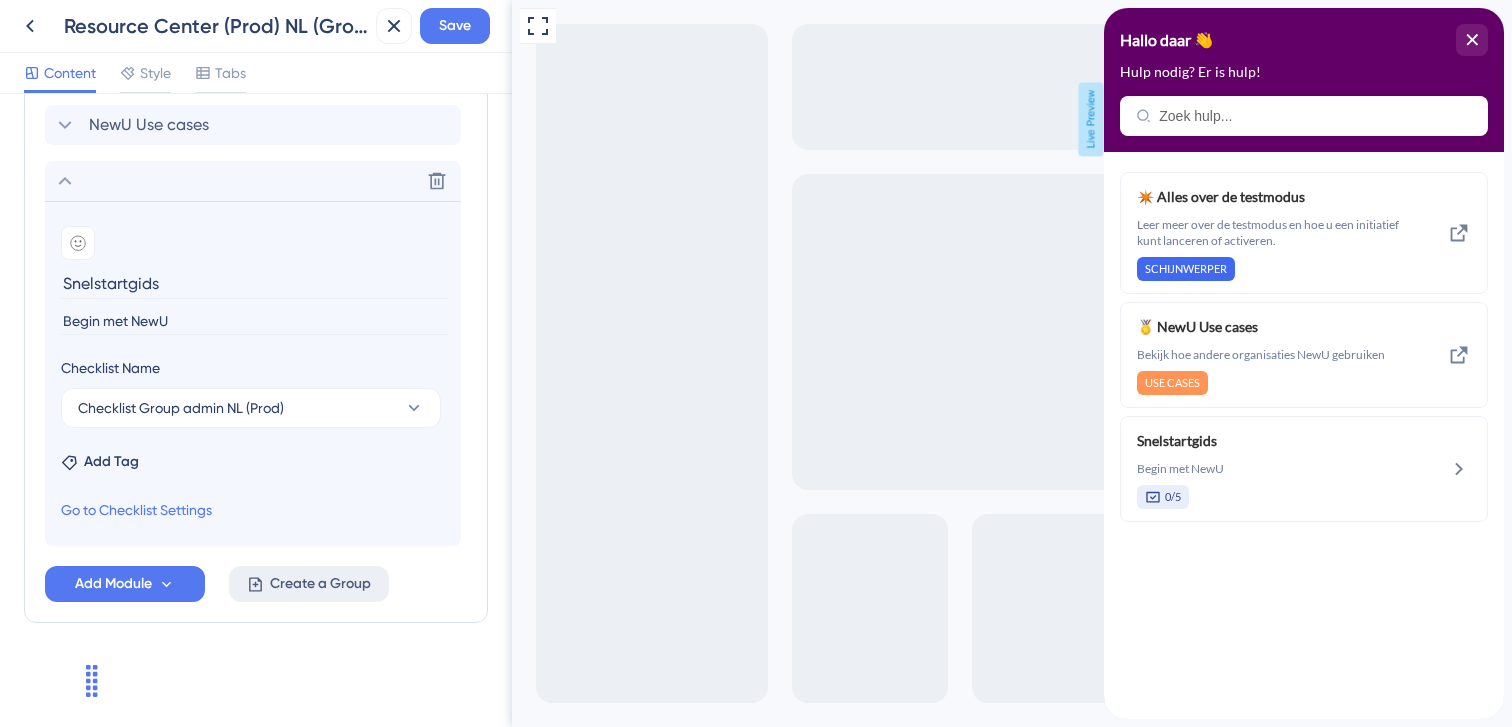 click on "Create a Group" at bounding box center [320, 584] 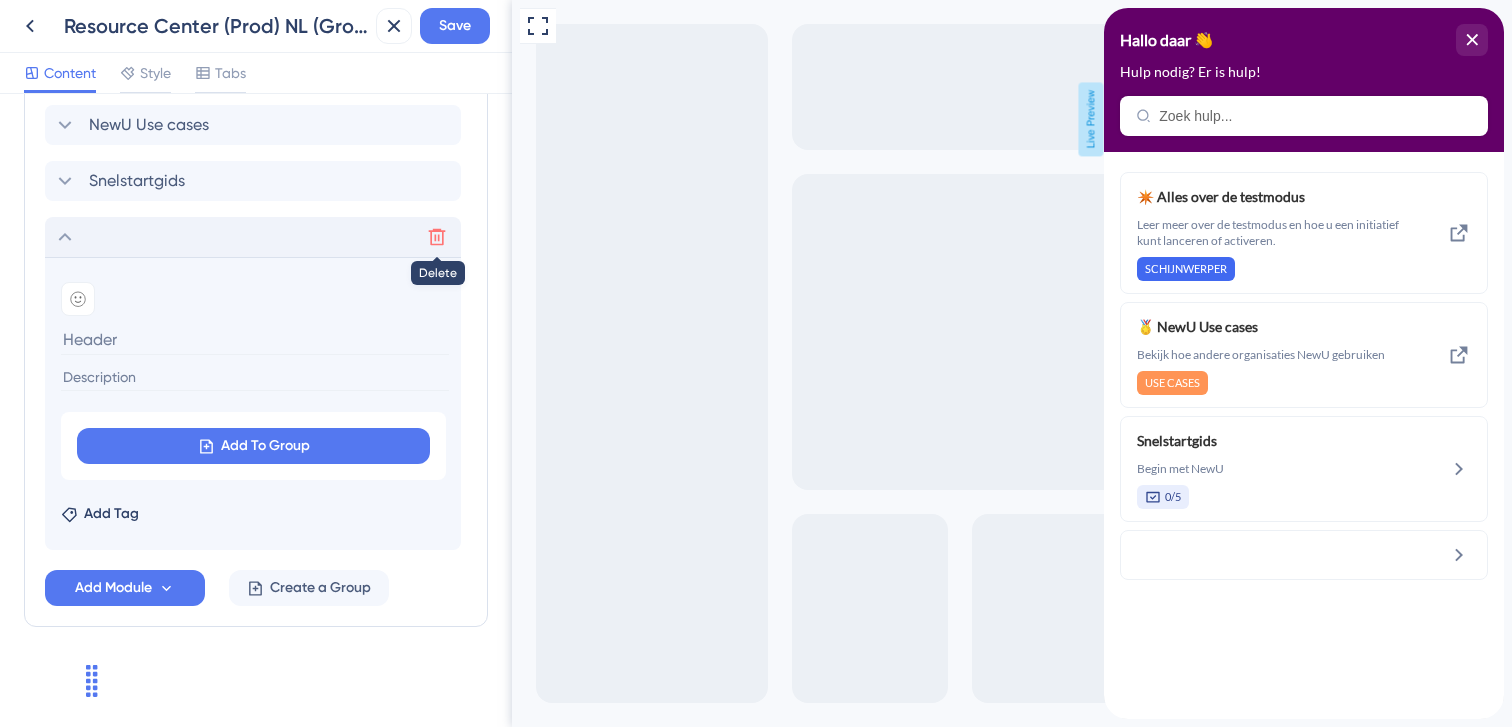 click at bounding box center (437, 237) 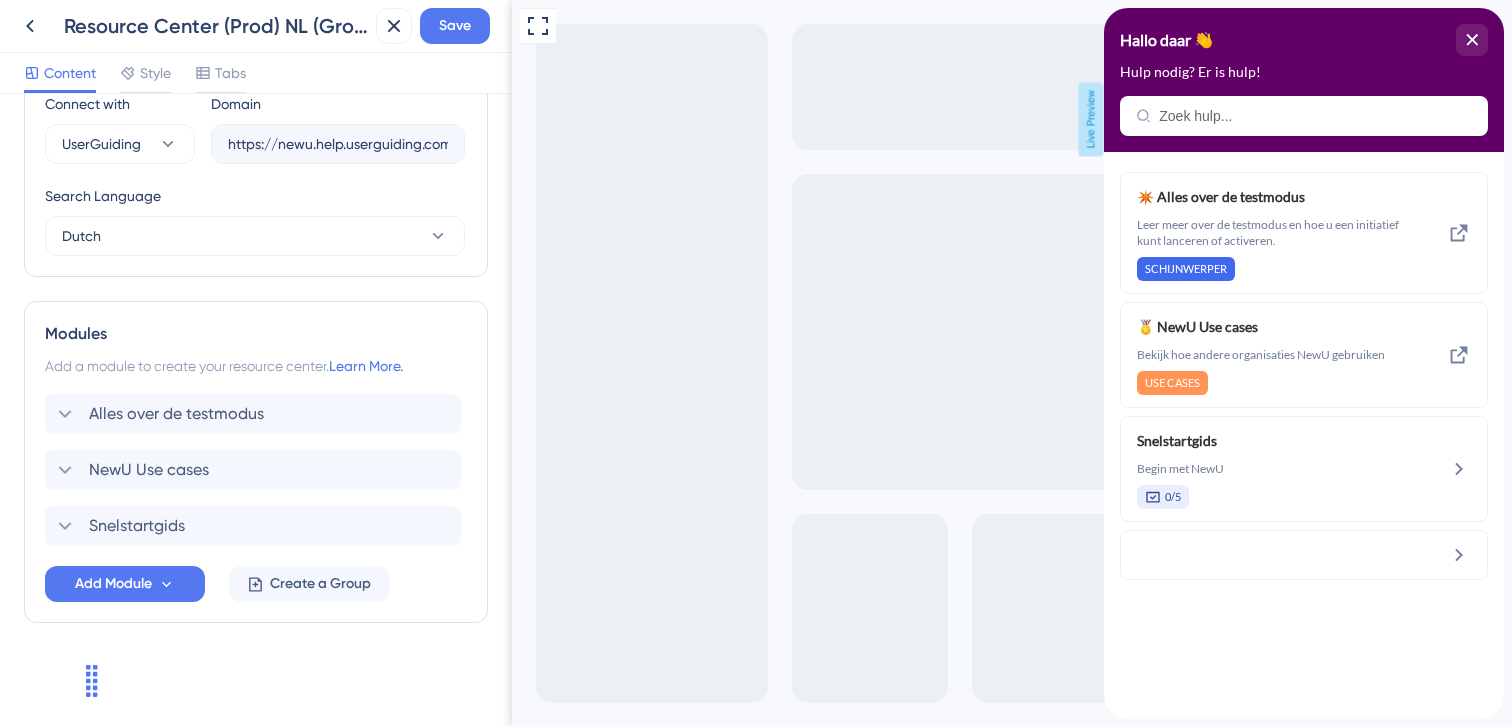 scroll, scrollTop: 721, scrollLeft: 0, axis: vertical 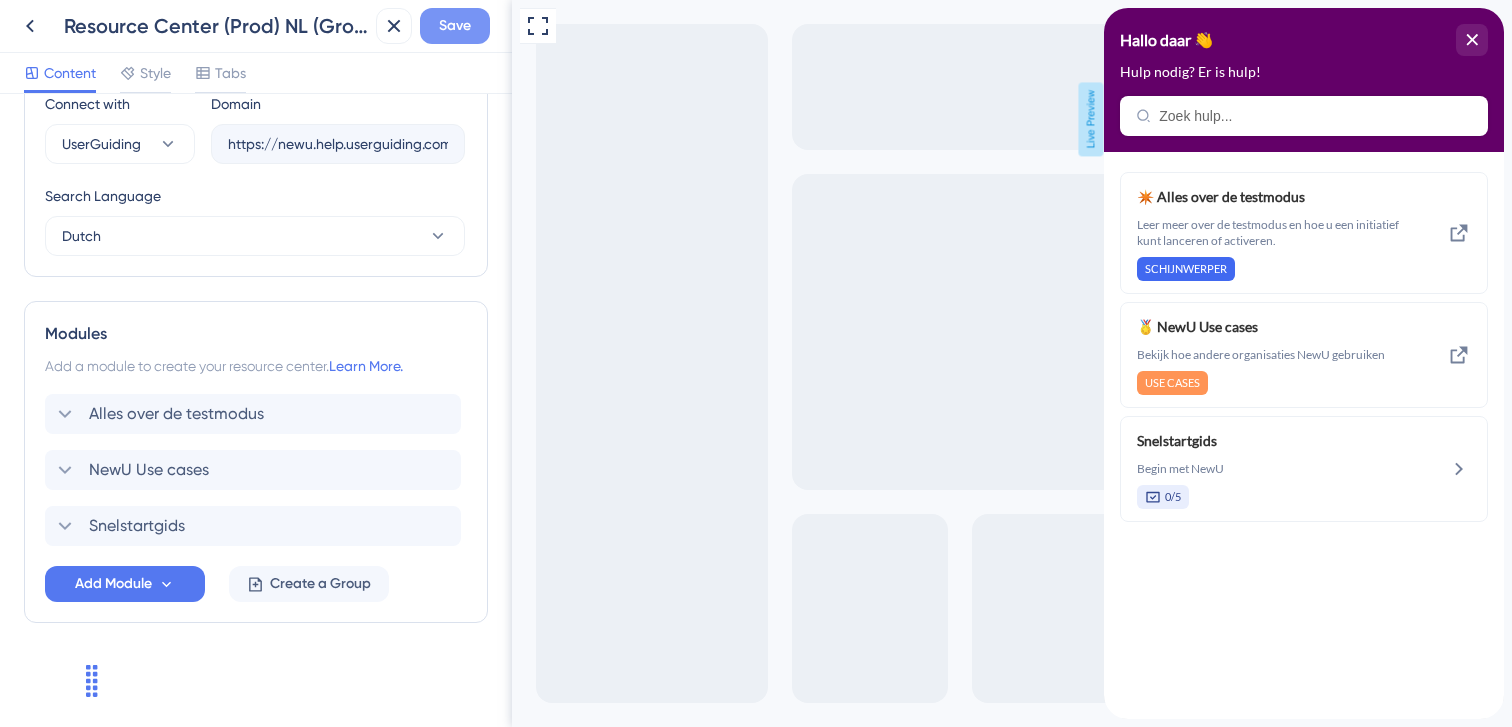 click on "Save" at bounding box center [455, 26] 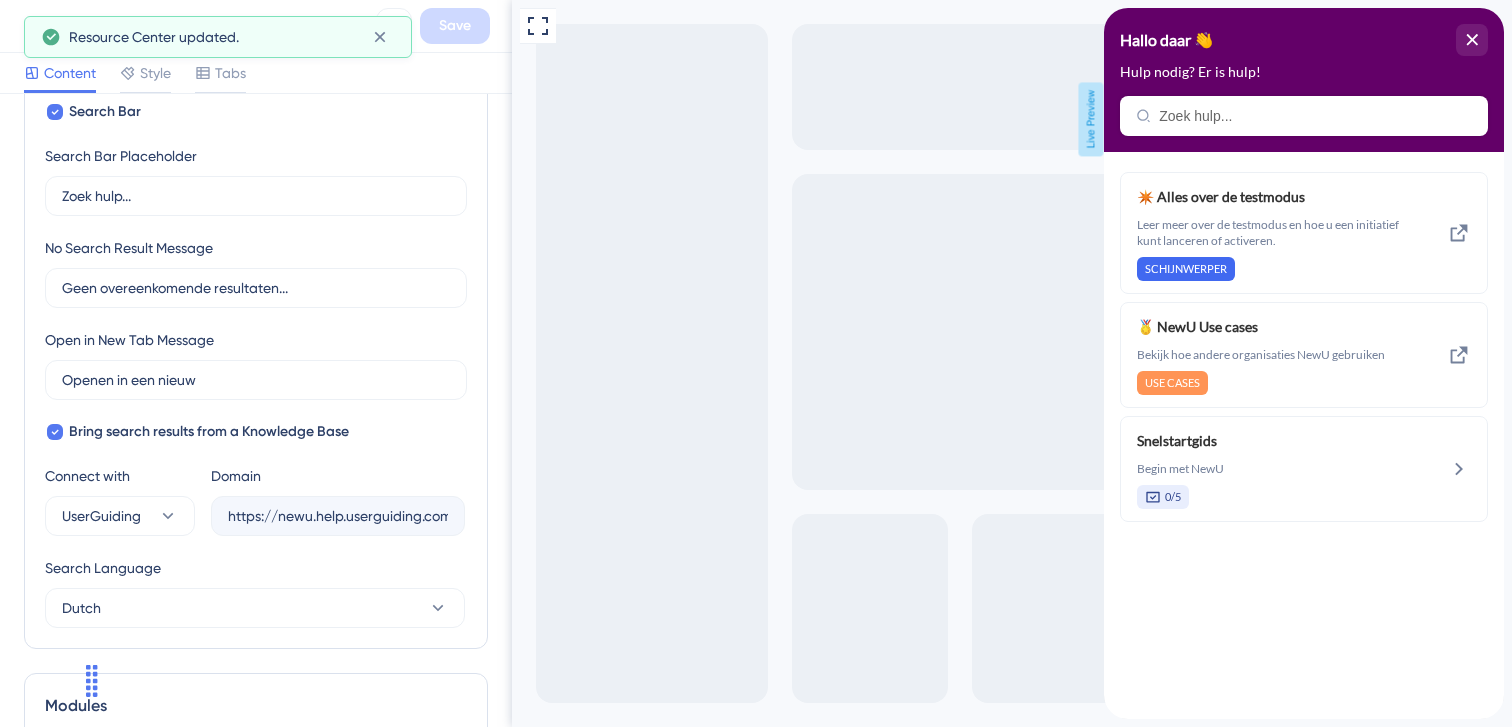 scroll, scrollTop: 0, scrollLeft: 0, axis: both 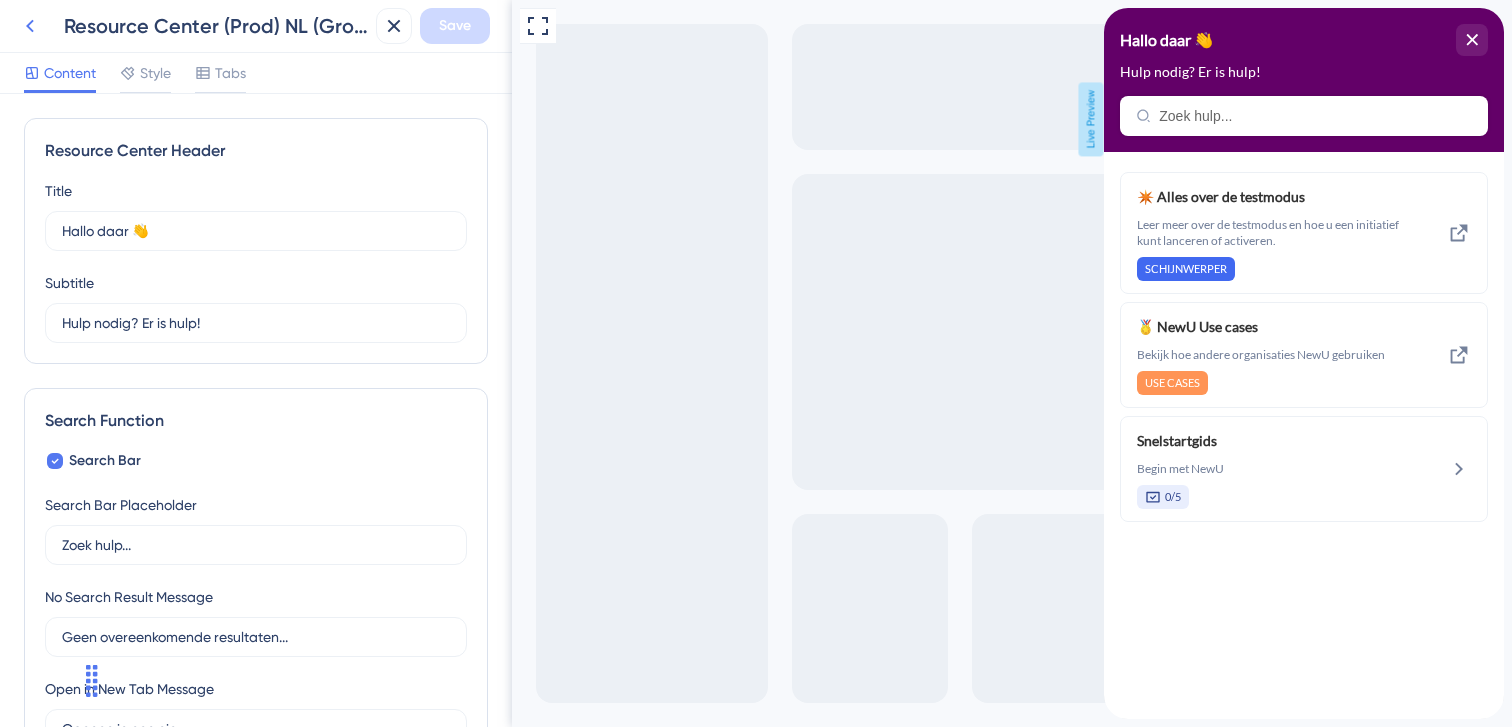 click 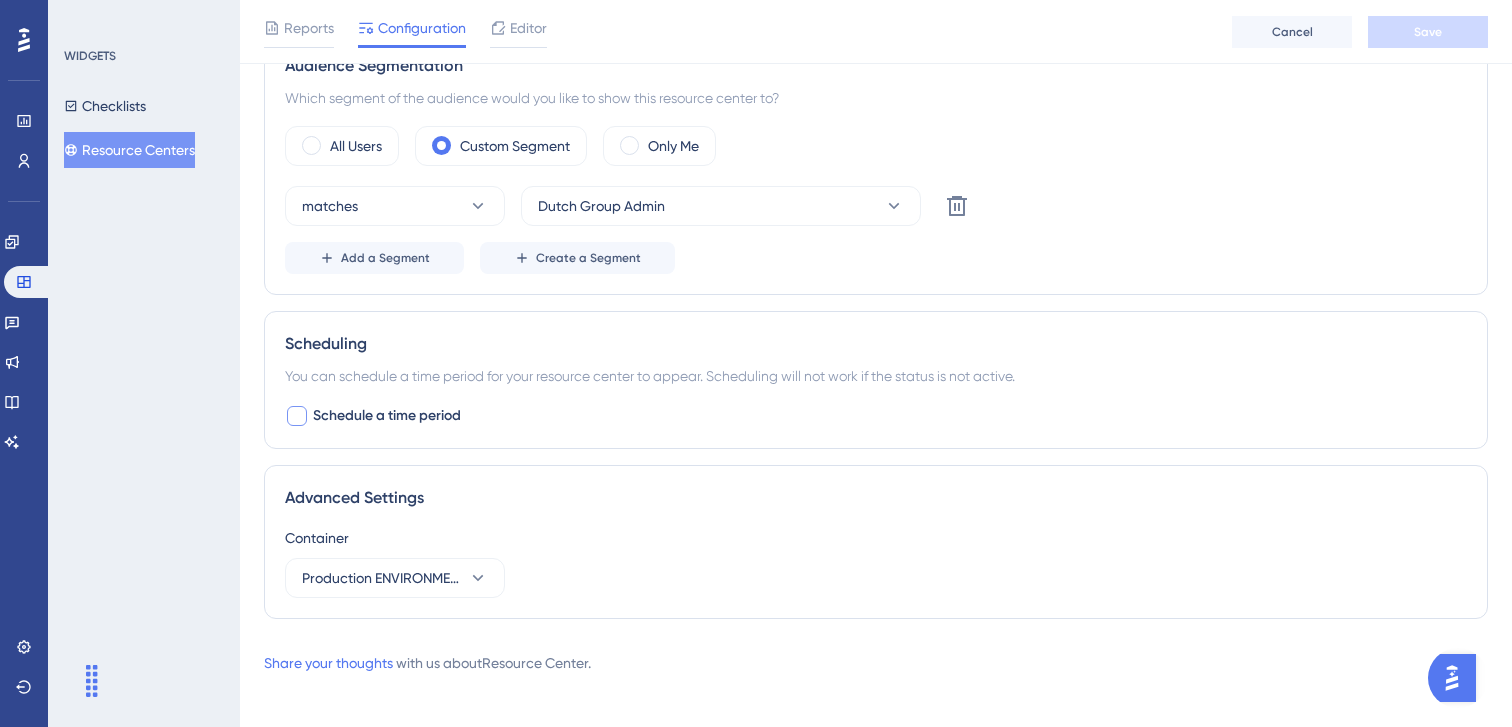 scroll, scrollTop: 1247, scrollLeft: 0, axis: vertical 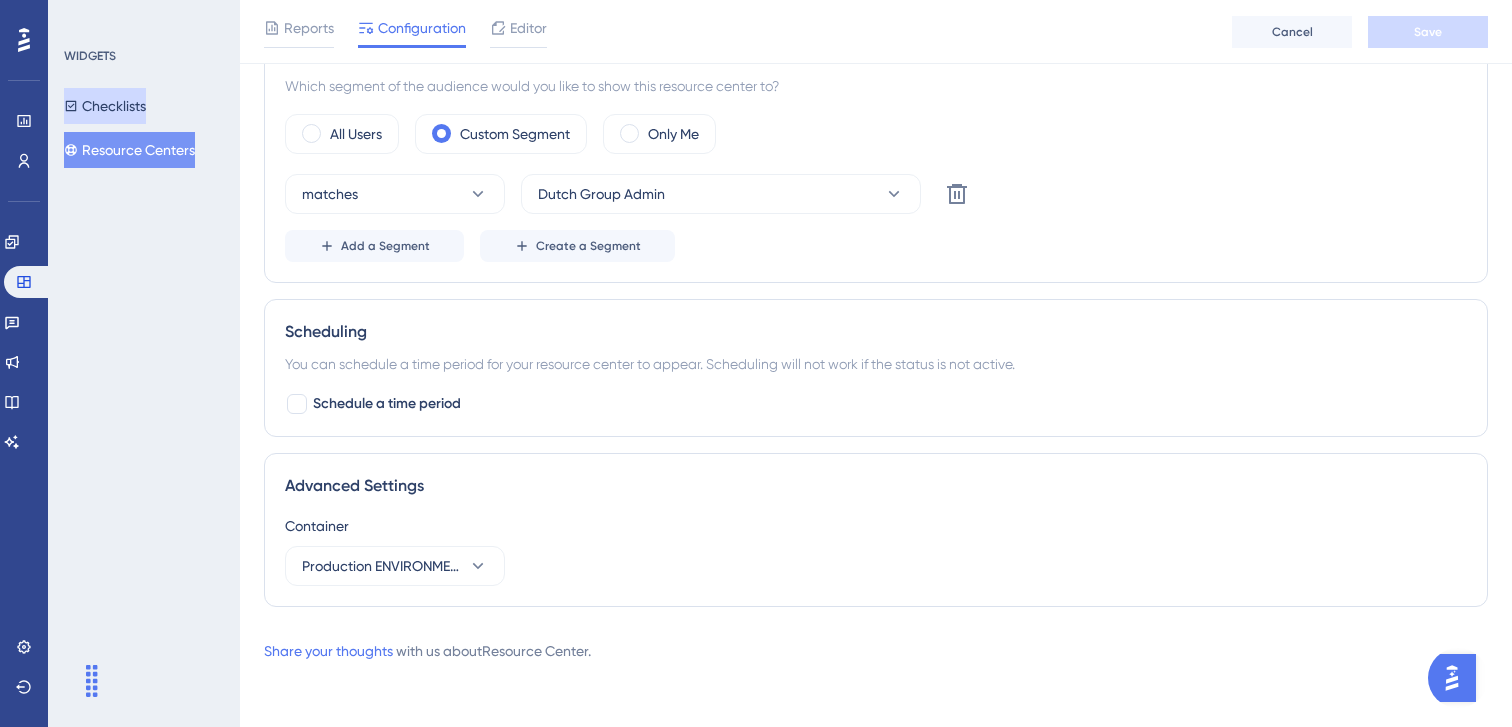 click on "Checklists" at bounding box center [105, 106] 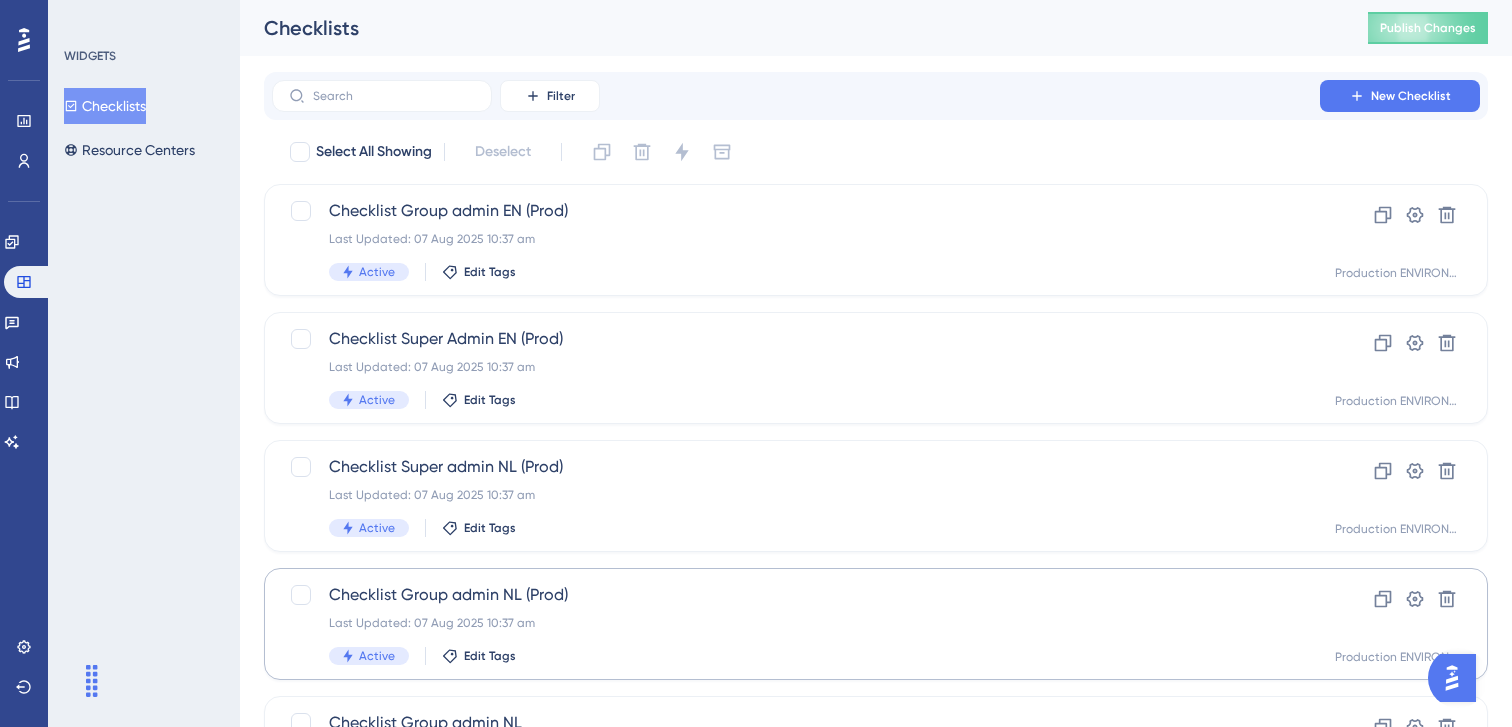 scroll, scrollTop: 0, scrollLeft: 0, axis: both 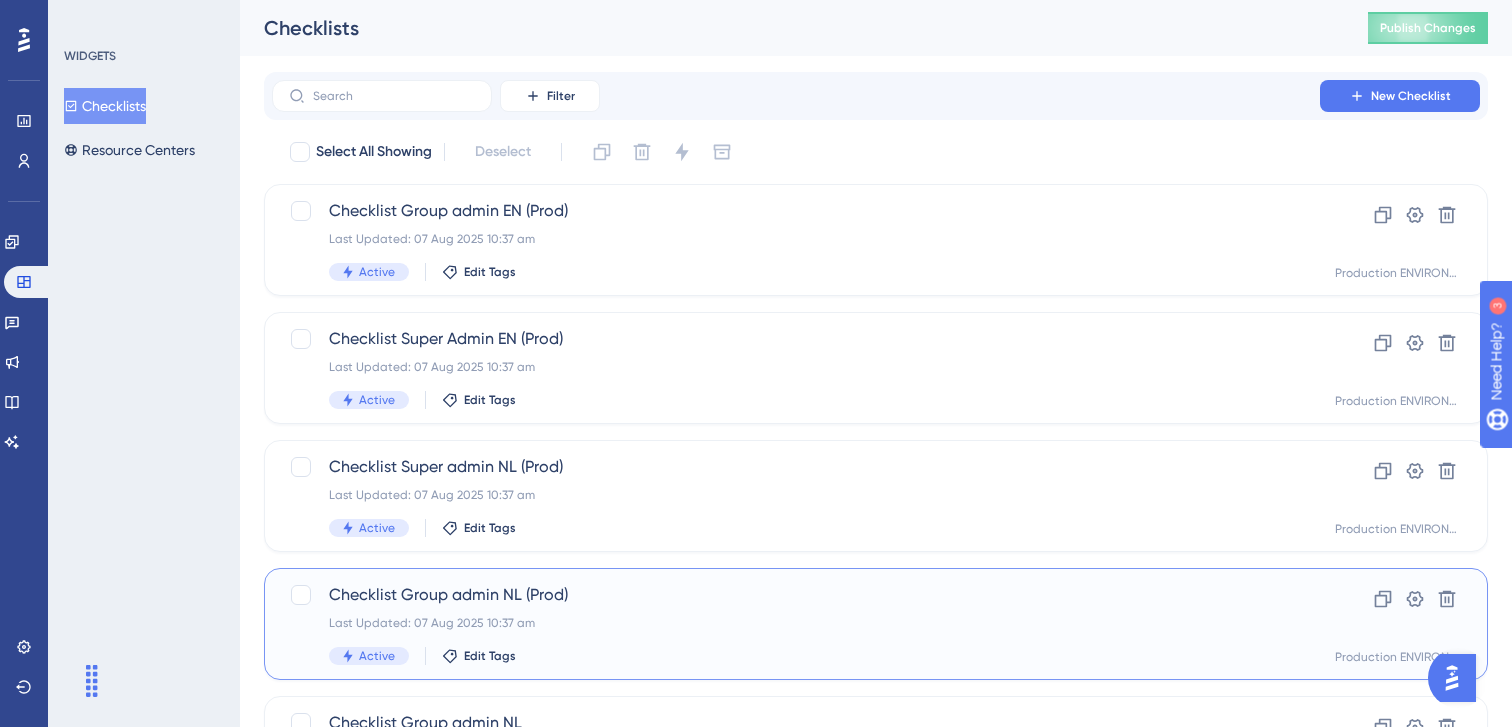 click on "Last Updated: 07 Aug 2025 10:37 am" at bounding box center (796, 623) 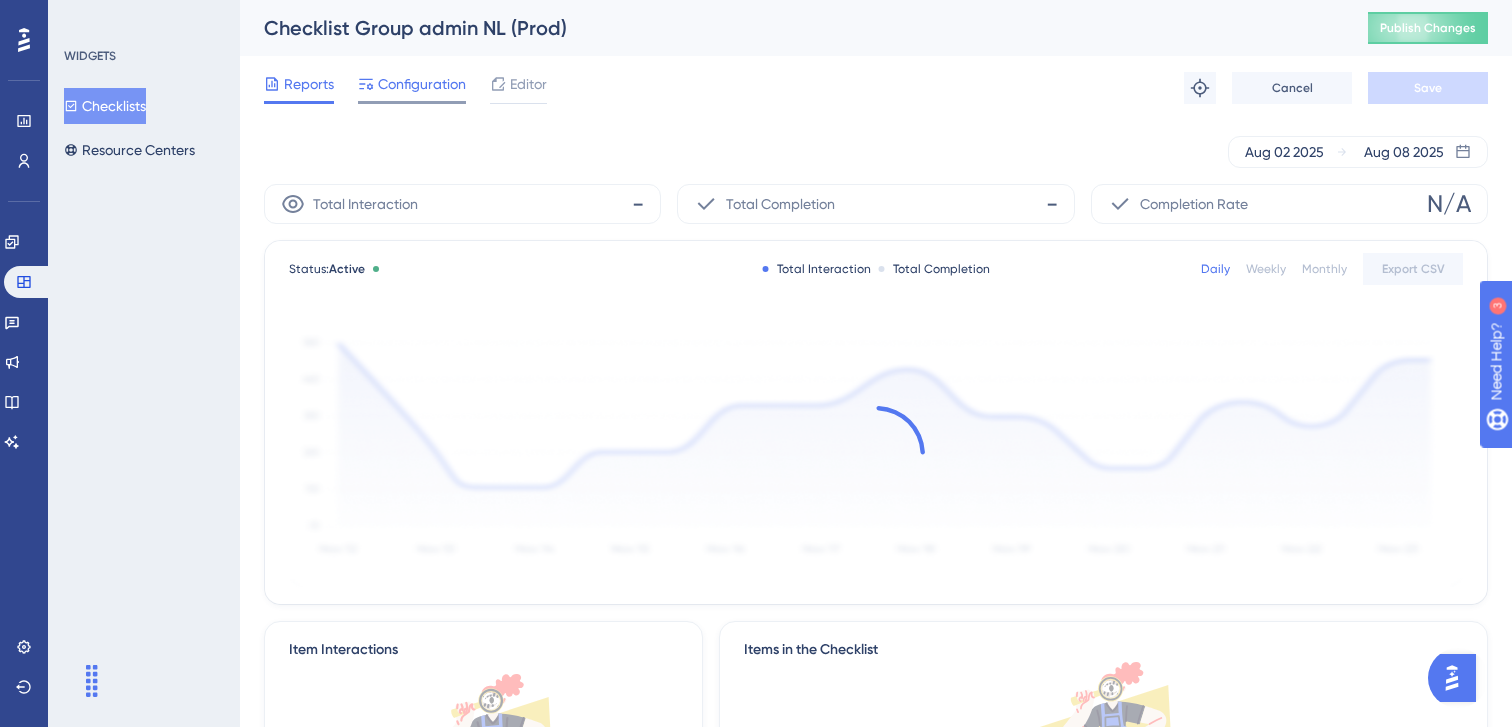 click on "Configuration" at bounding box center (422, 84) 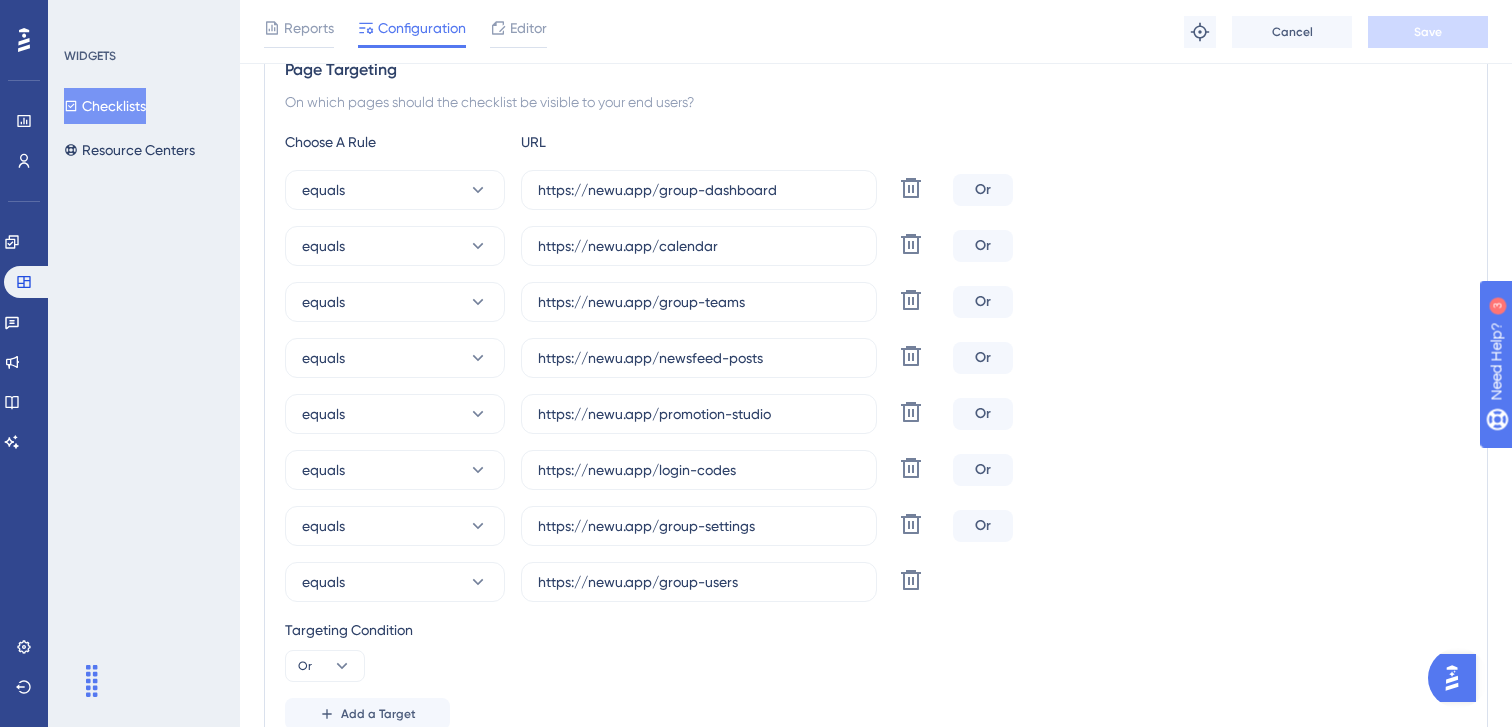 scroll, scrollTop: 0, scrollLeft: 0, axis: both 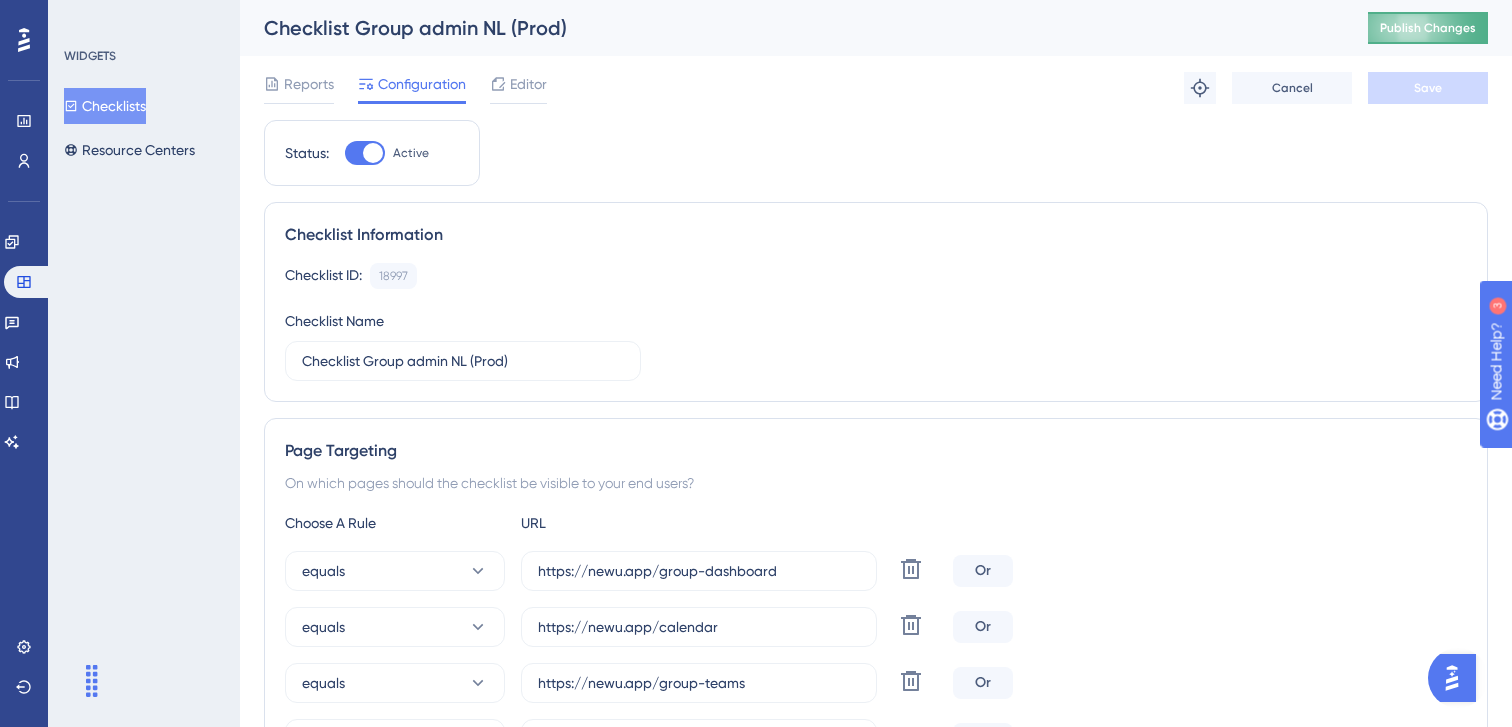 click on "Publish Changes" at bounding box center (1428, 28) 